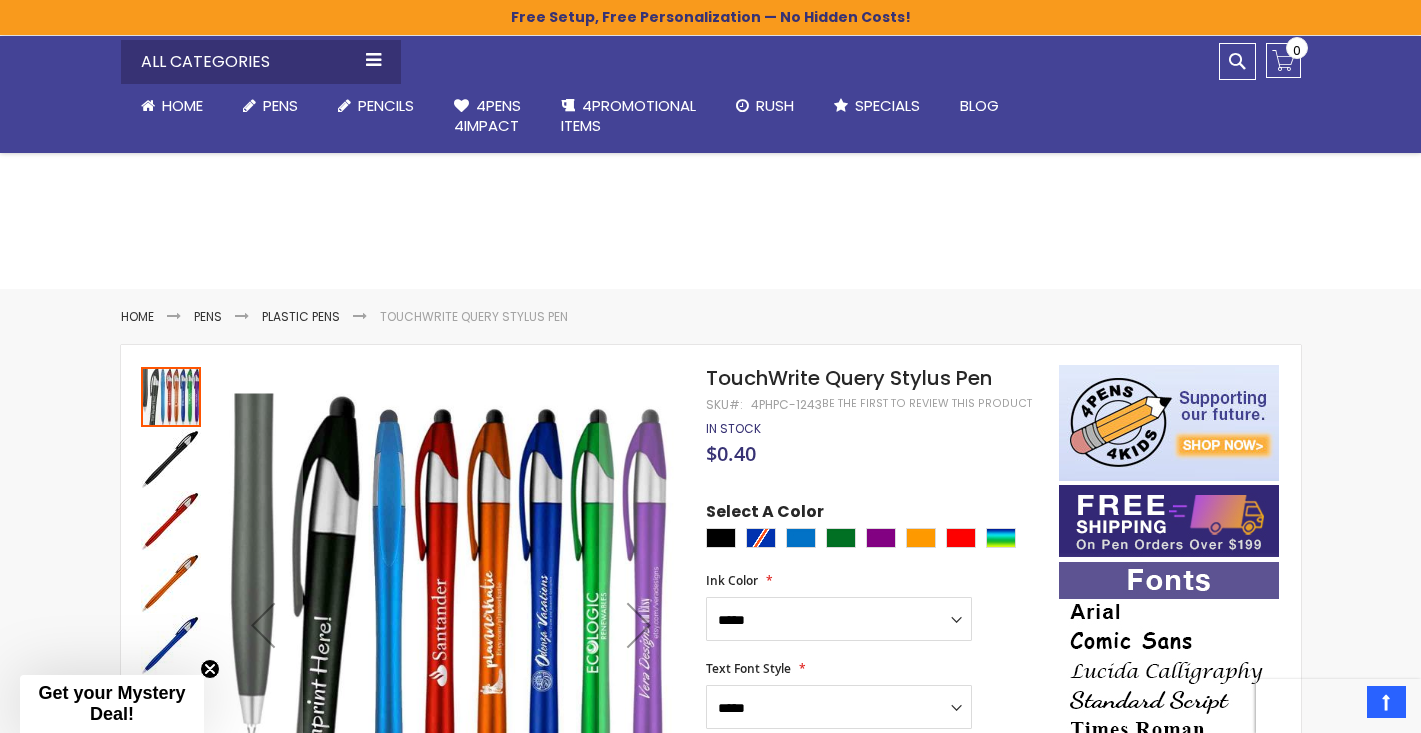 select on "*****" 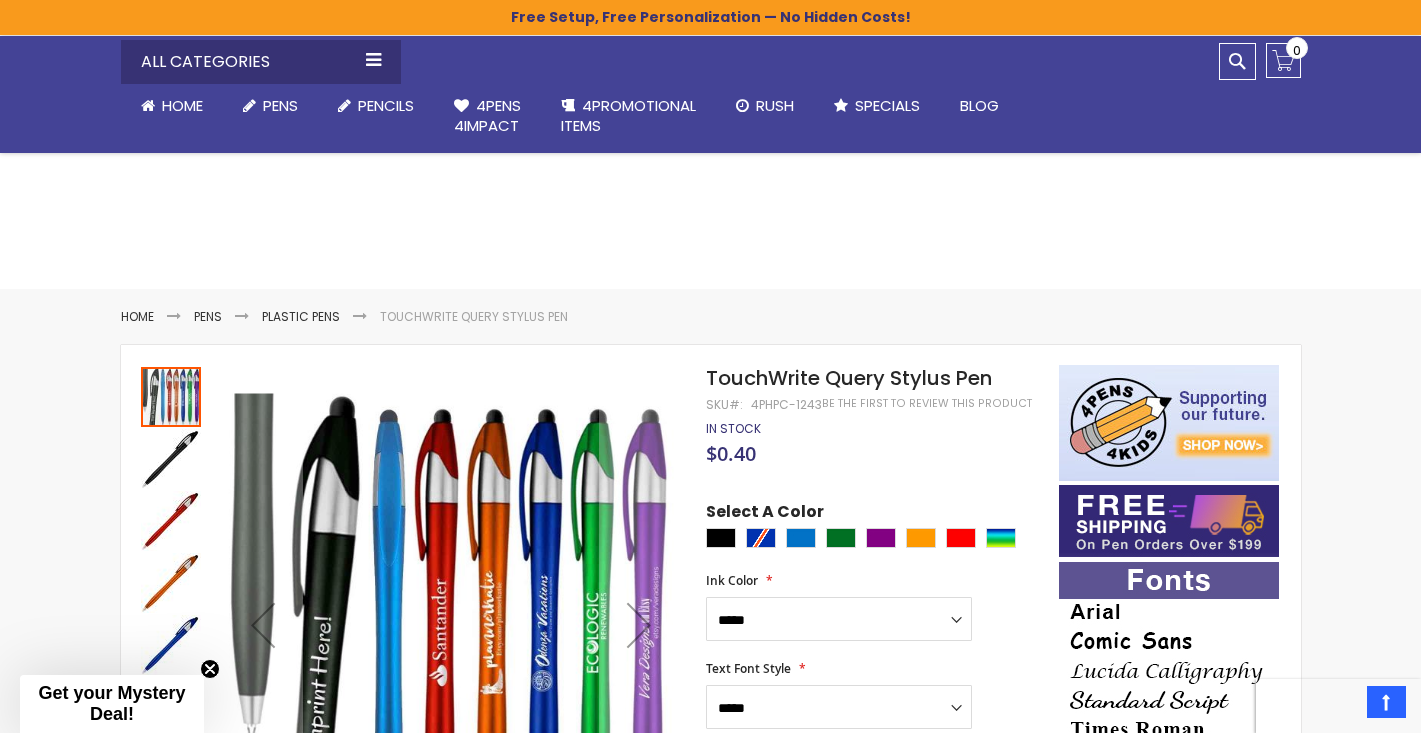 scroll, scrollTop: 2001, scrollLeft: 0, axis: vertical 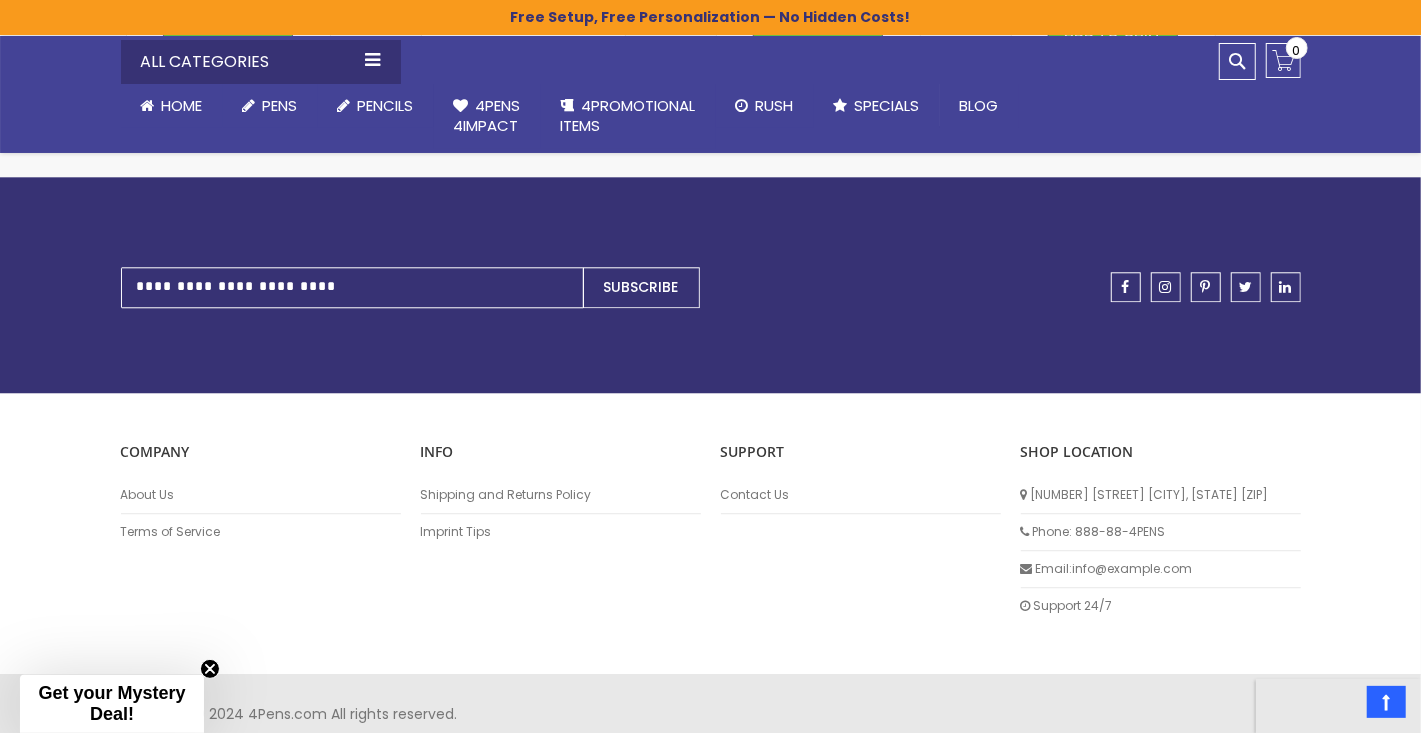 click on "Support 24/7" at bounding box center [1161, 606] 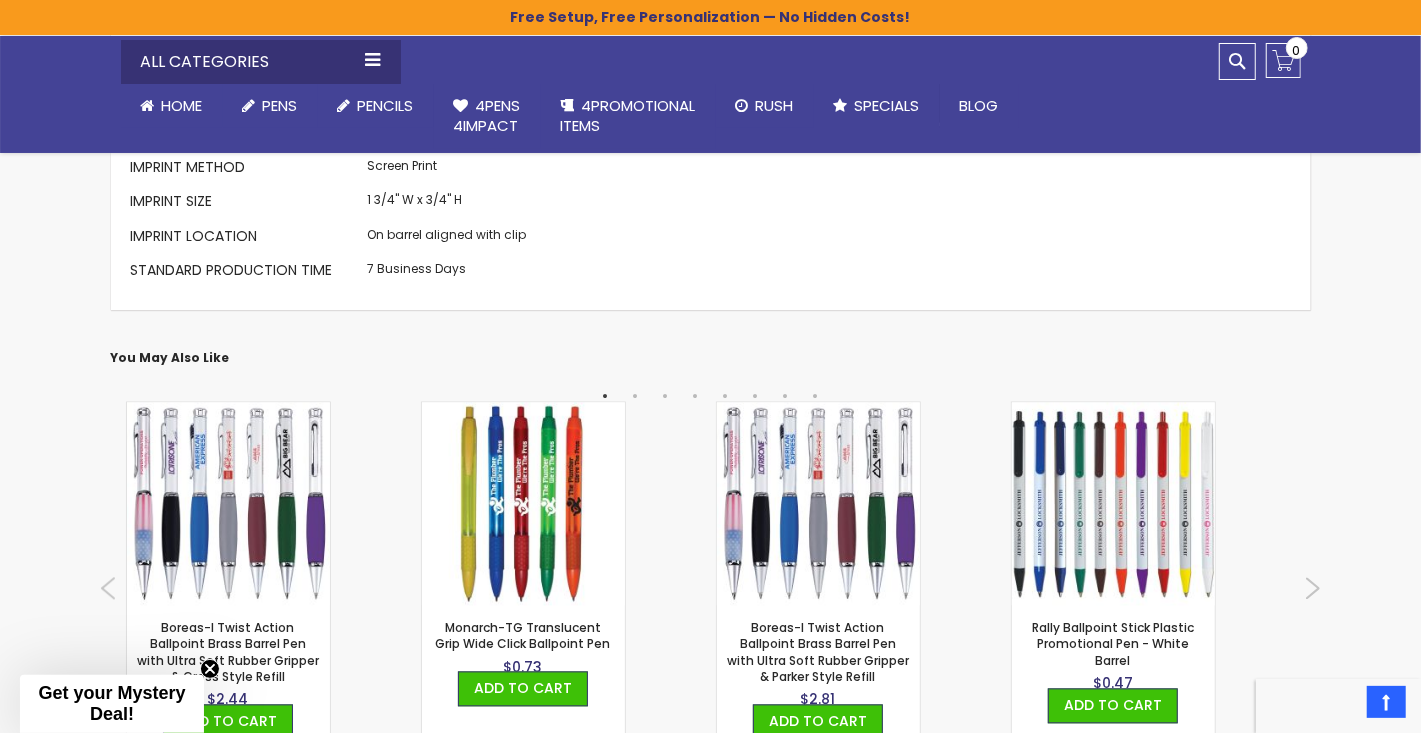 scroll, scrollTop: 2370, scrollLeft: 0, axis: vertical 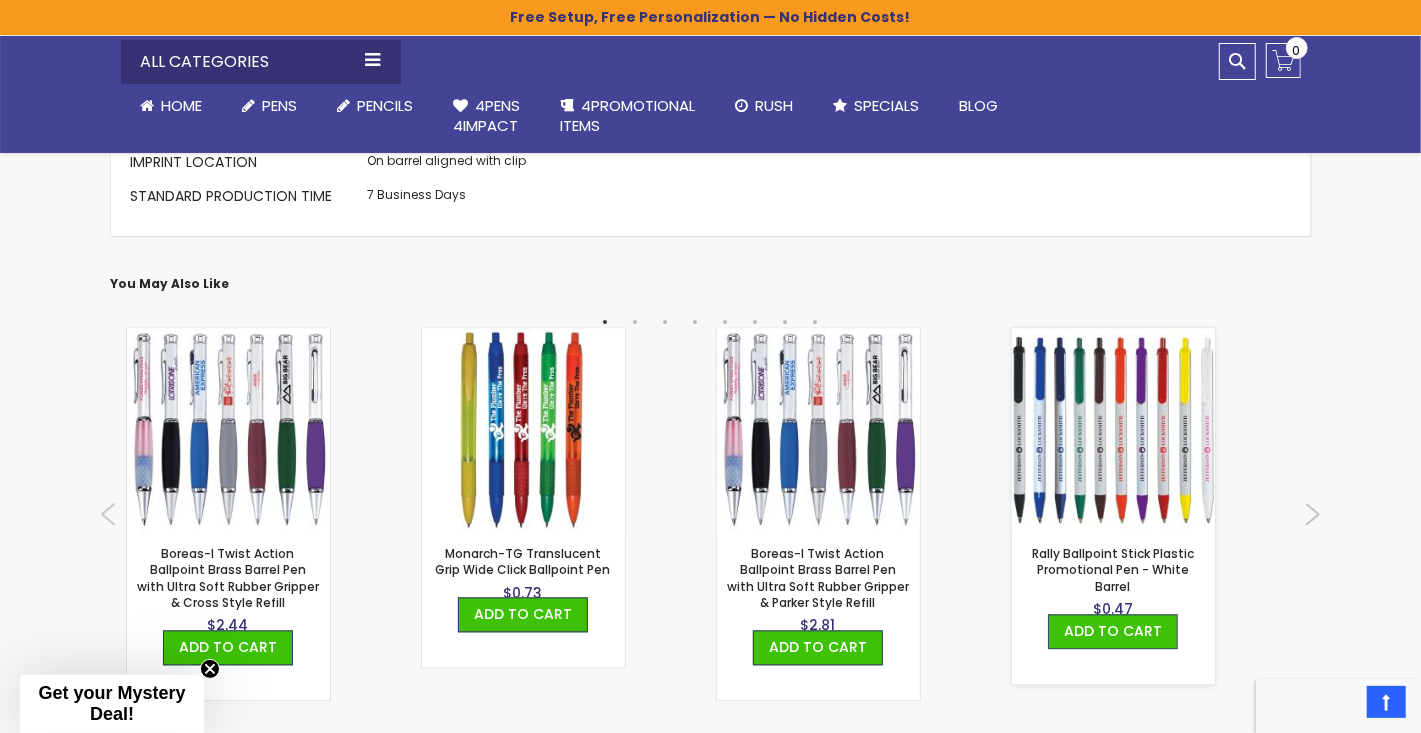 click at bounding box center (1113, 429) 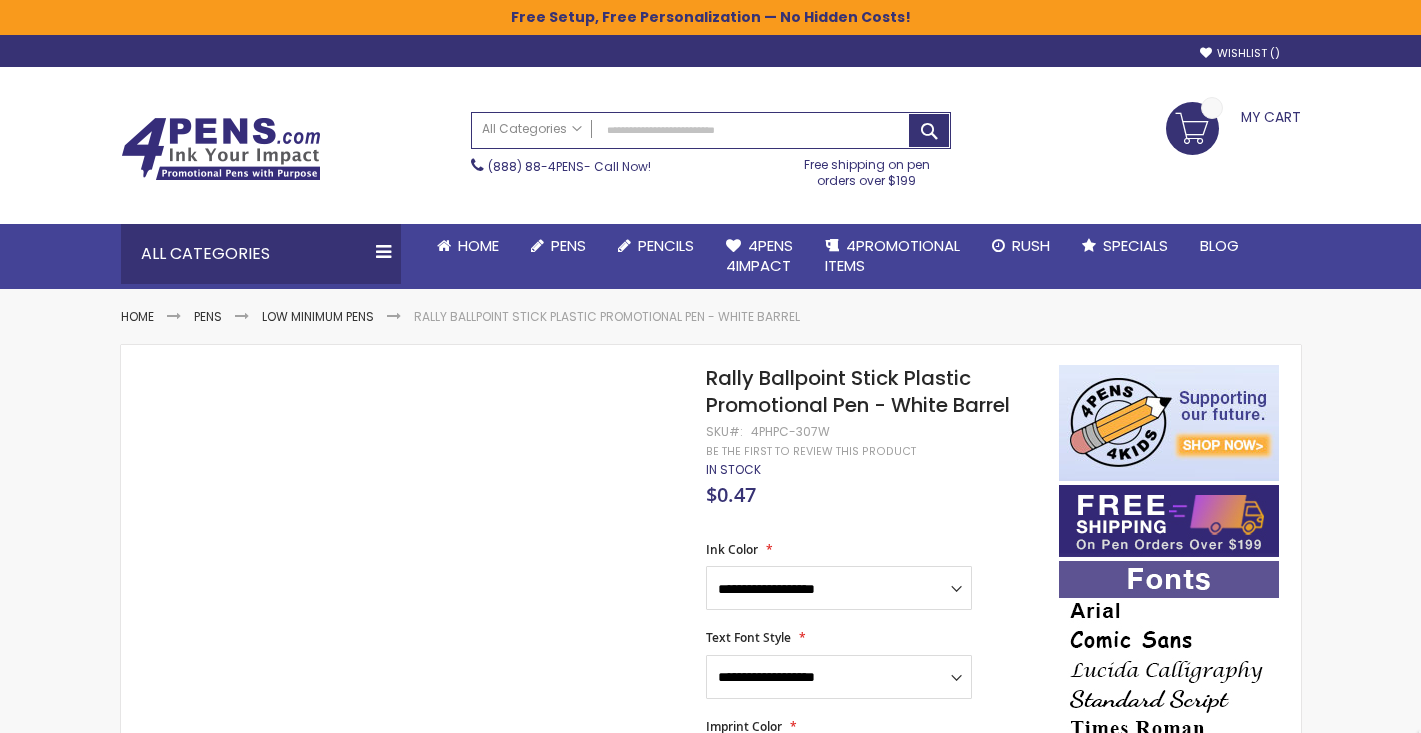 scroll, scrollTop: 0, scrollLeft: 0, axis: both 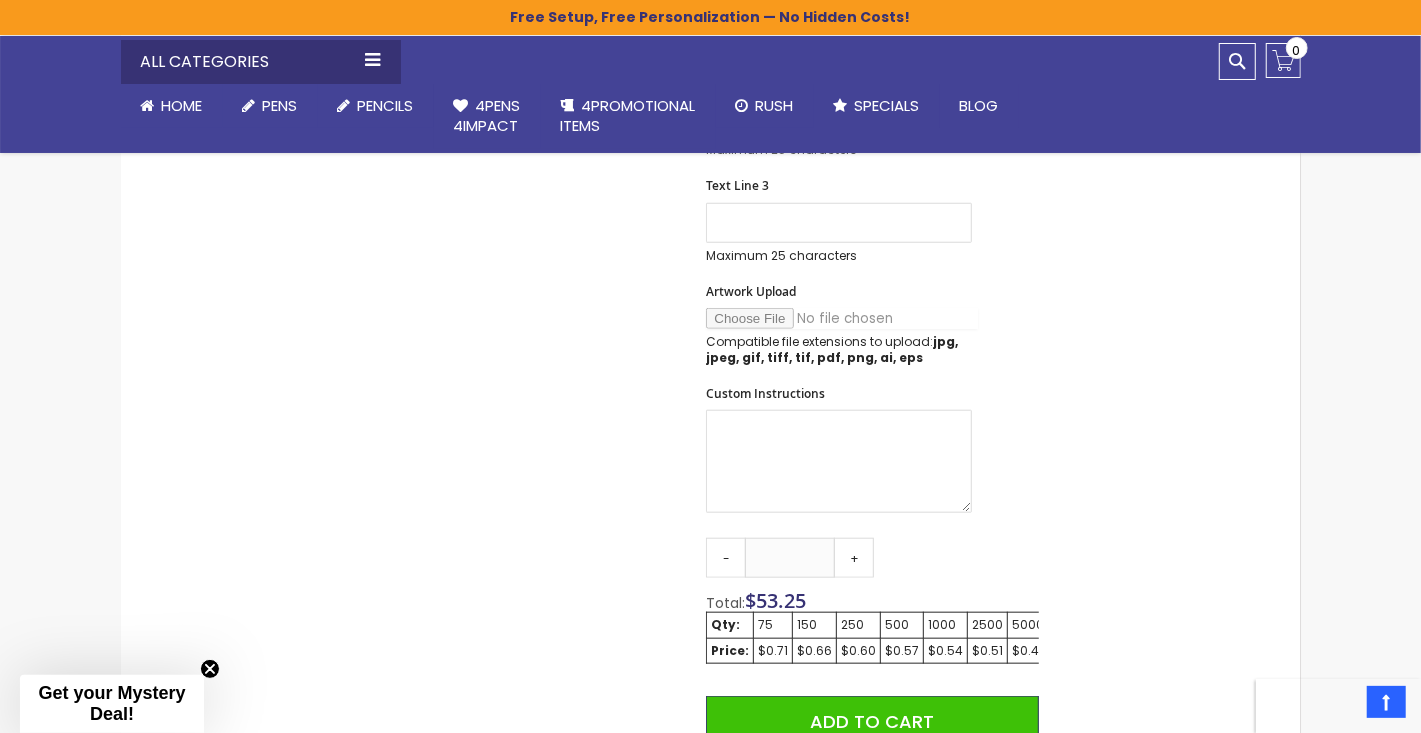 click on "Artwork Upload" at bounding box center [842, 318] 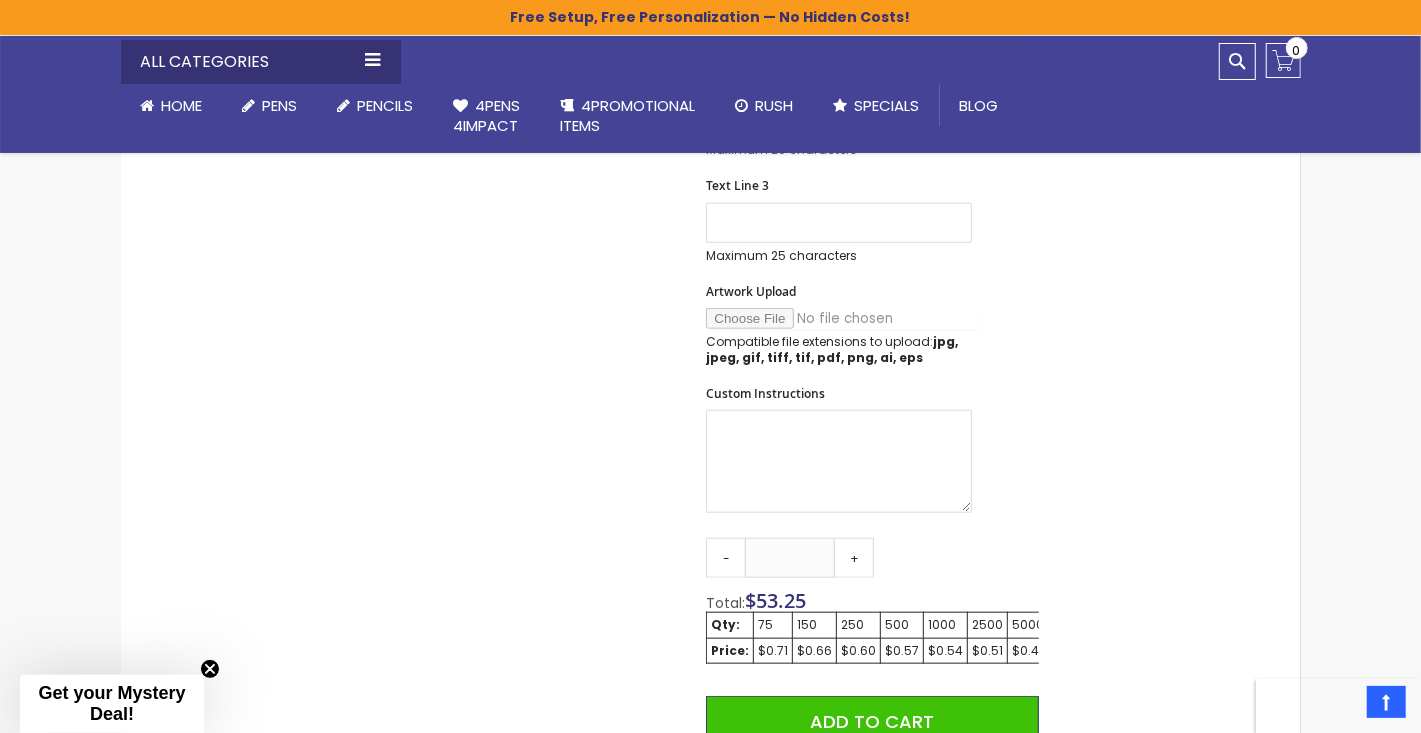 type on "**********" 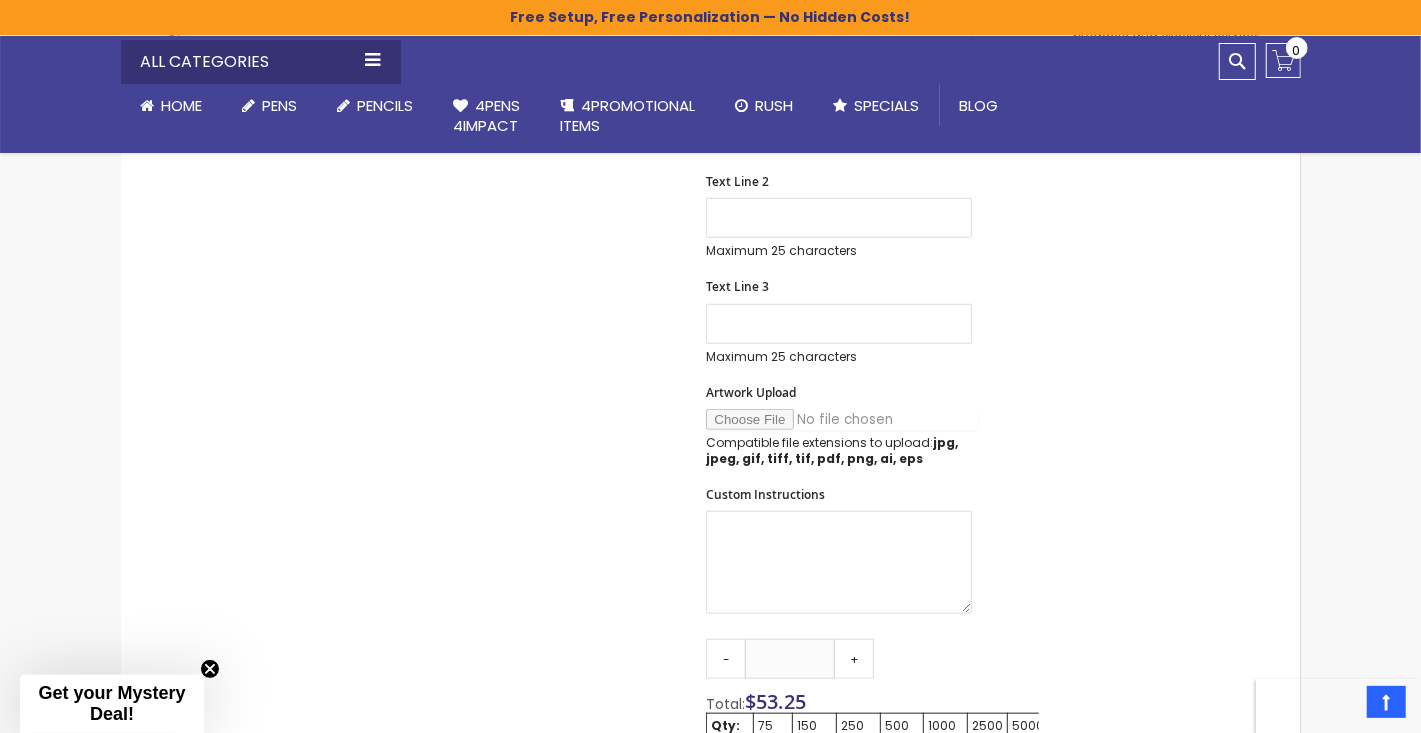 scroll, scrollTop: 1135, scrollLeft: 0, axis: vertical 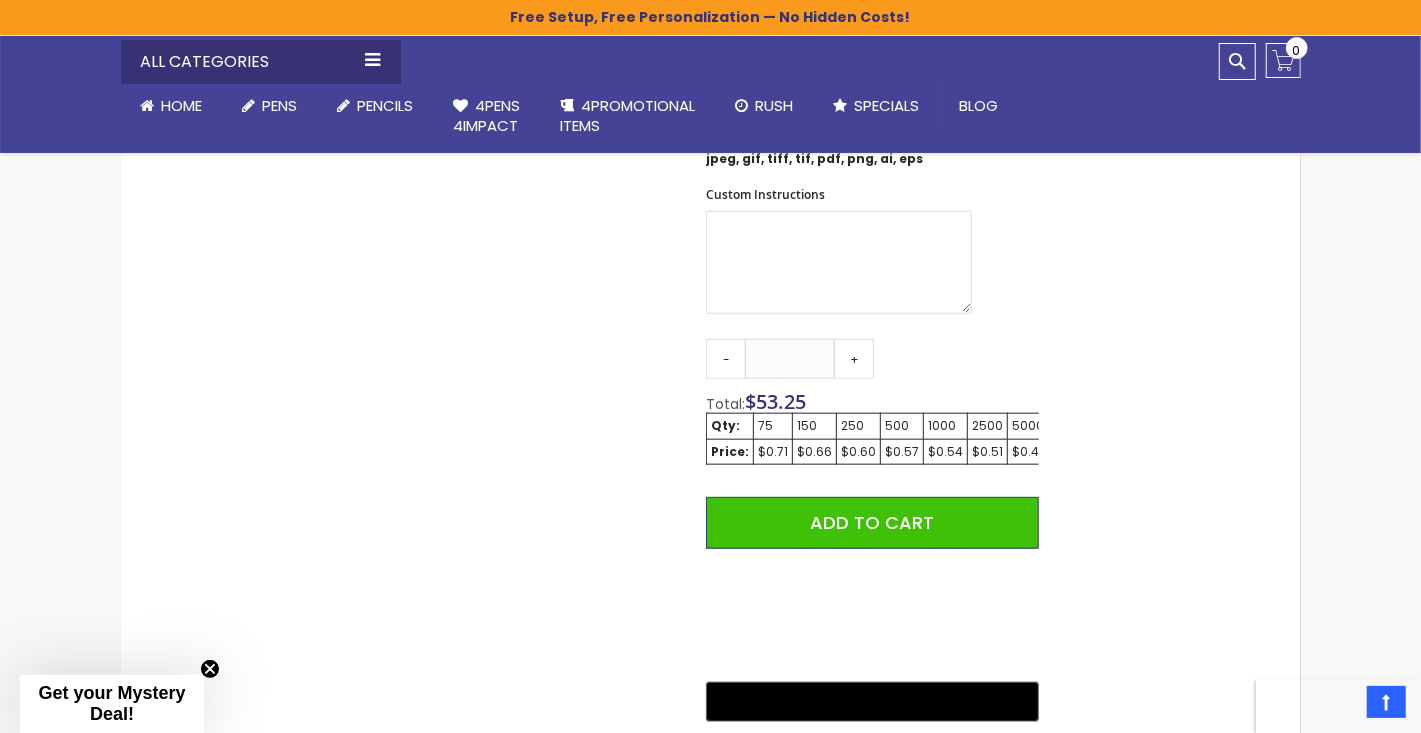 click on "150" at bounding box center [814, 426] 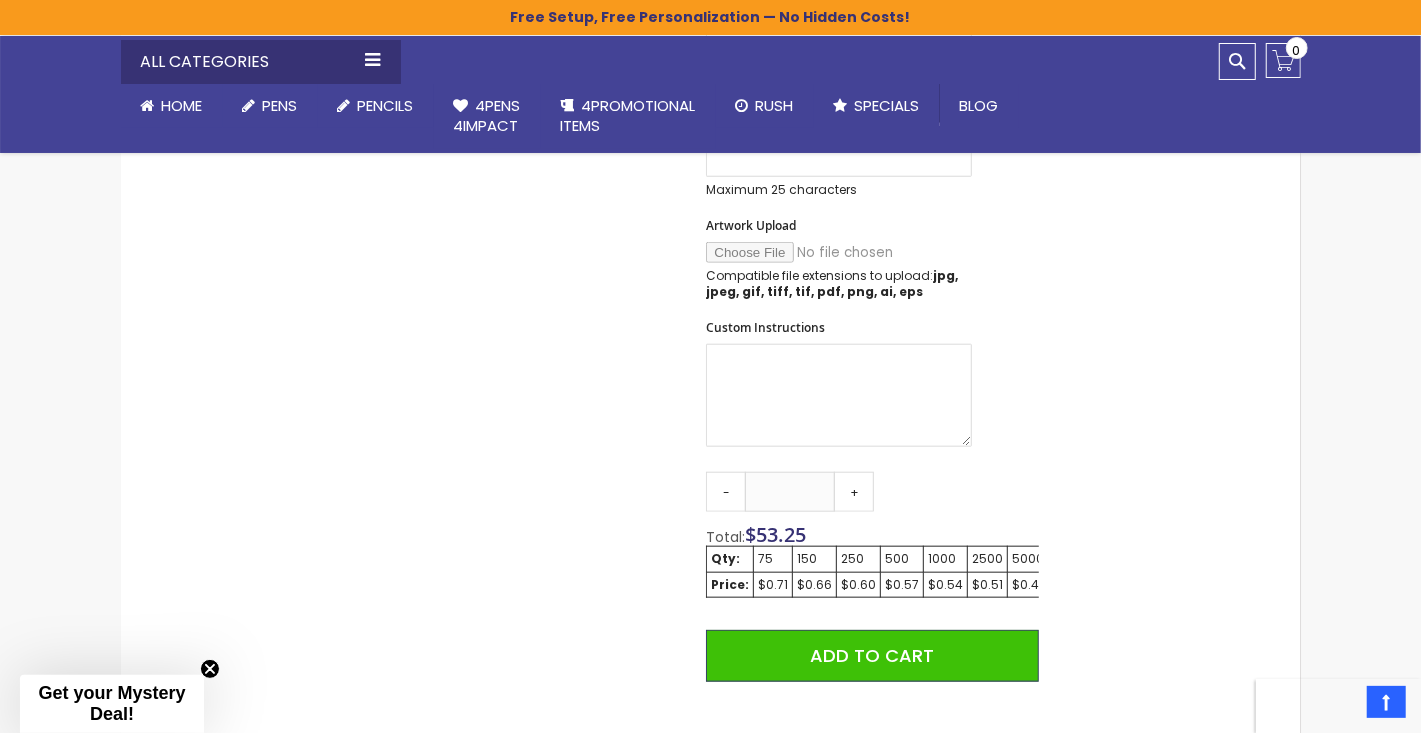scroll, scrollTop: 1036, scrollLeft: 0, axis: vertical 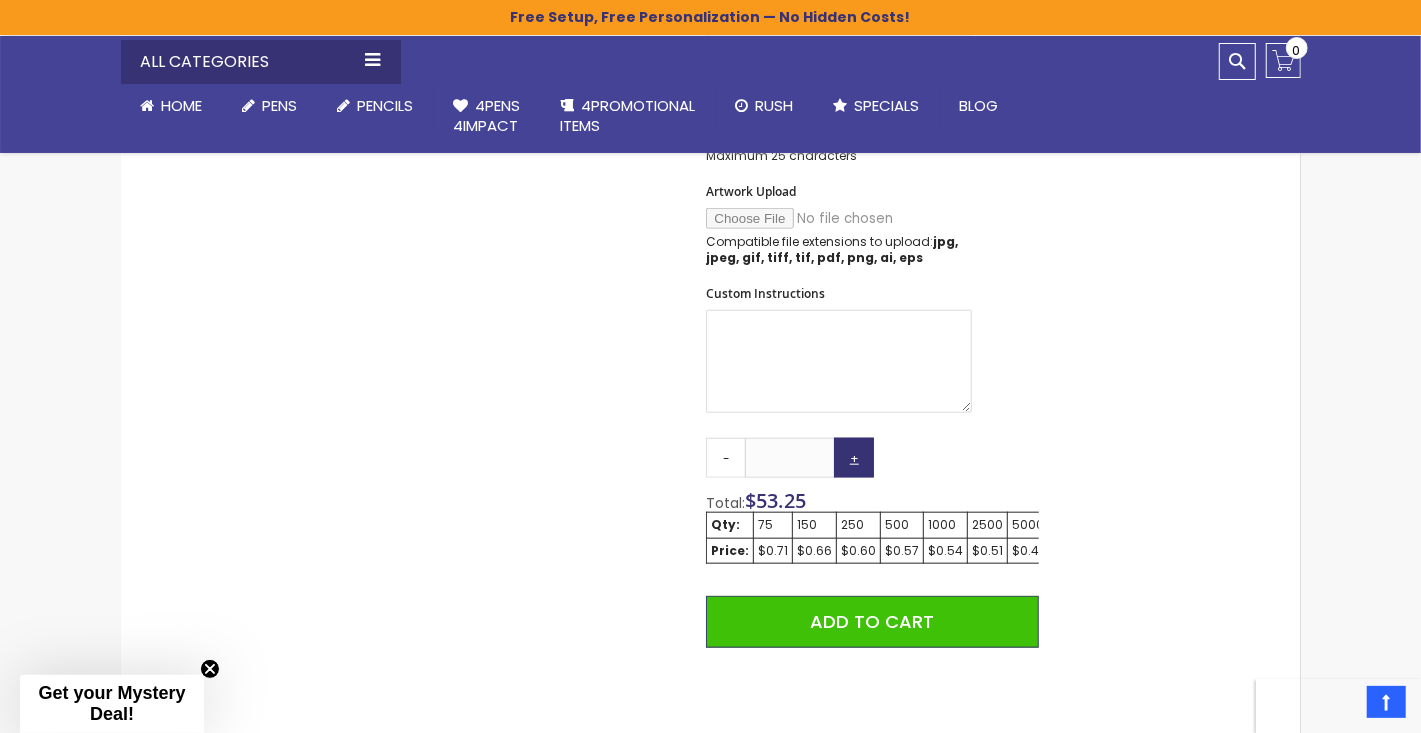 click on "+" at bounding box center [854, 458] 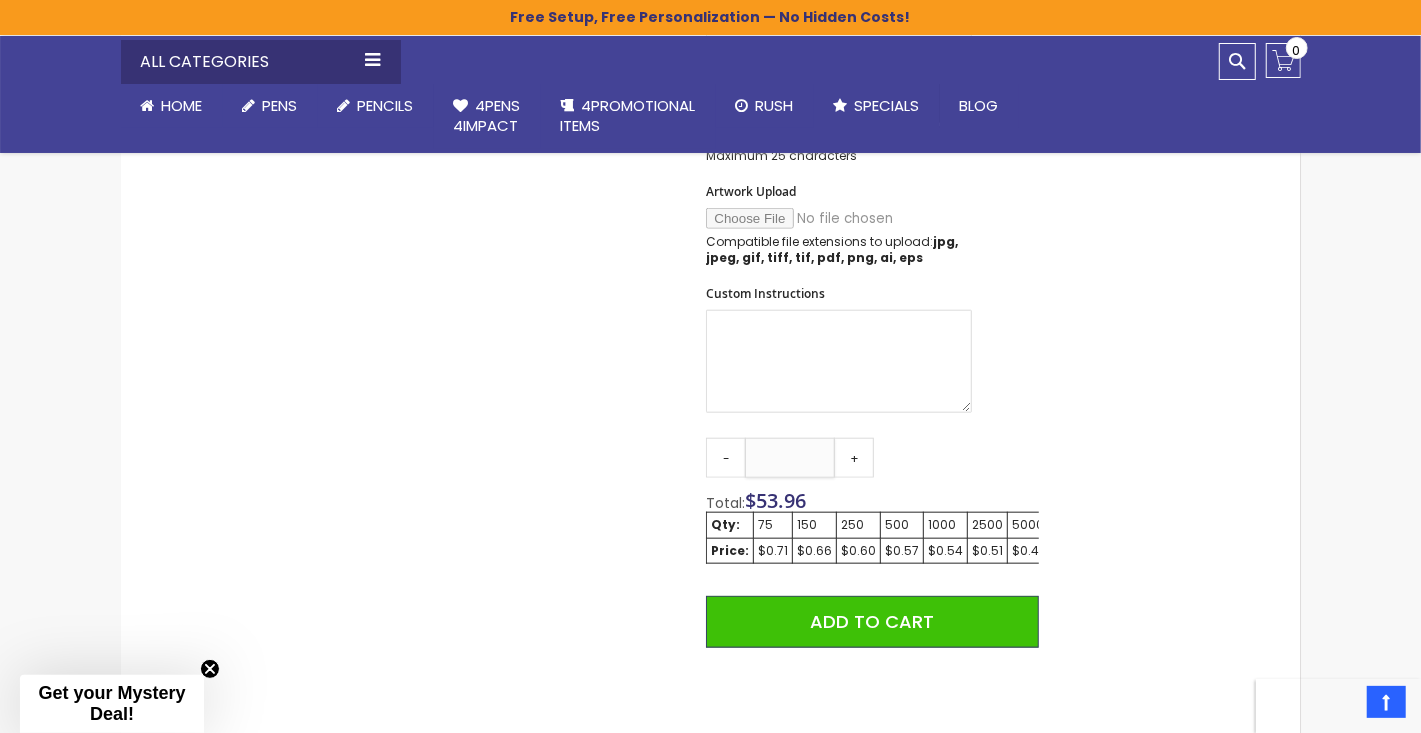drag, startPoint x: 819, startPoint y: 447, endPoint x: 762, endPoint y: 449, distance: 57.035076 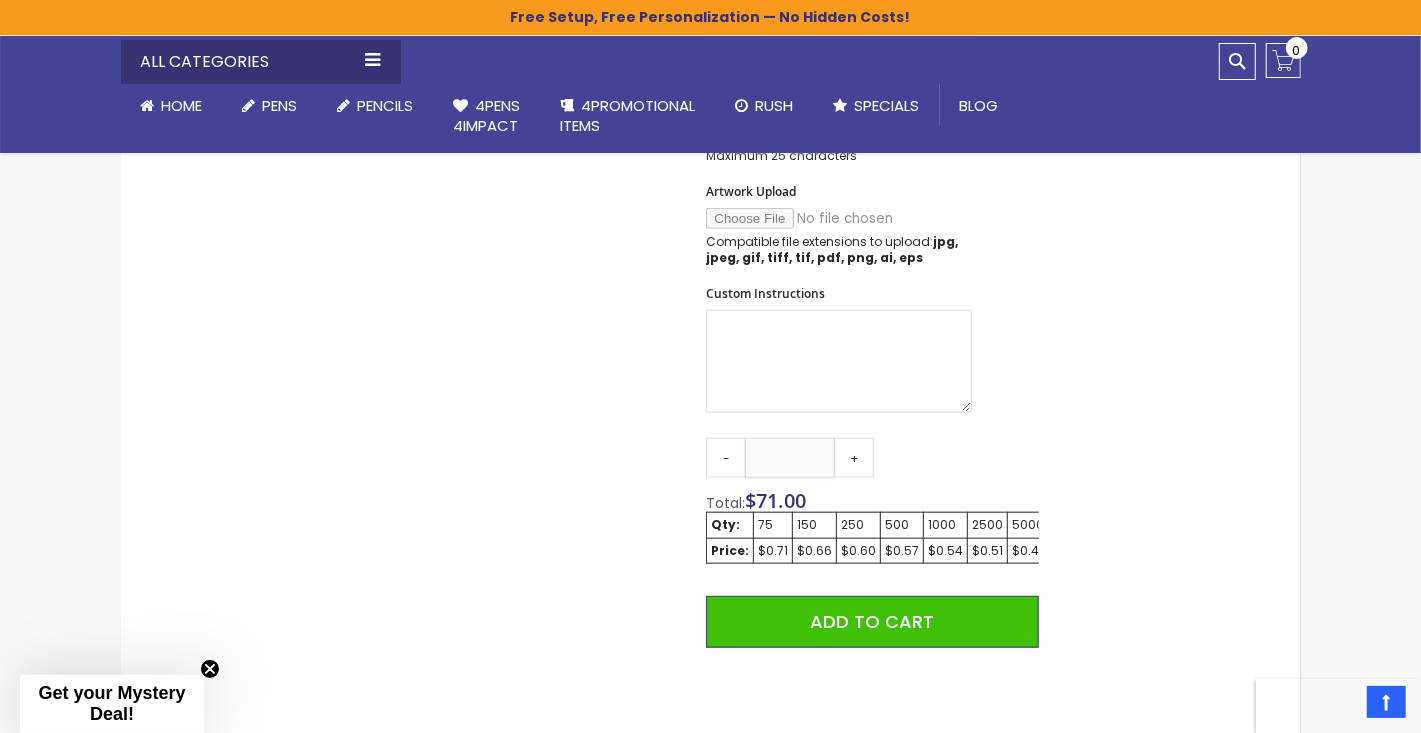 type on "***" 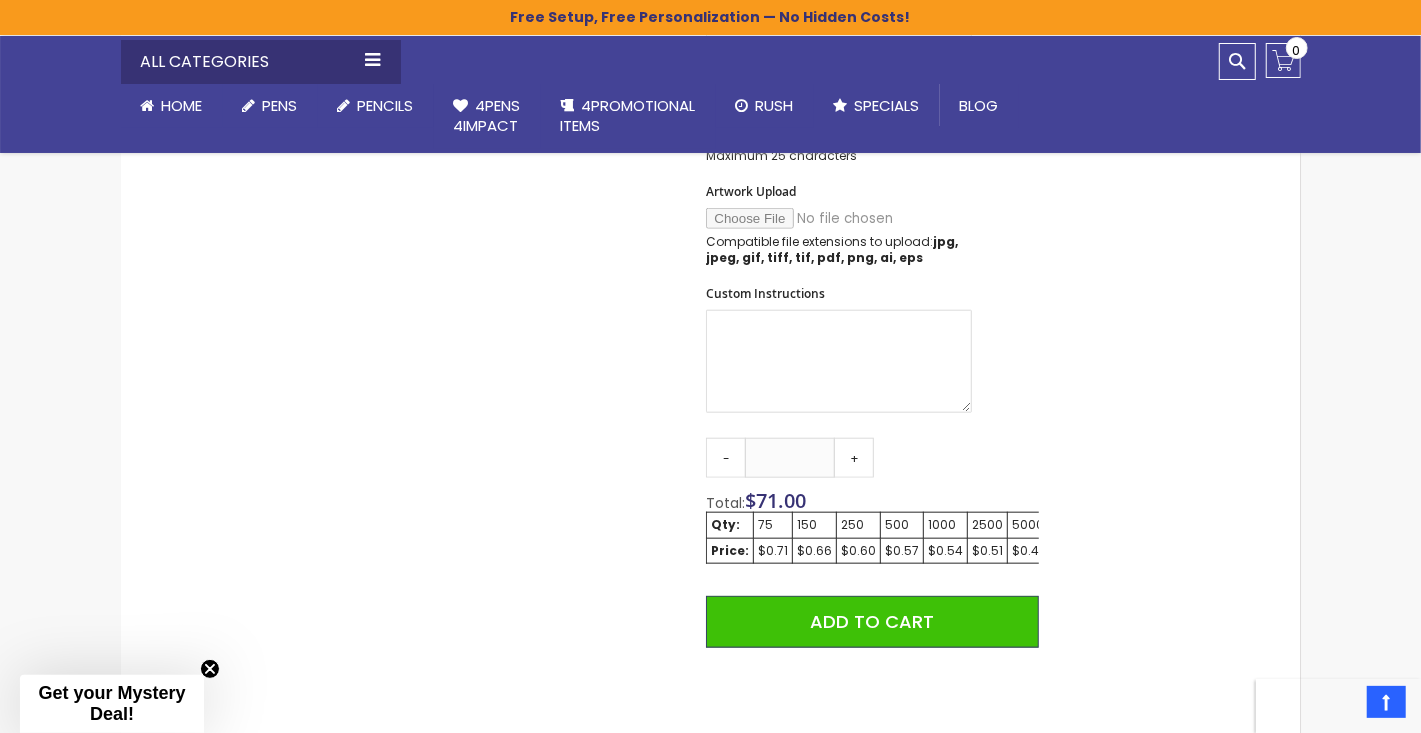 click on "Skip to the end of the images gallery
Skip to the beginning of the images gallery
Rally Ballpoint Stick Plastic Promotional Pen - White Barrel
SKU
4PHPC-307W
Be the first to review this product
%1" at bounding box center (711, 264) 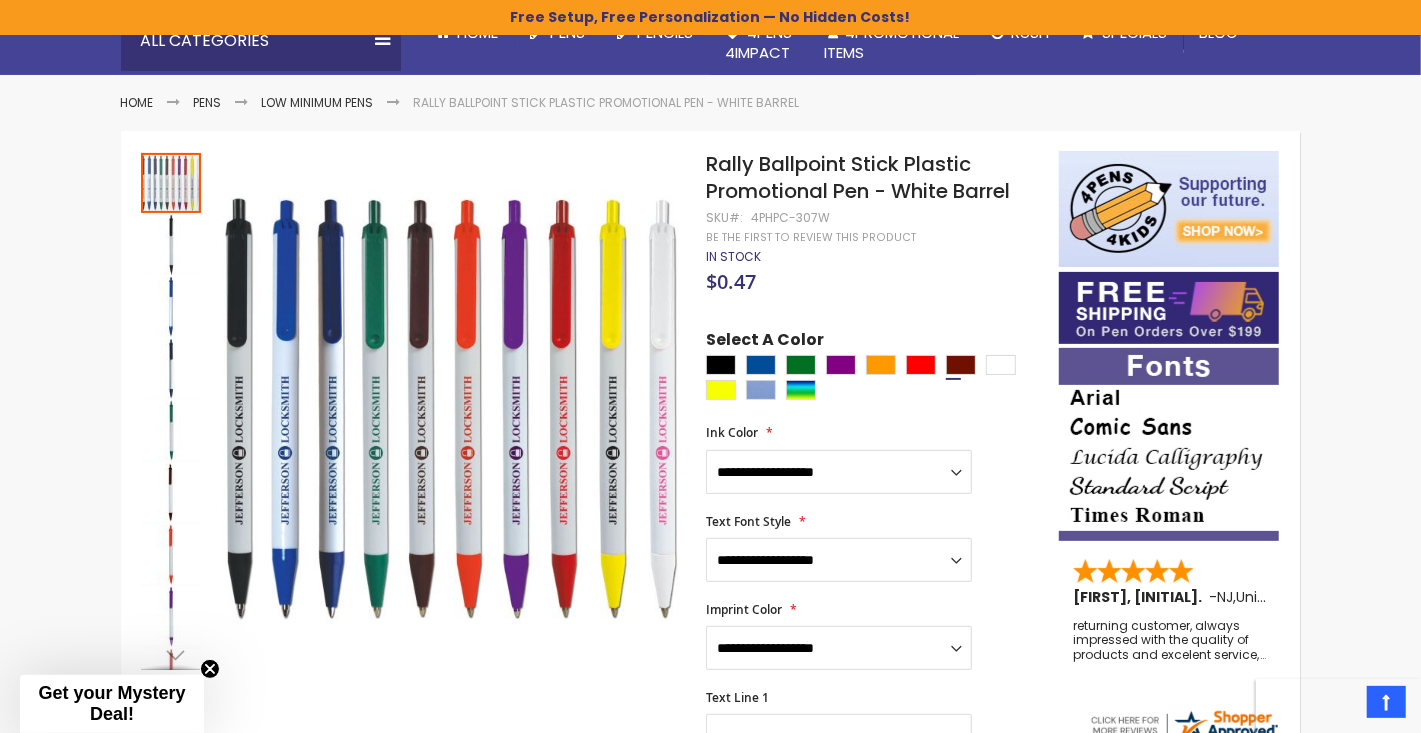 scroll, scrollTop: 236, scrollLeft: 0, axis: vertical 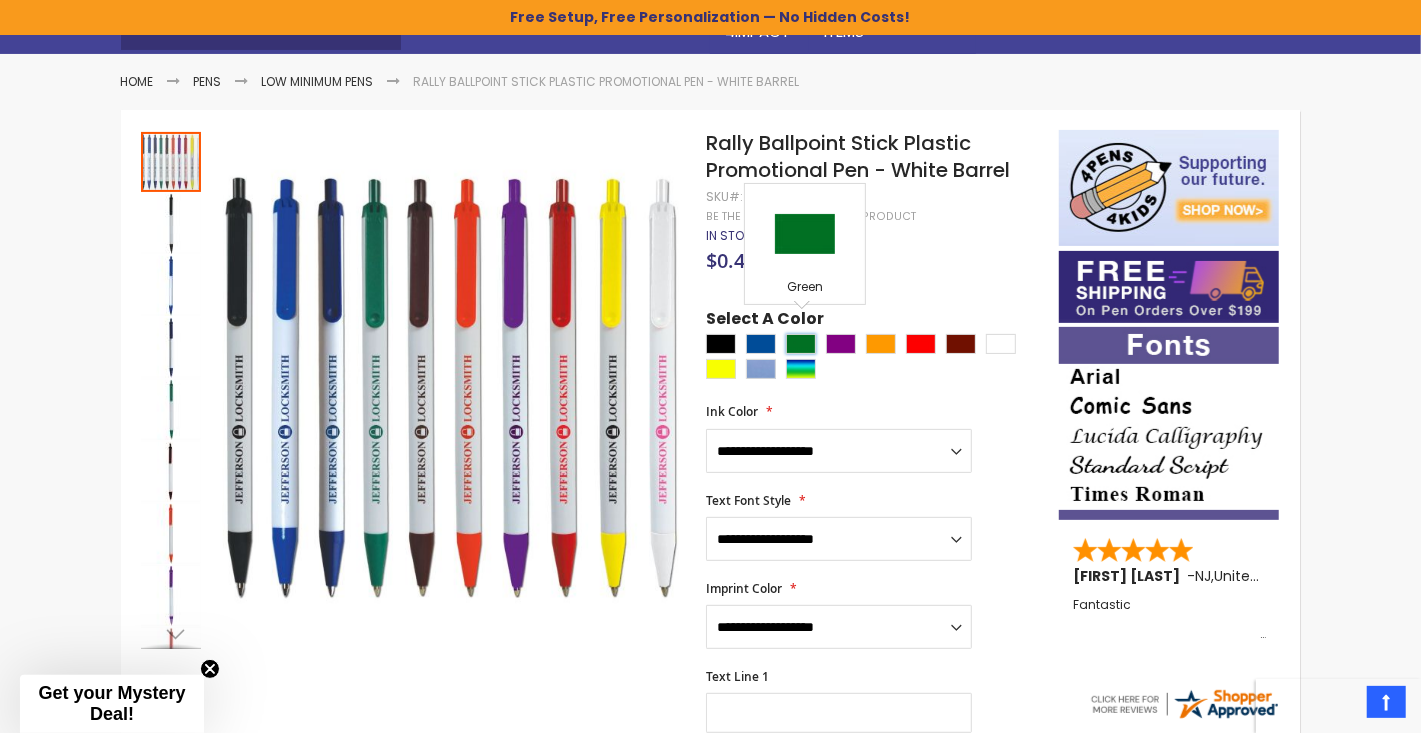 click at bounding box center [801, 344] 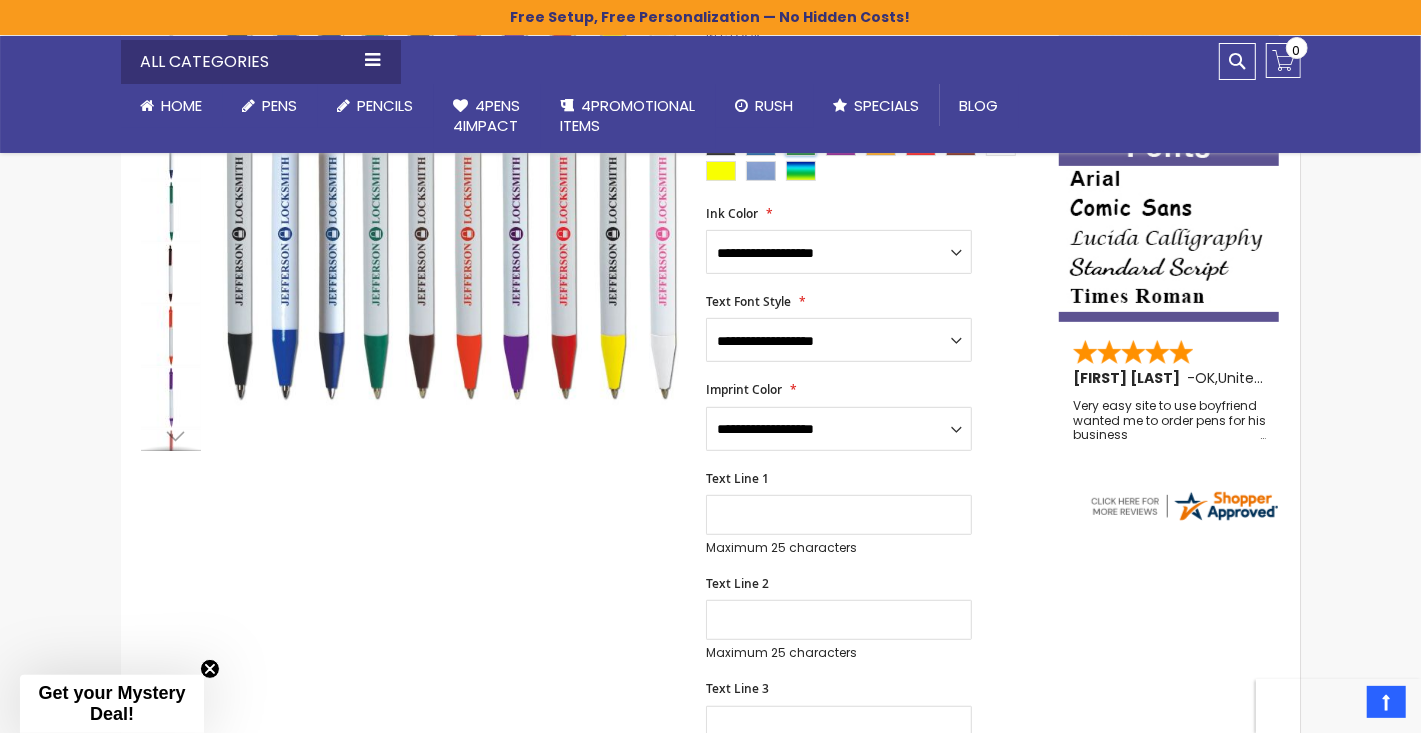 scroll, scrollTop: 399, scrollLeft: 0, axis: vertical 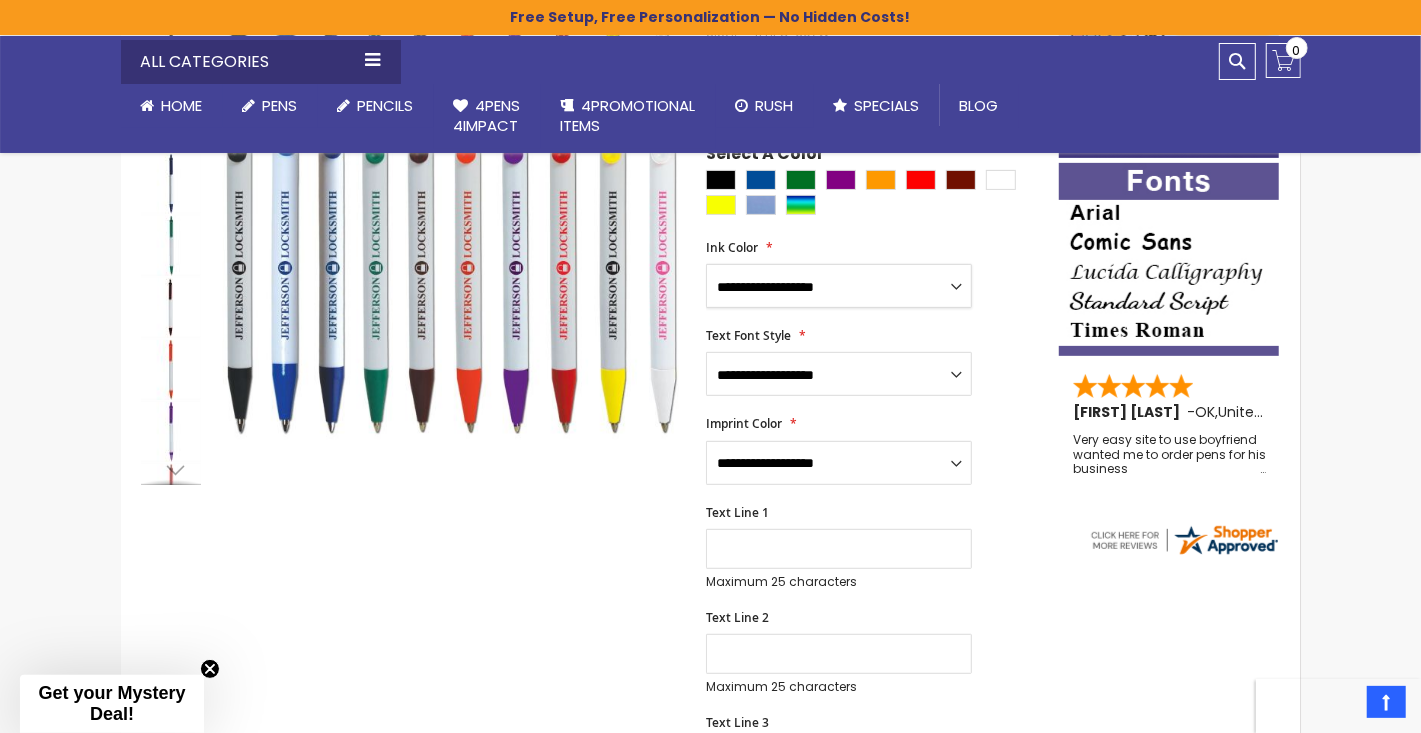 click on "**********" at bounding box center [839, 286] 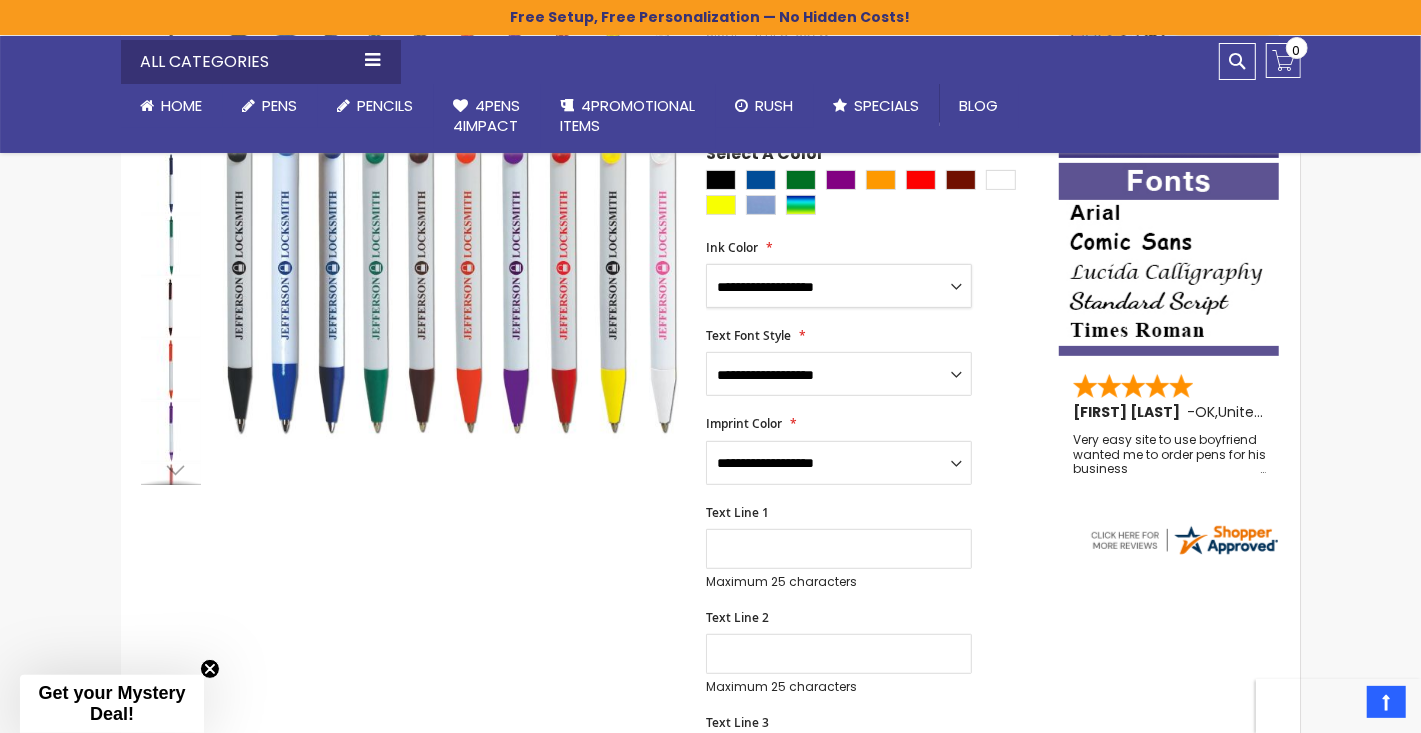 select on "*****" 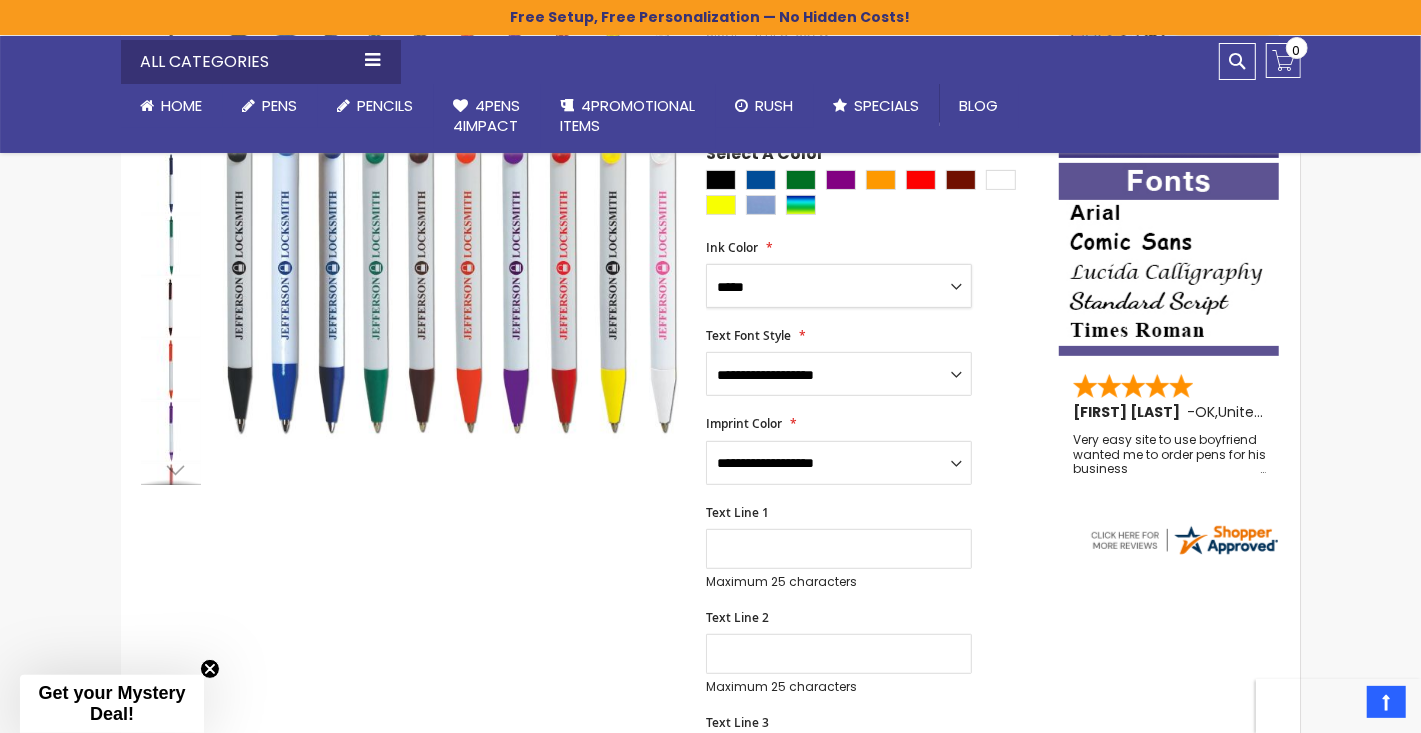click on "**********" at bounding box center (839, 286) 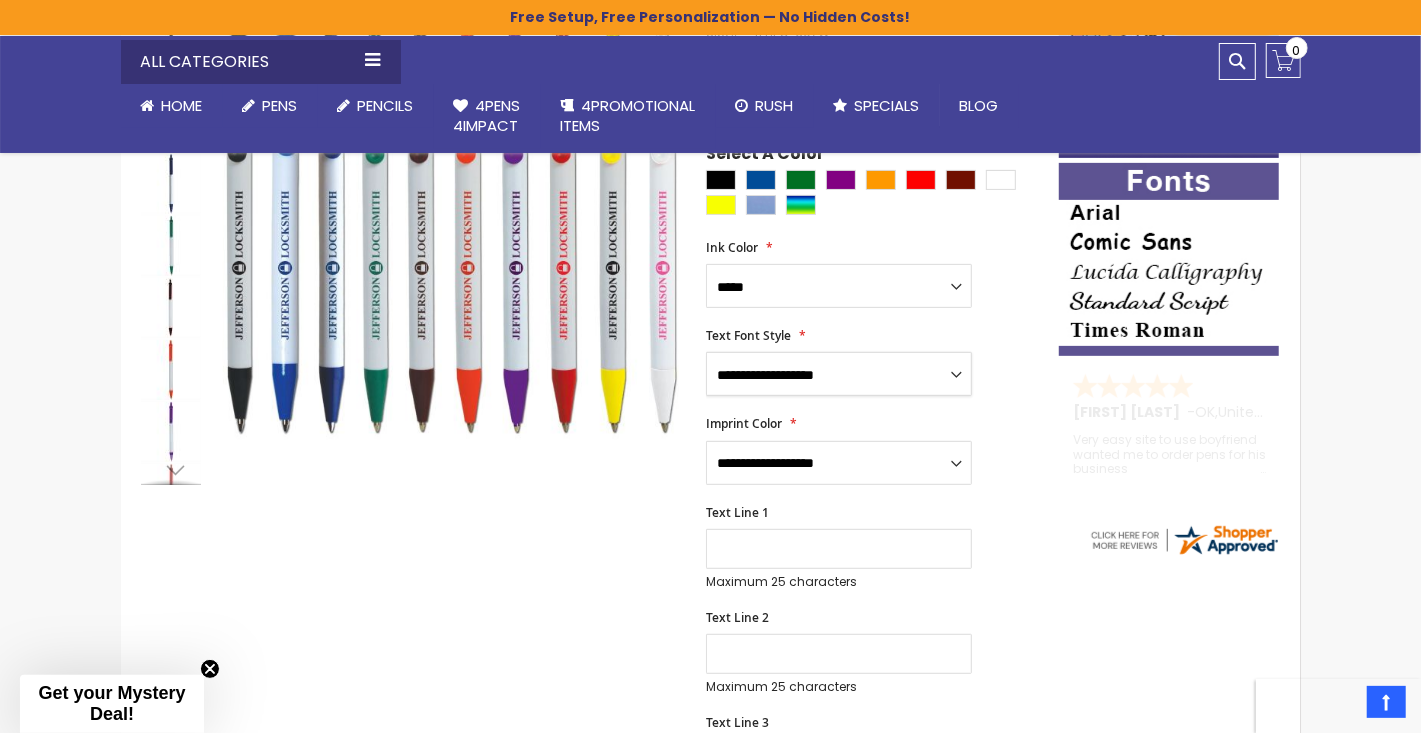 click on "**********" at bounding box center (839, 374) 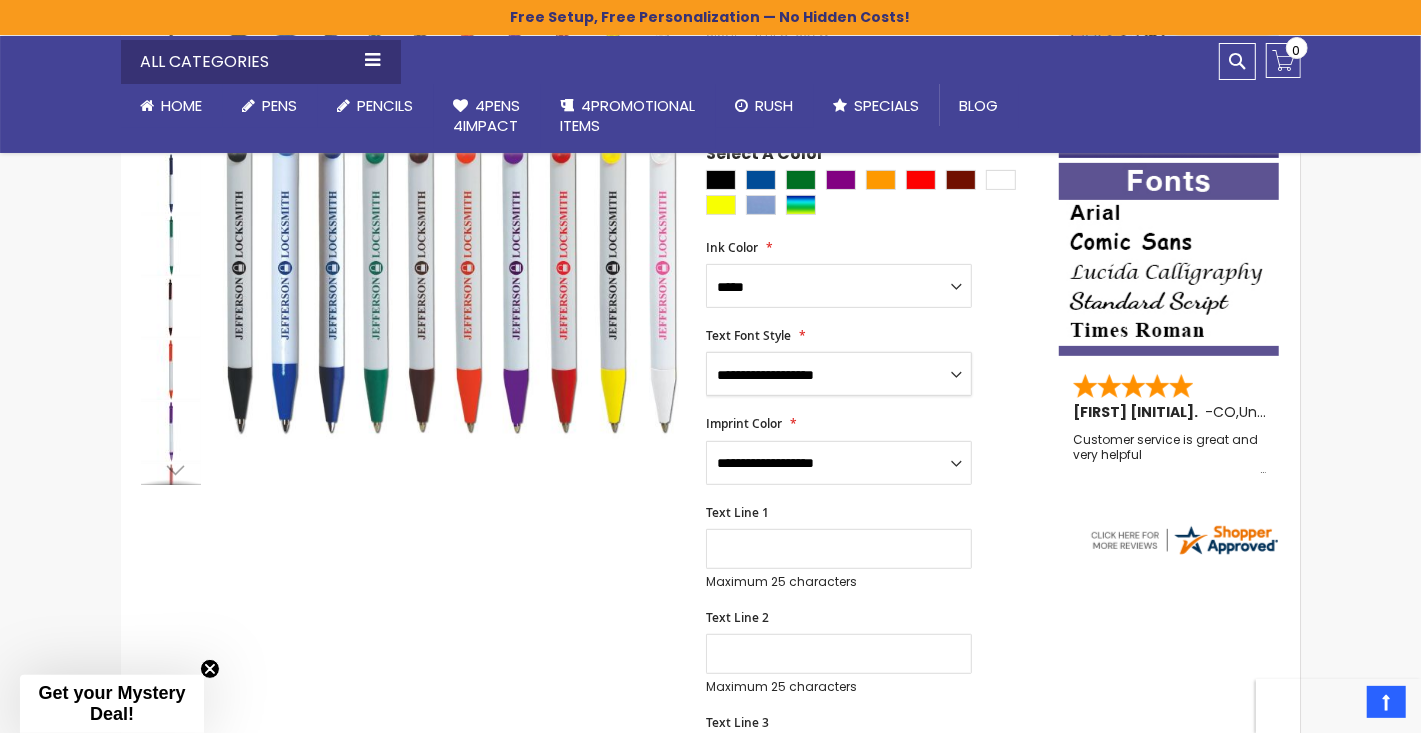 click on "**********" at bounding box center (839, 374) 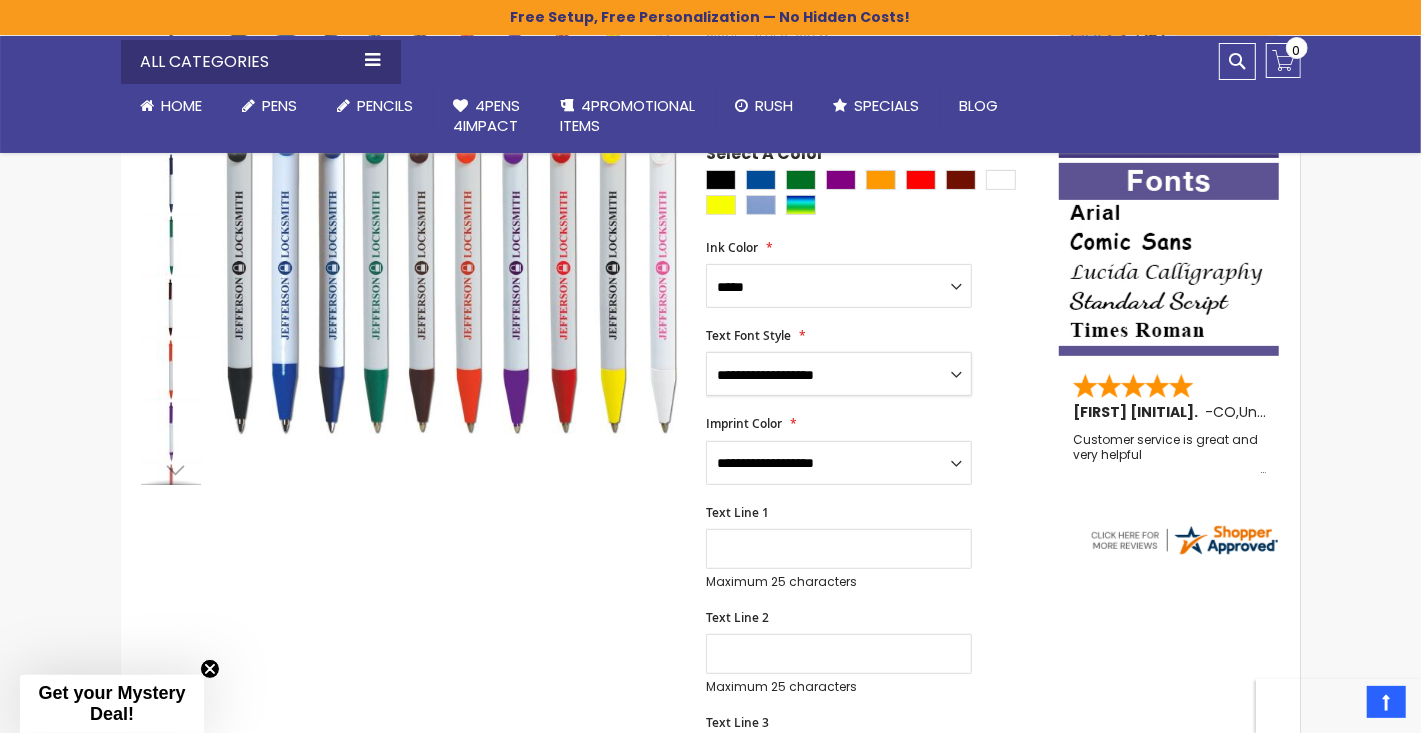 select on "*****" 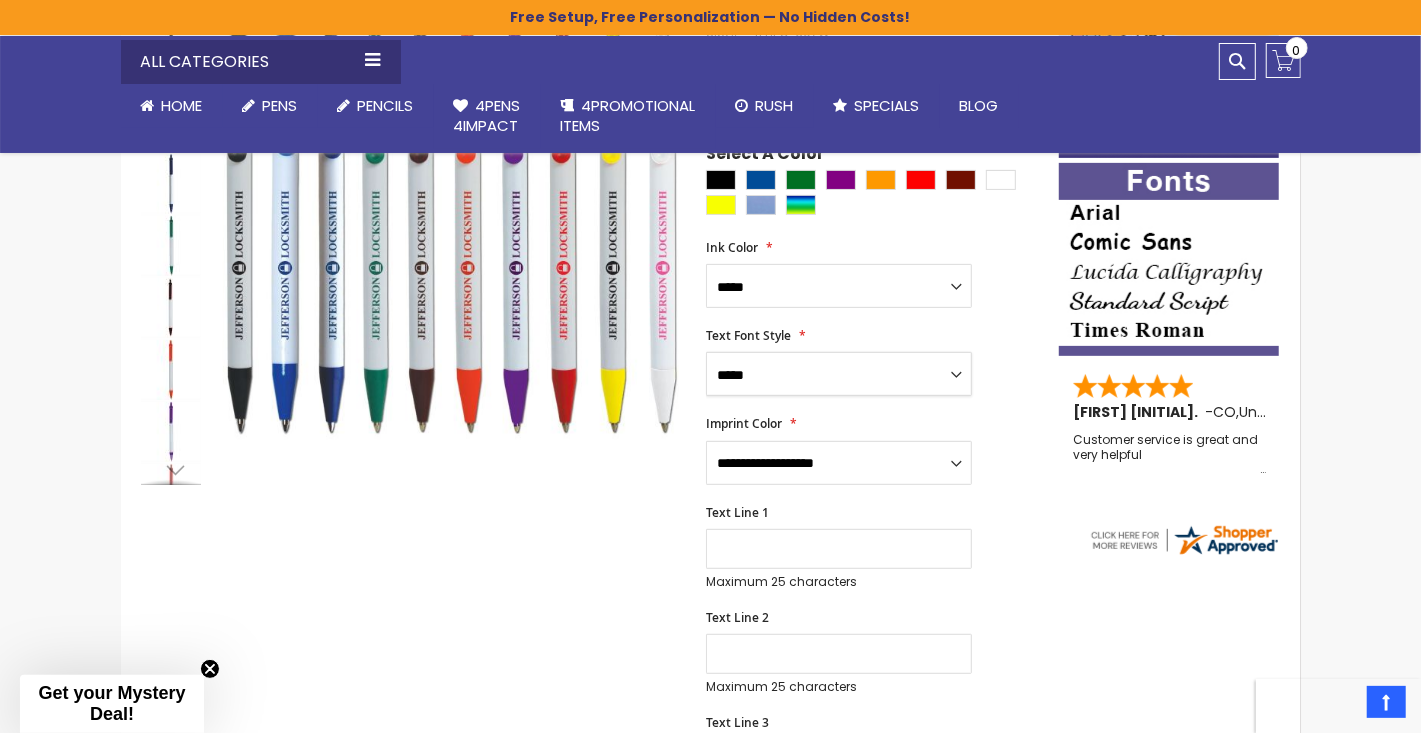 click on "**********" at bounding box center [839, 374] 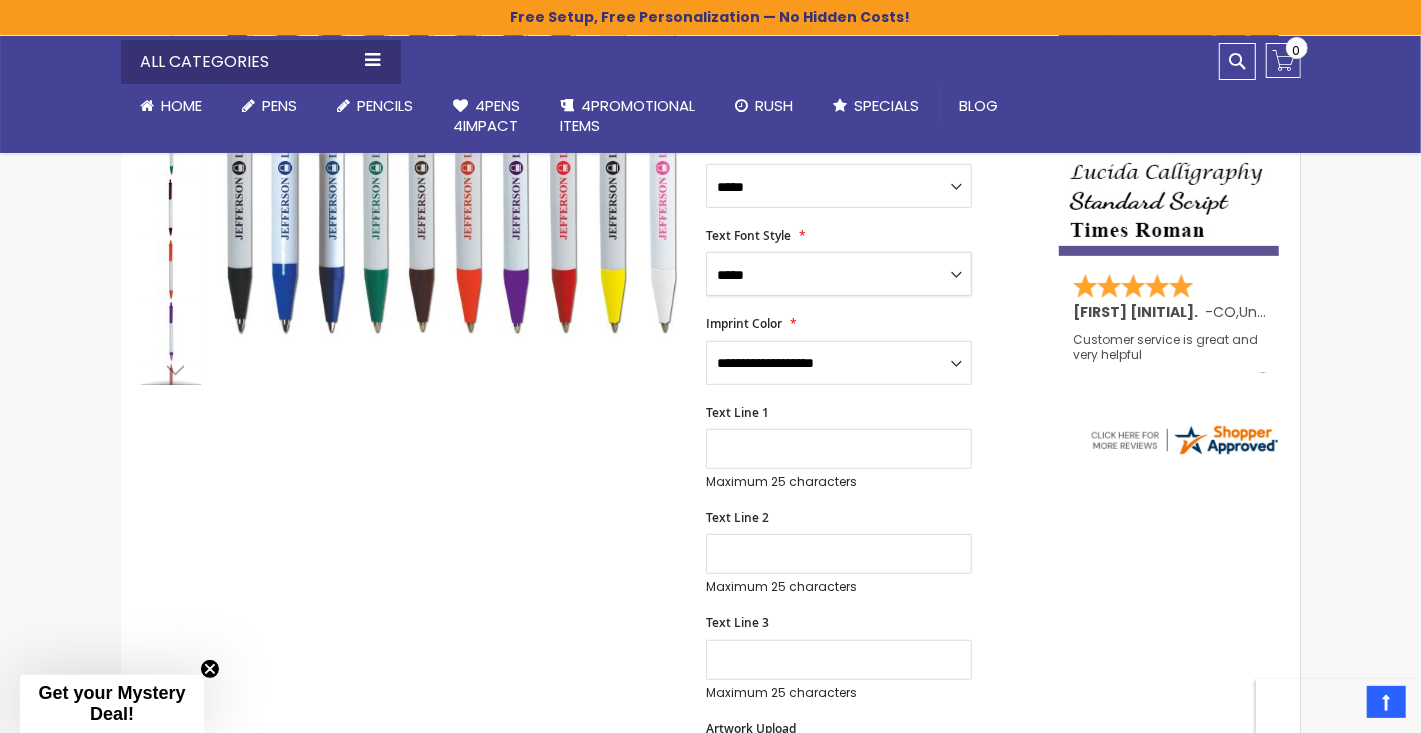 scroll, scrollTop: 500, scrollLeft: 0, axis: vertical 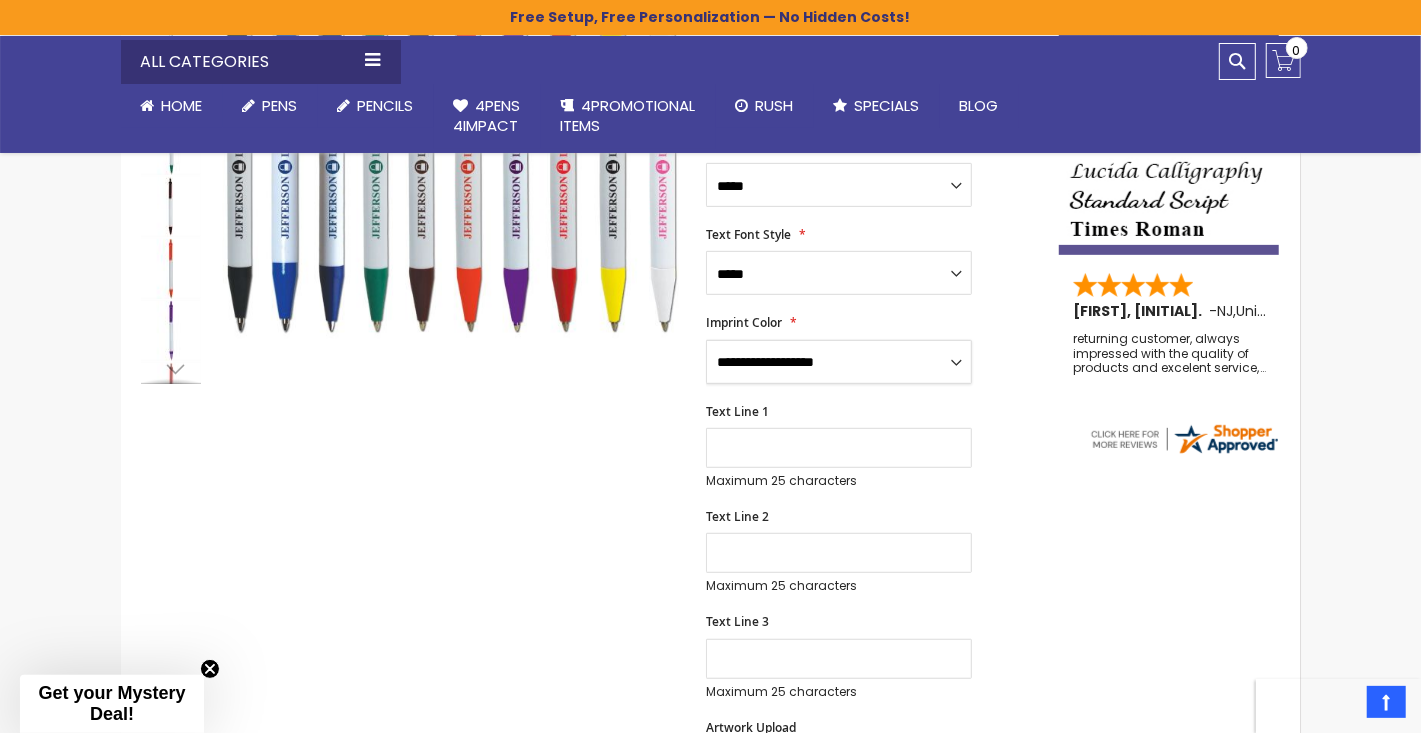 click on "**********" at bounding box center (839, 362) 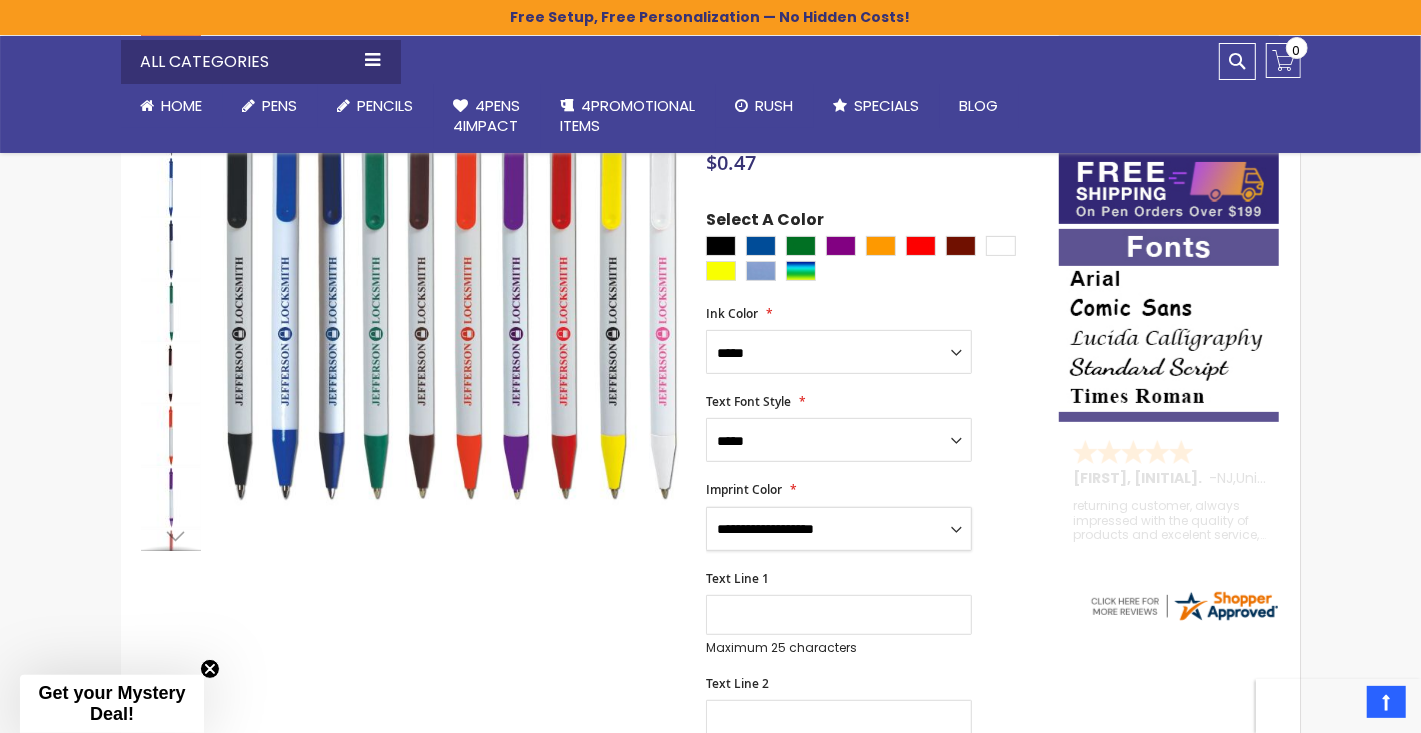 scroll, scrollTop: 299, scrollLeft: 0, axis: vertical 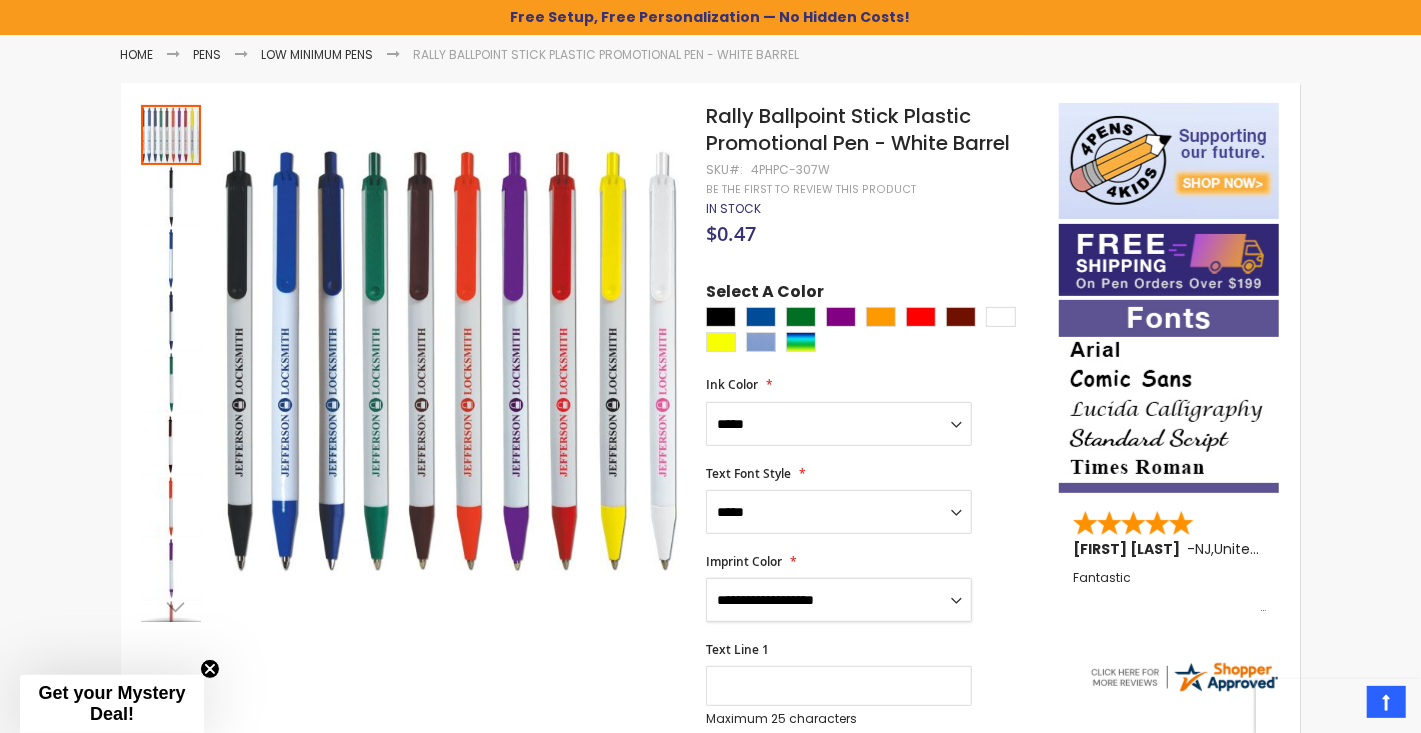 click on "**********" at bounding box center [839, 600] 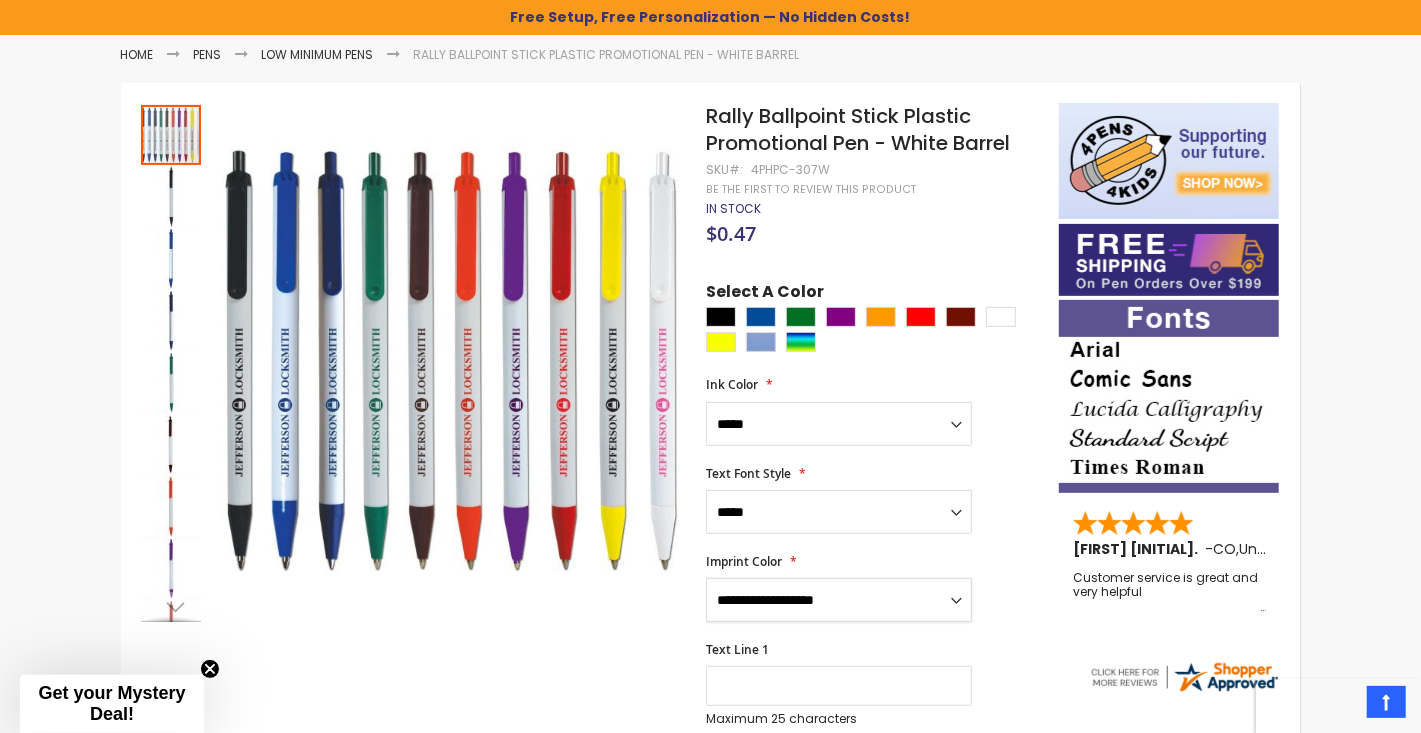 select on "*****" 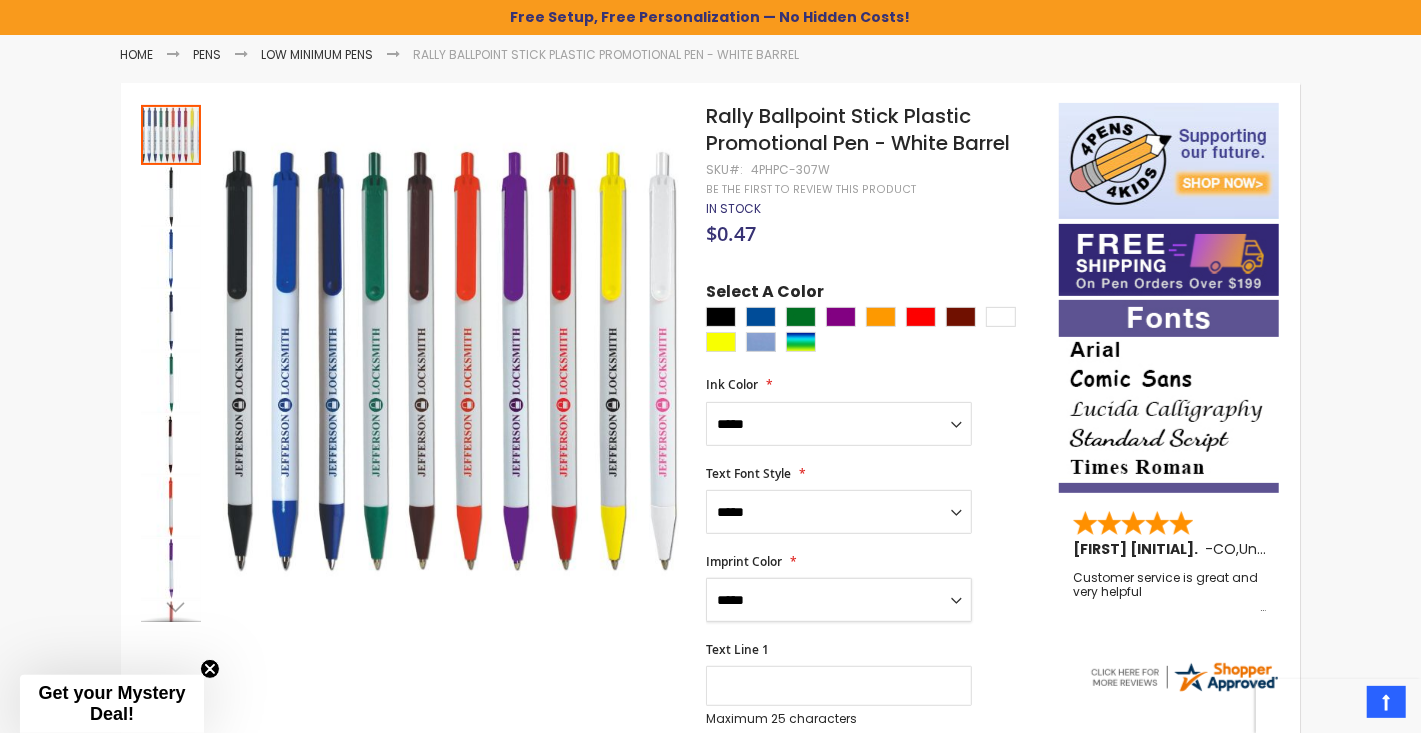 click on "**********" at bounding box center (839, 600) 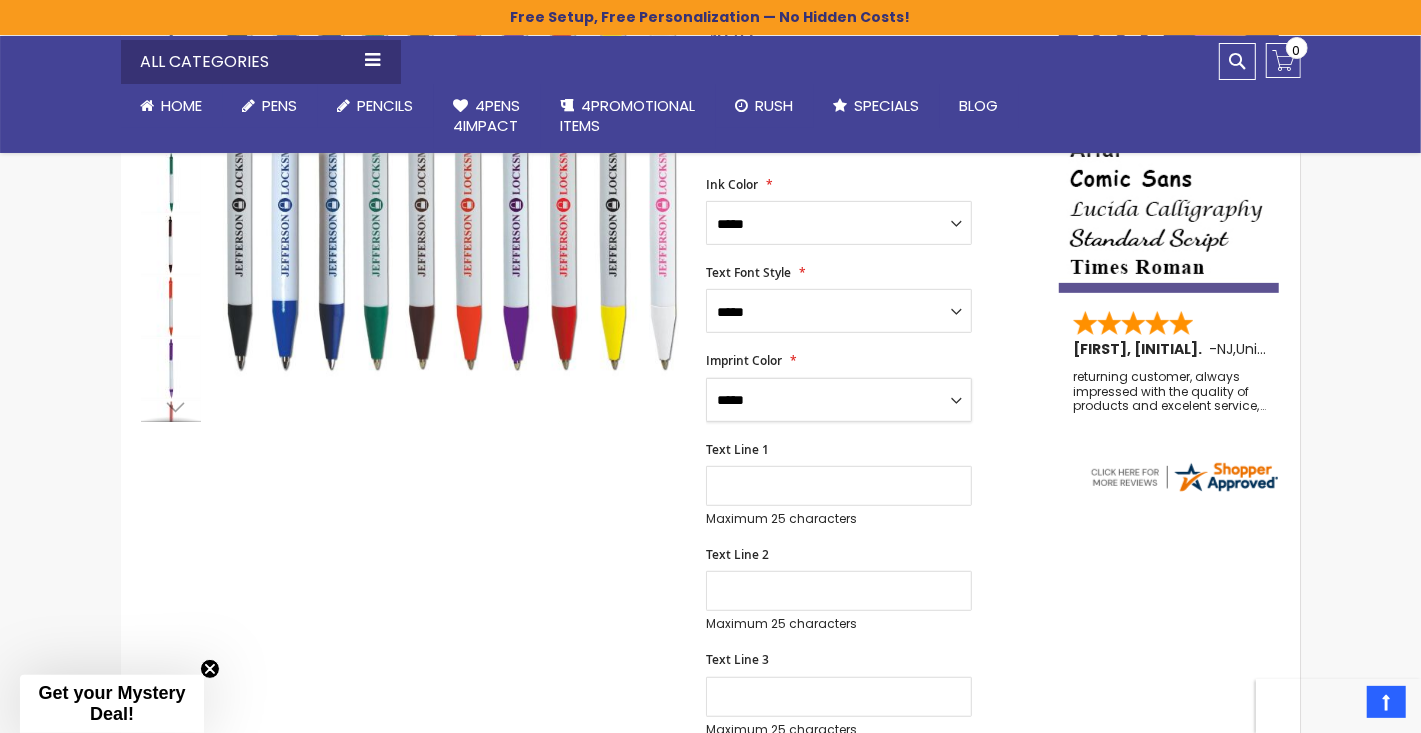 scroll, scrollTop: 500, scrollLeft: 0, axis: vertical 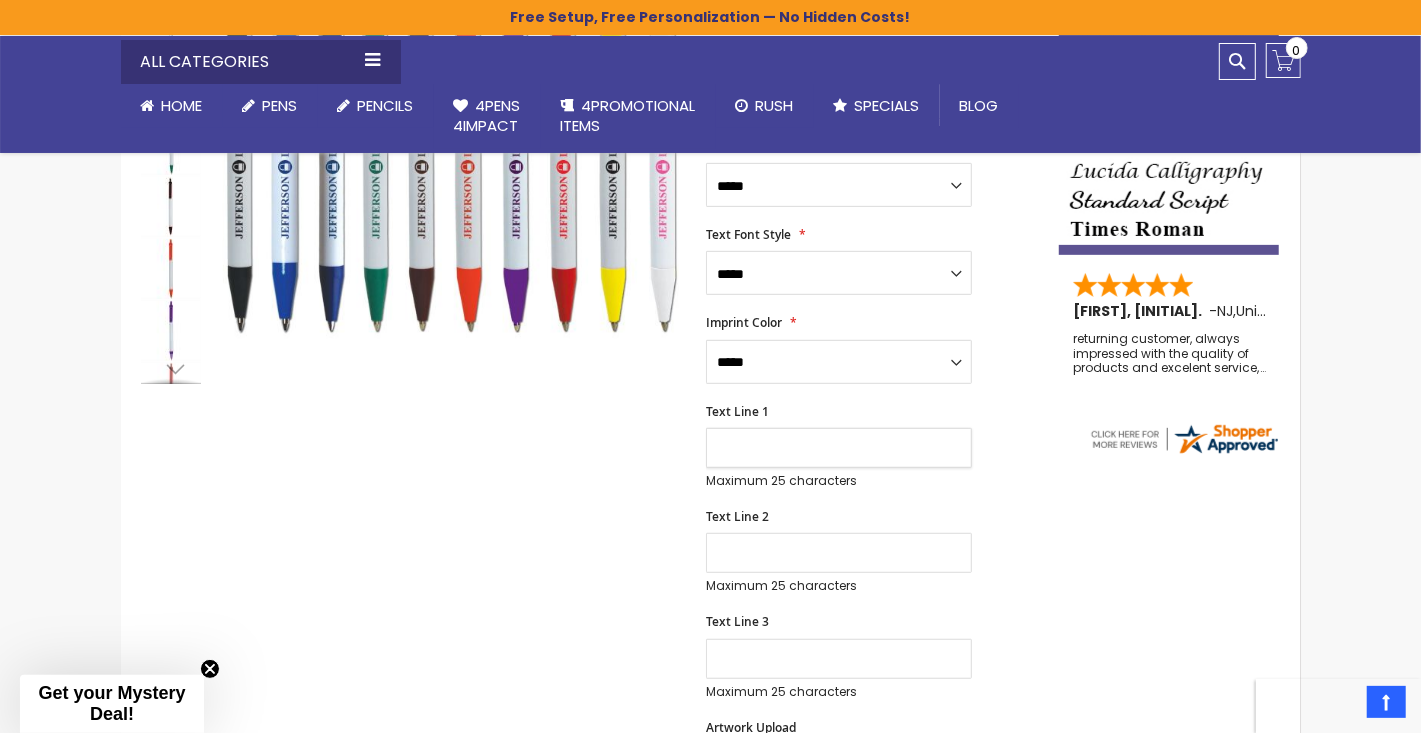 click on "Text Line 1" at bounding box center (839, 448) 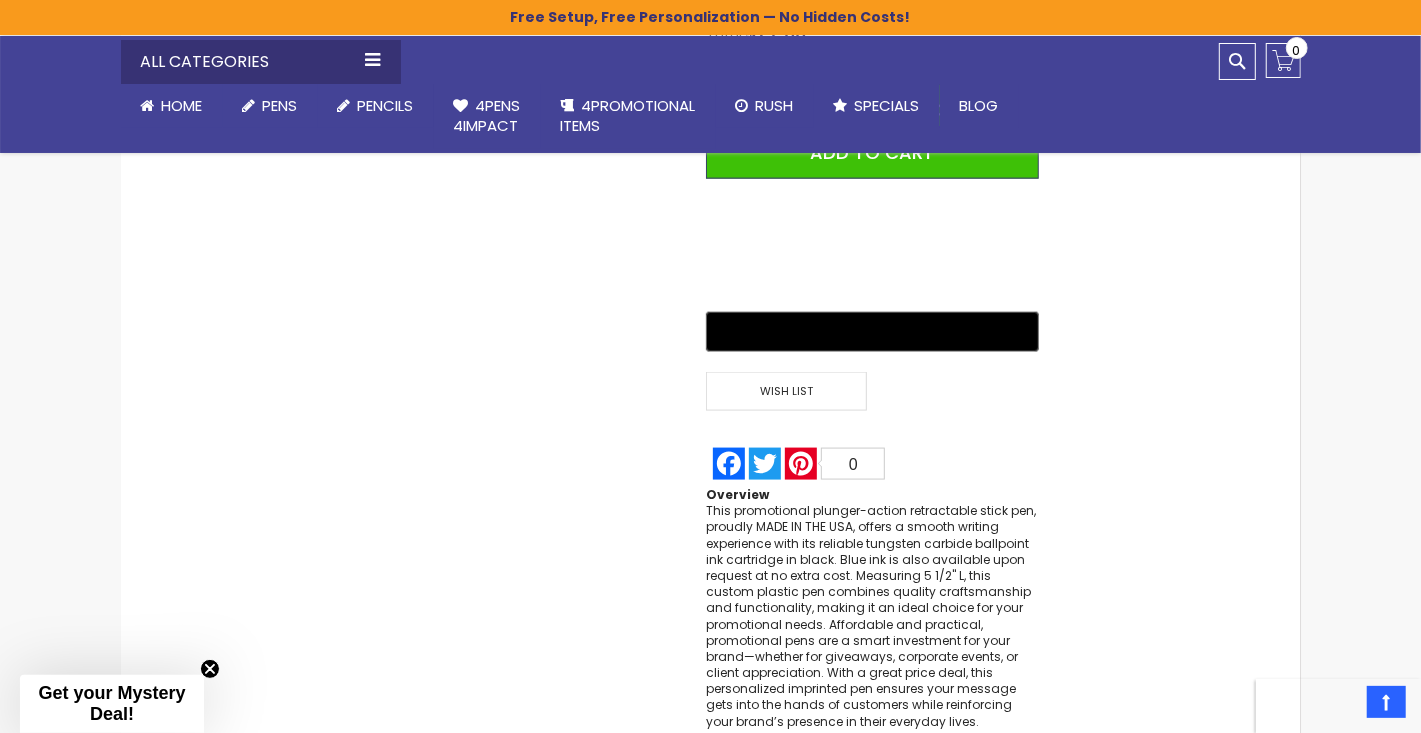 scroll, scrollTop: 1105, scrollLeft: 0, axis: vertical 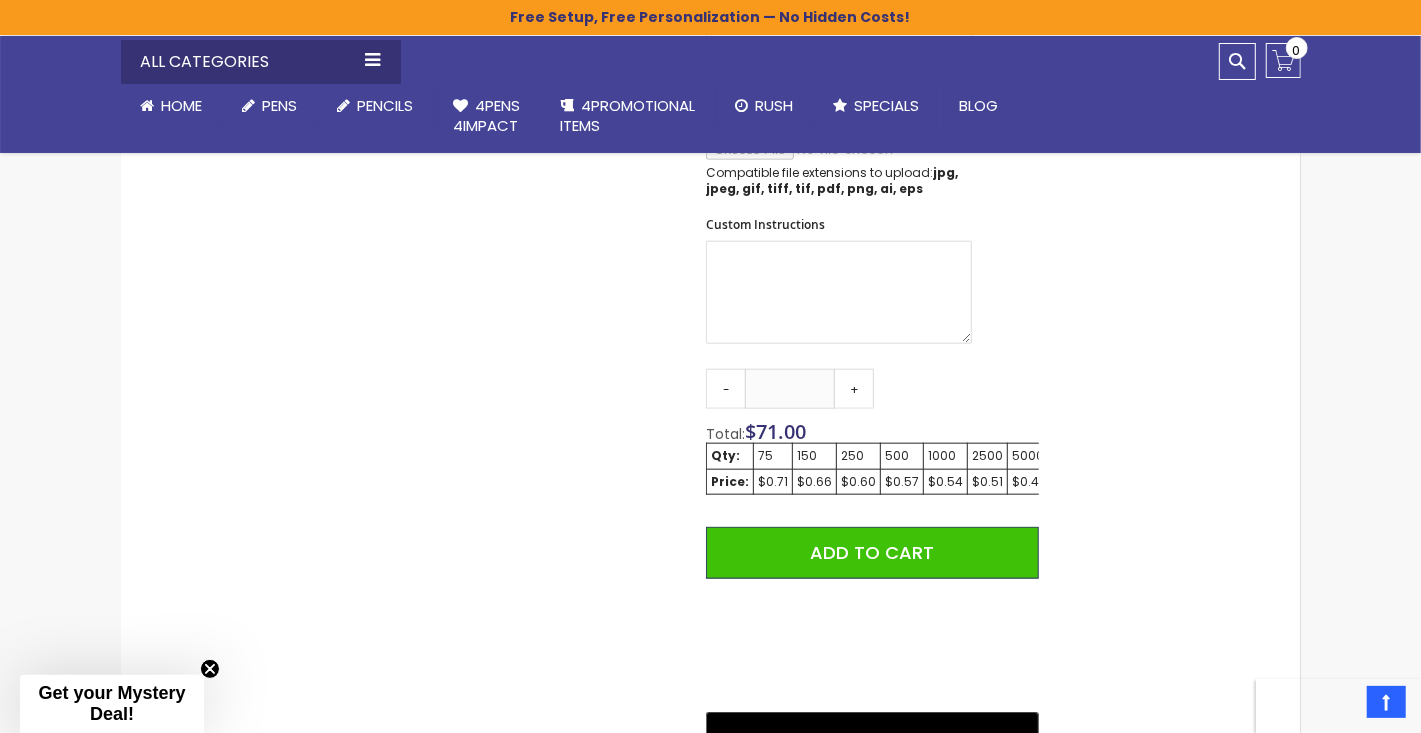 type on "**********" 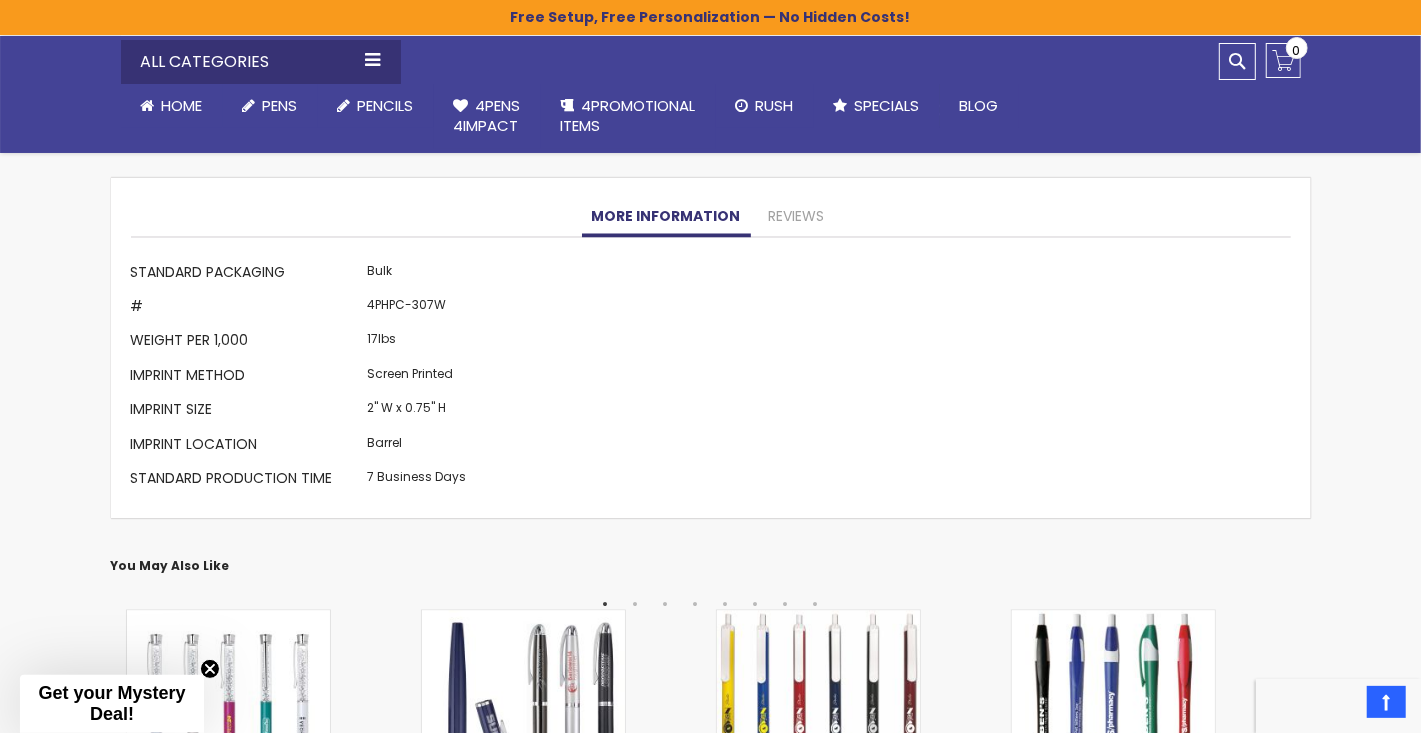 scroll, scrollTop: 2405, scrollLeft: 0, axis: vertical 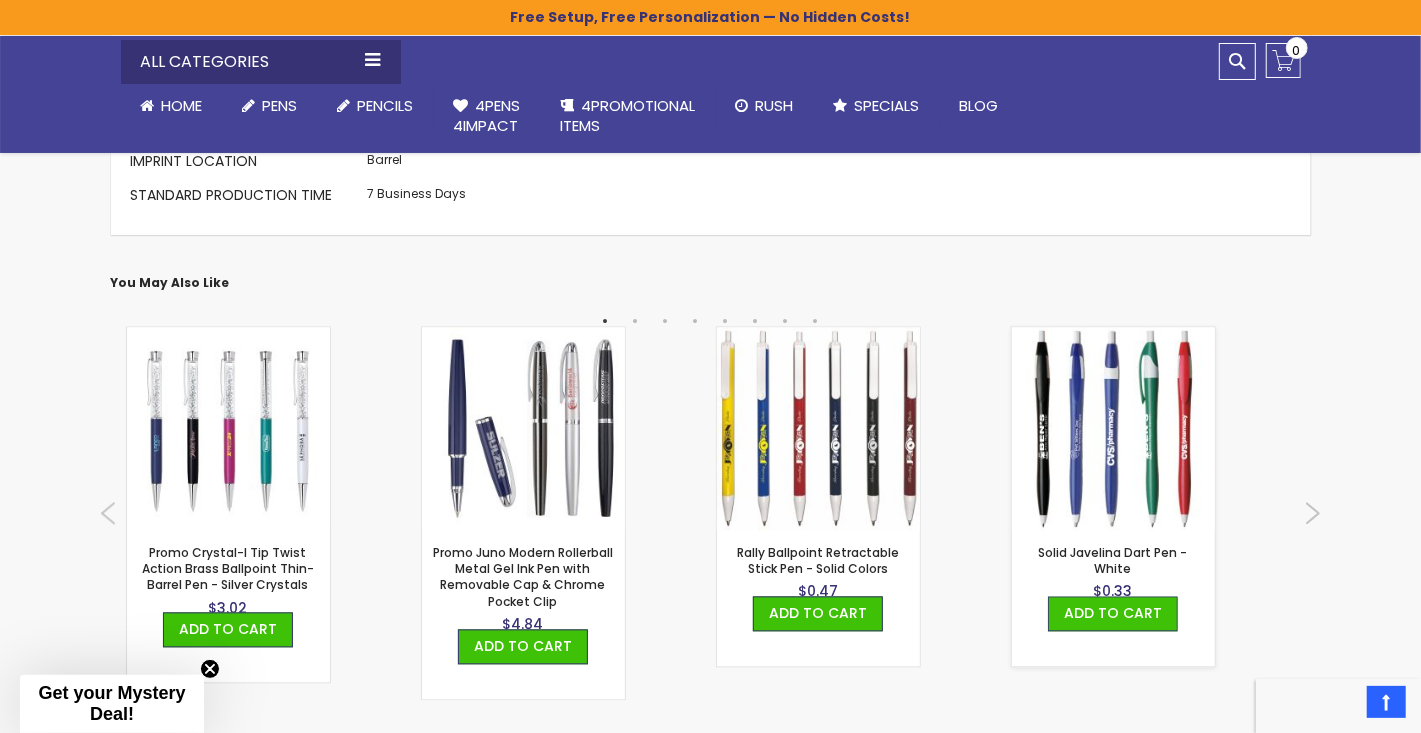 click at bounding box center [1113, 428] 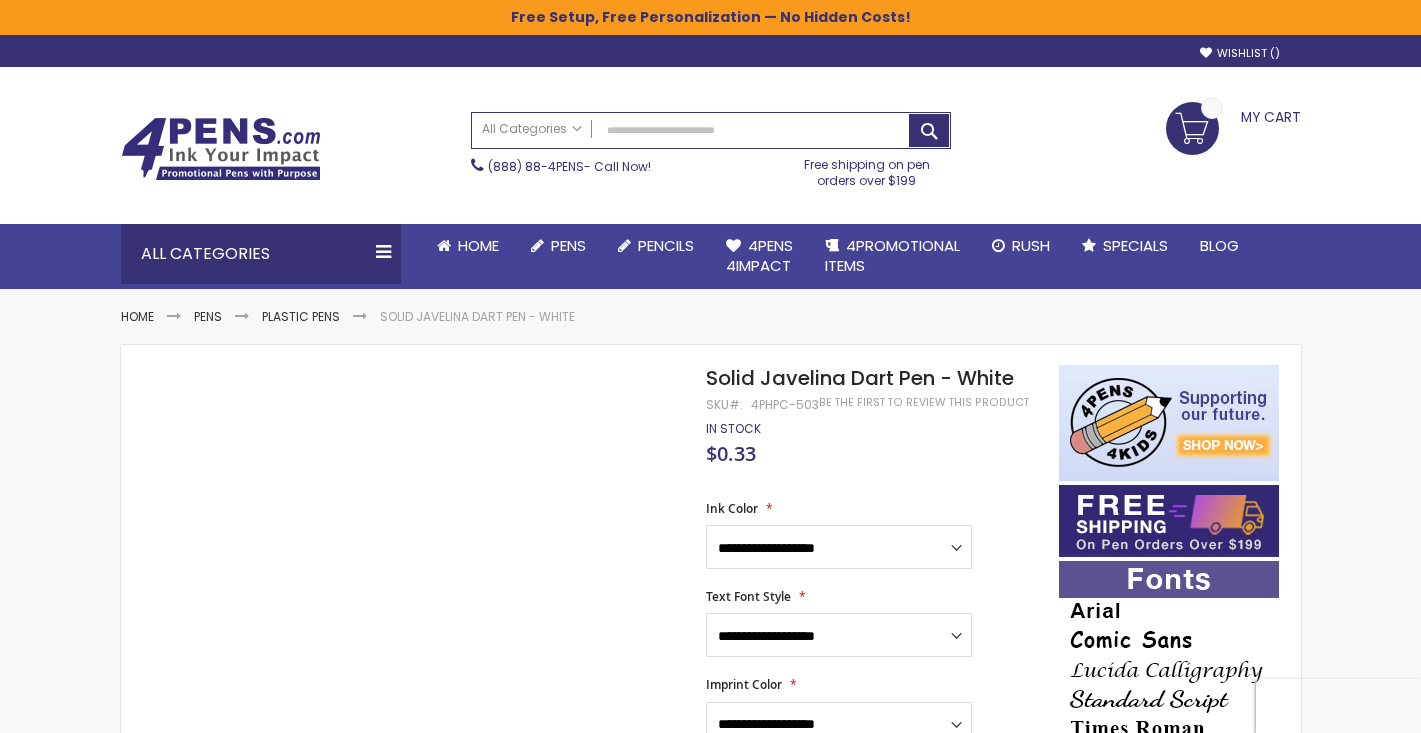 scroll, scrollTop: 0, scrollLeft: 0, axis: both 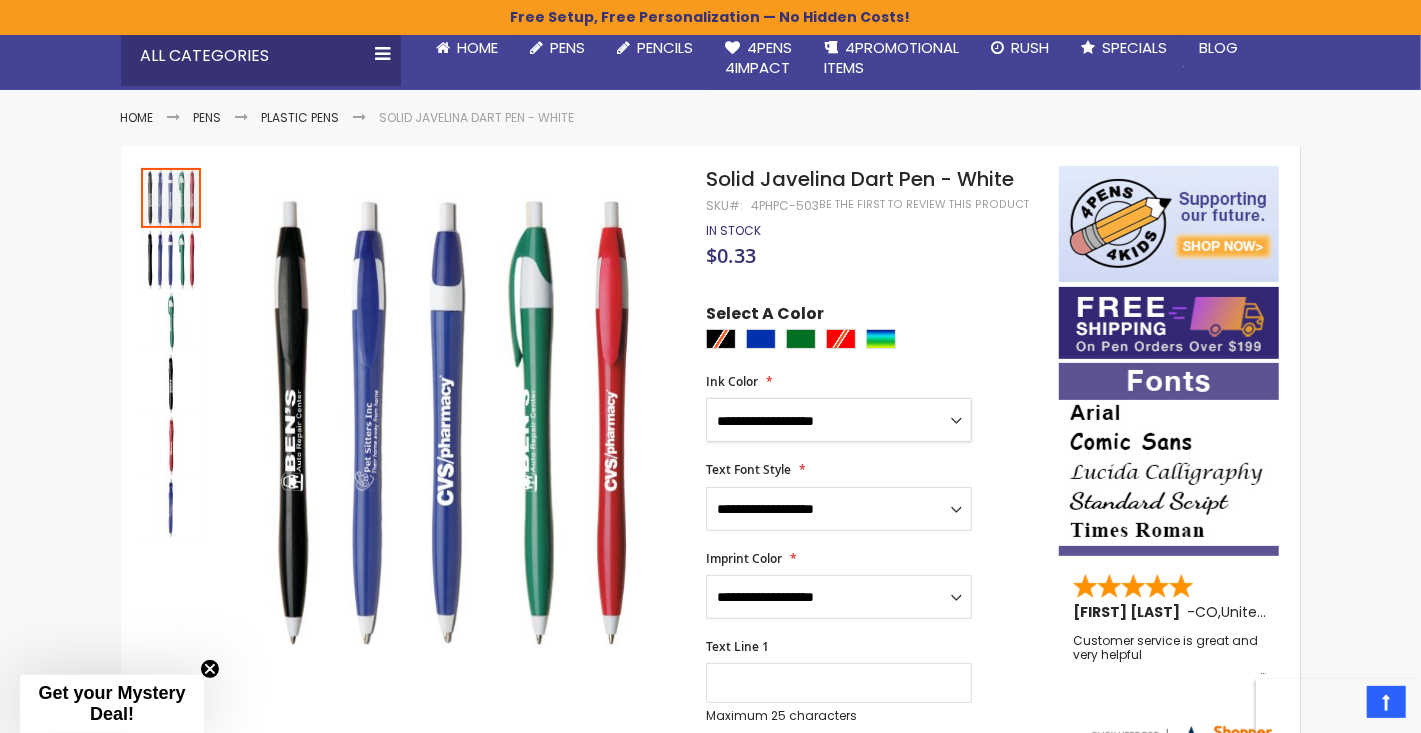 click on "**********" at bounding box center (839, 420) 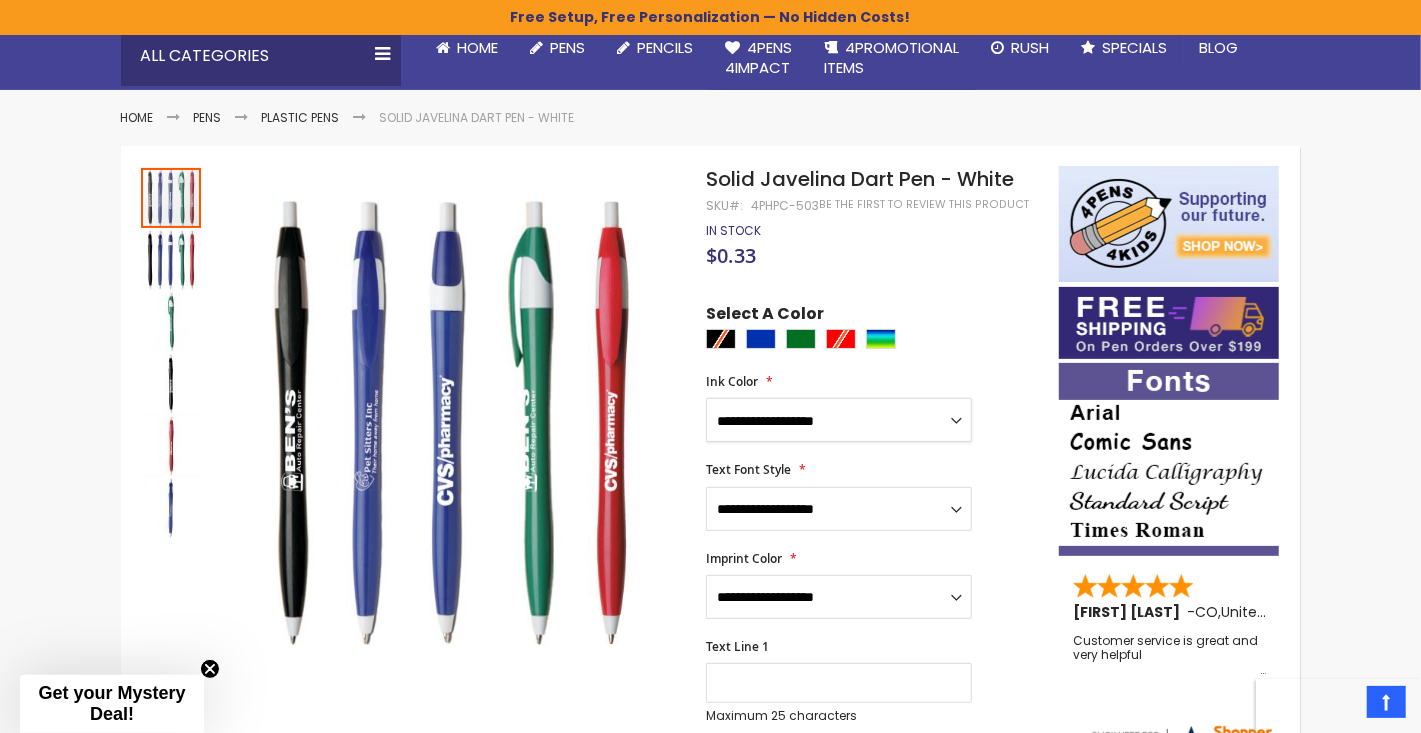 select on "*****" 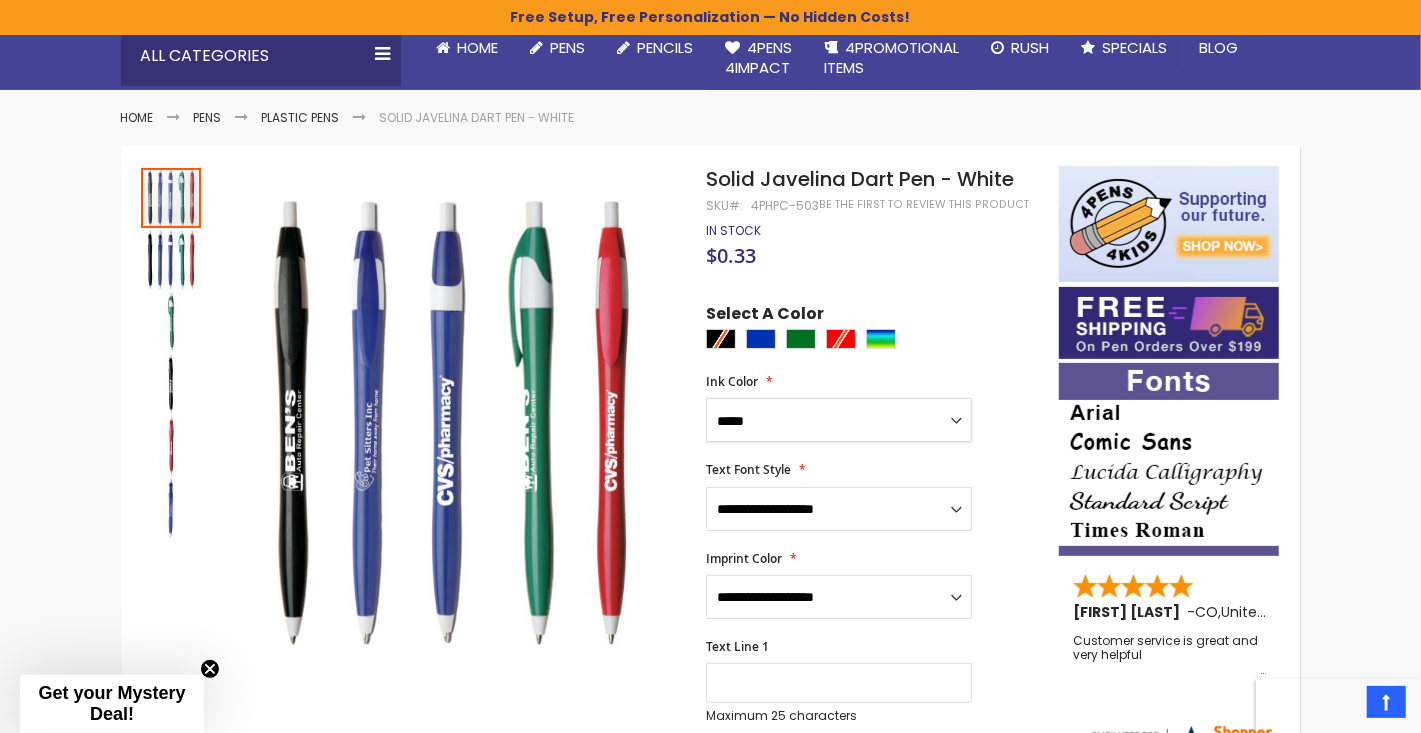 click on "**********" at bounding box center [839, 420] 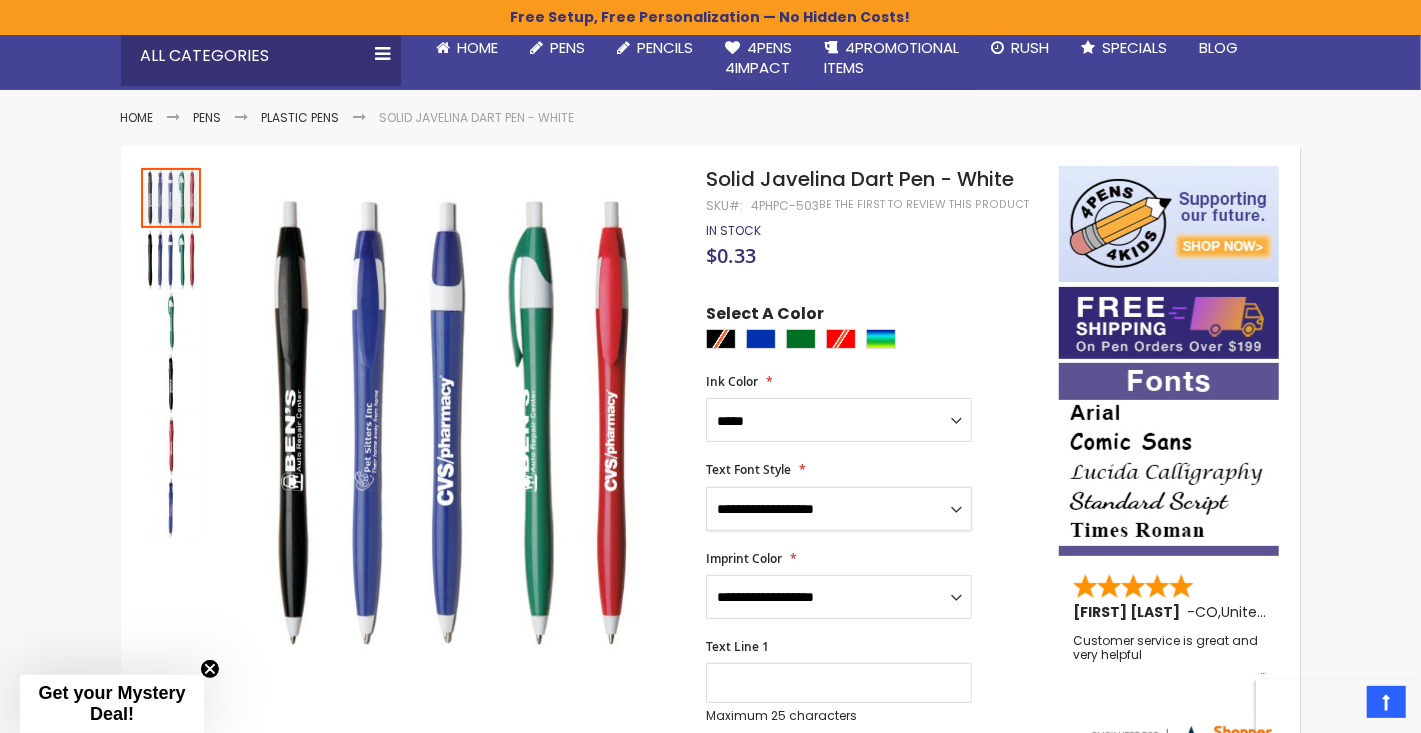 click on "**********" at bounding box center [839, 509] 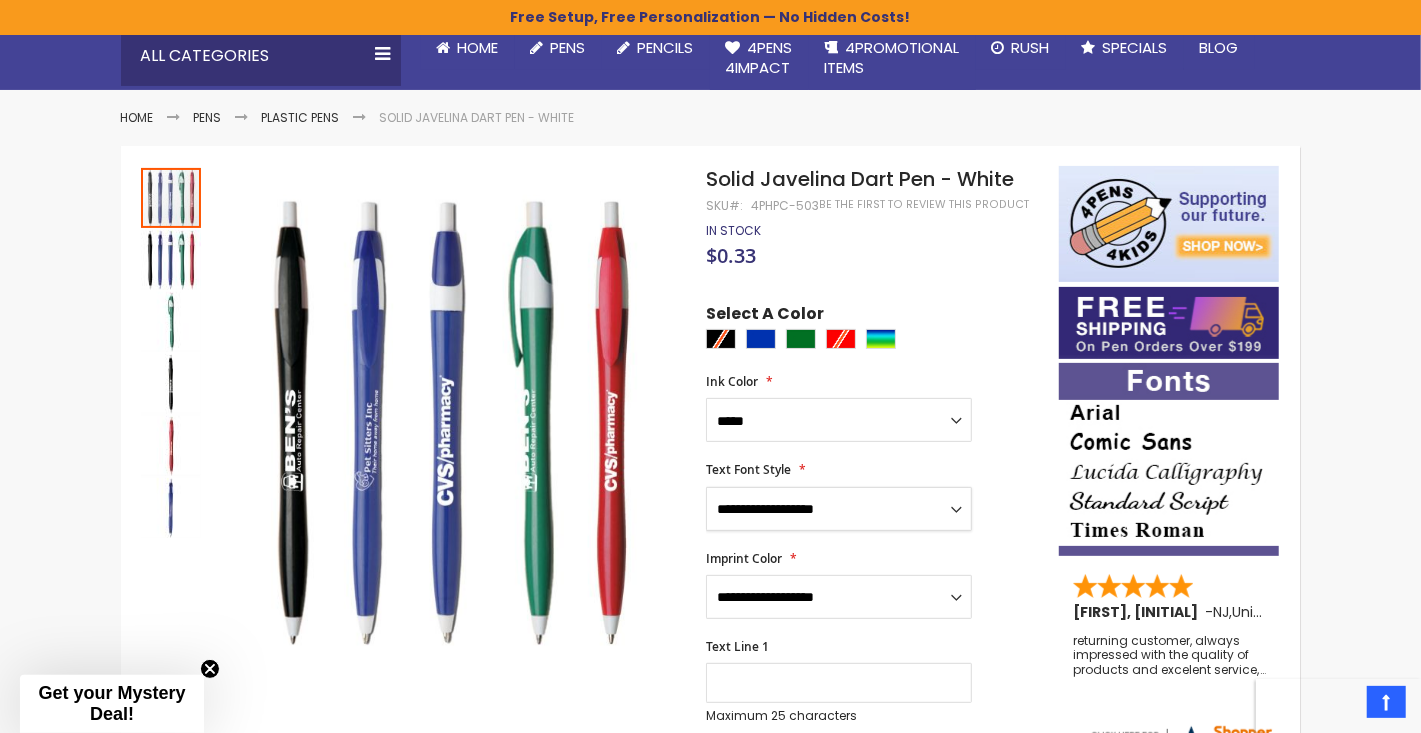 select on "*****" 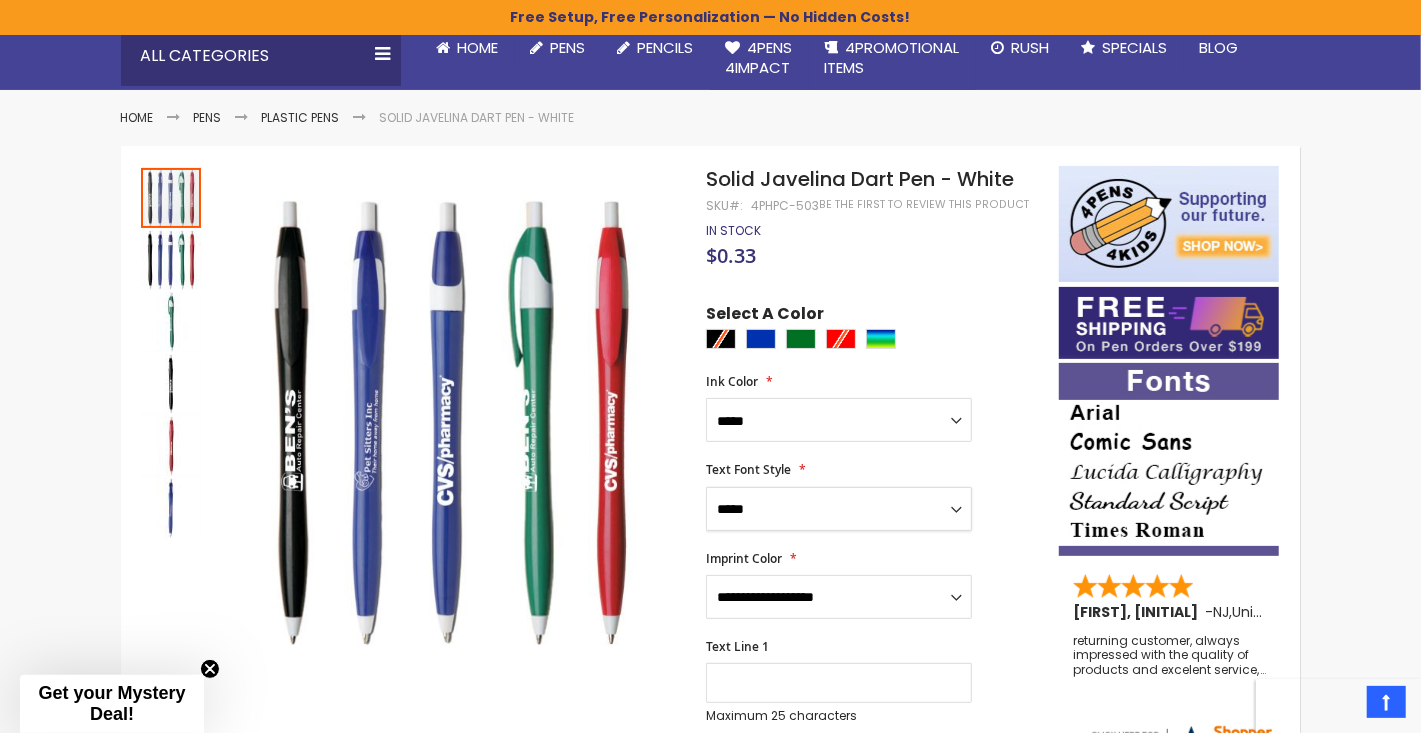 click on "**********" at bounding box center (839, 509) 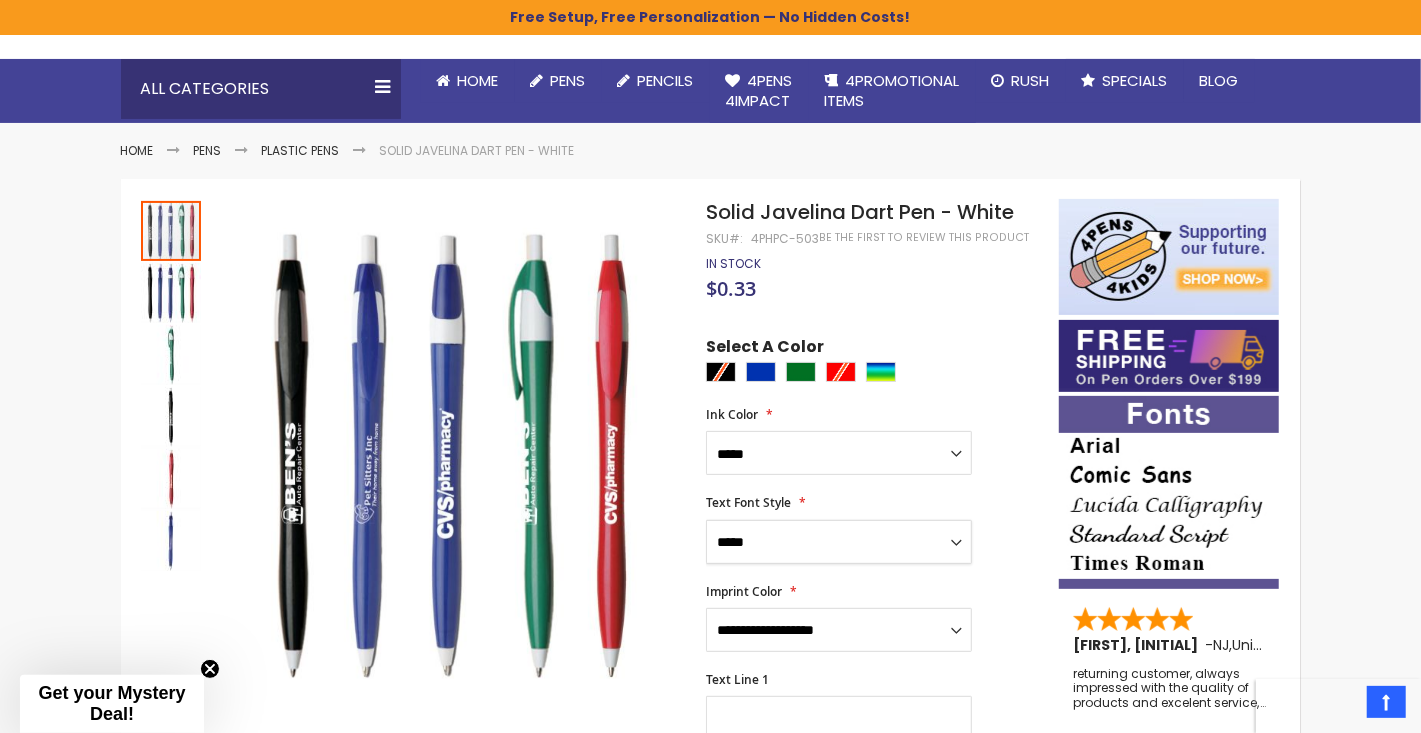 scroll, scrollTop: 200, scrollLeft: 0, axis: vertical 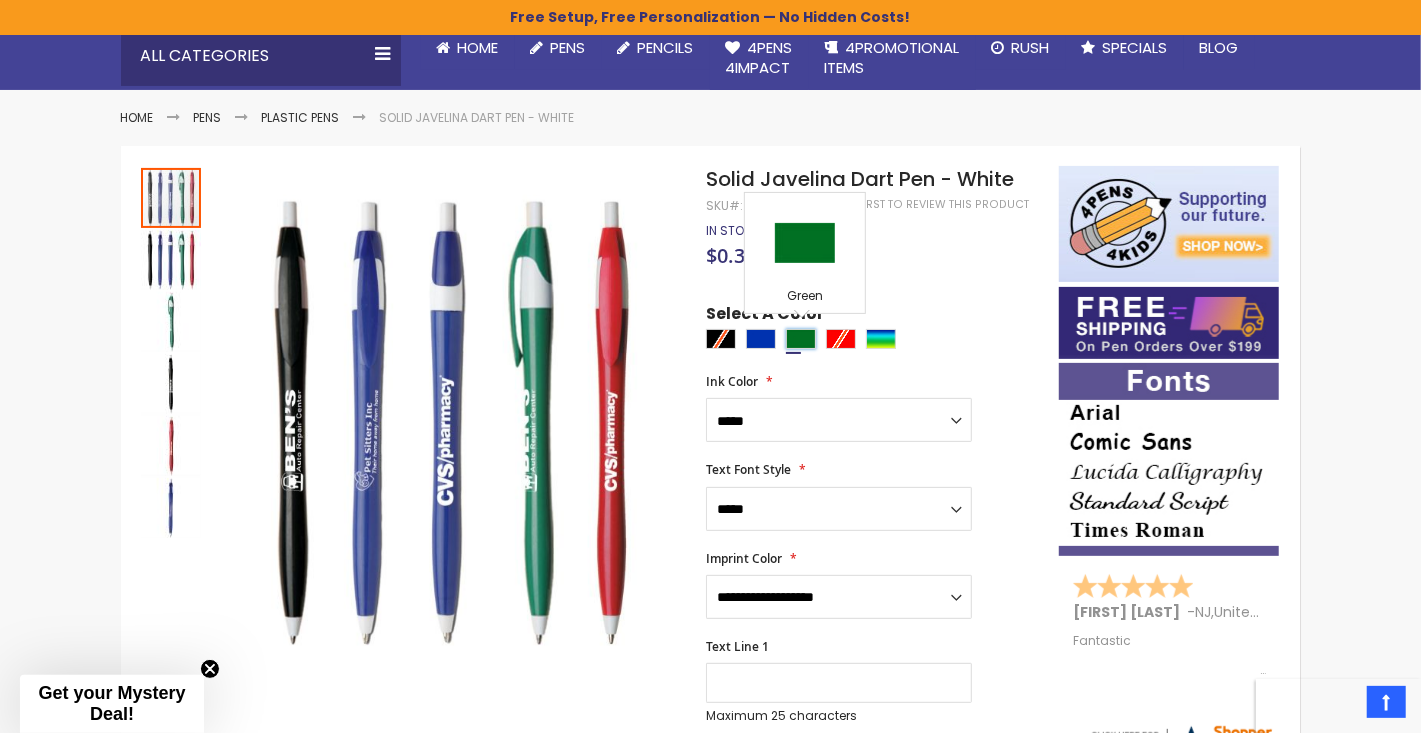 click at bounding box center (801, 339) 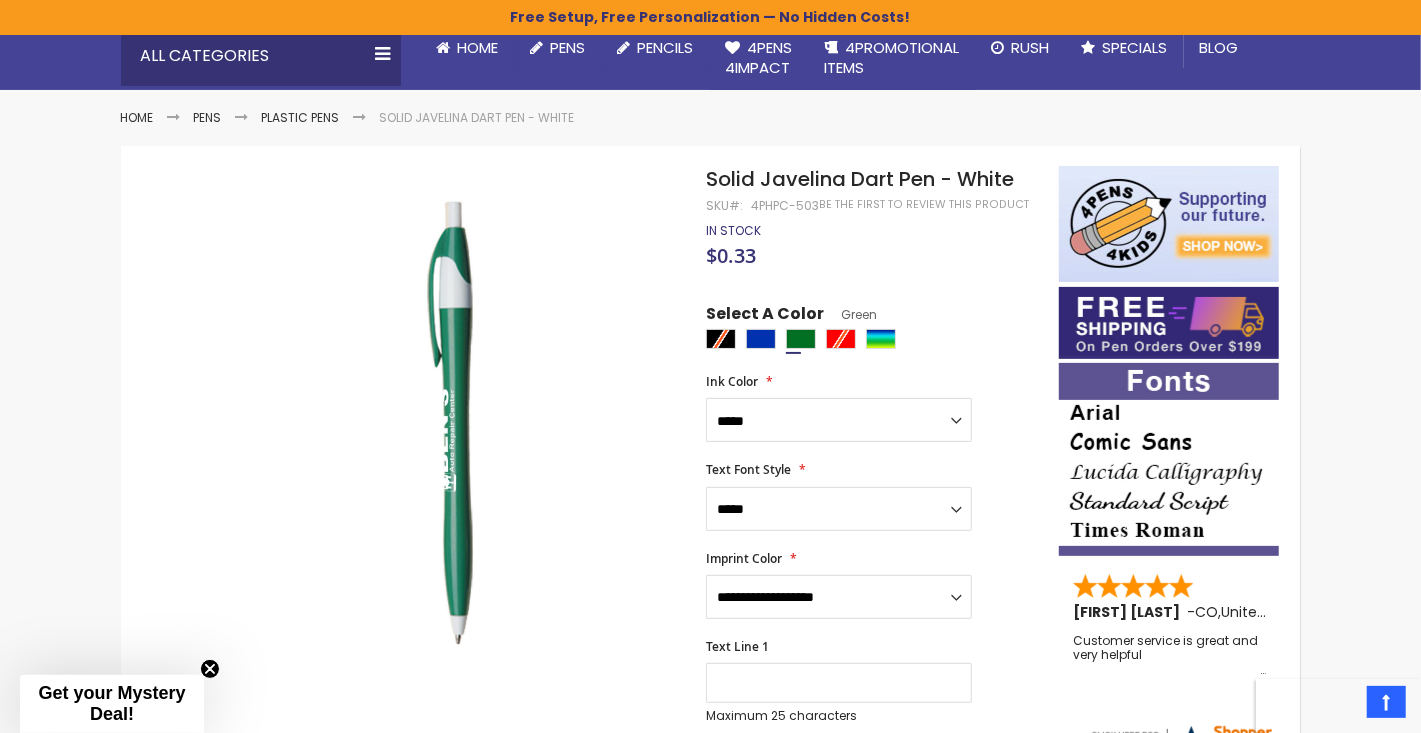 click at bounding box center [877, 341] 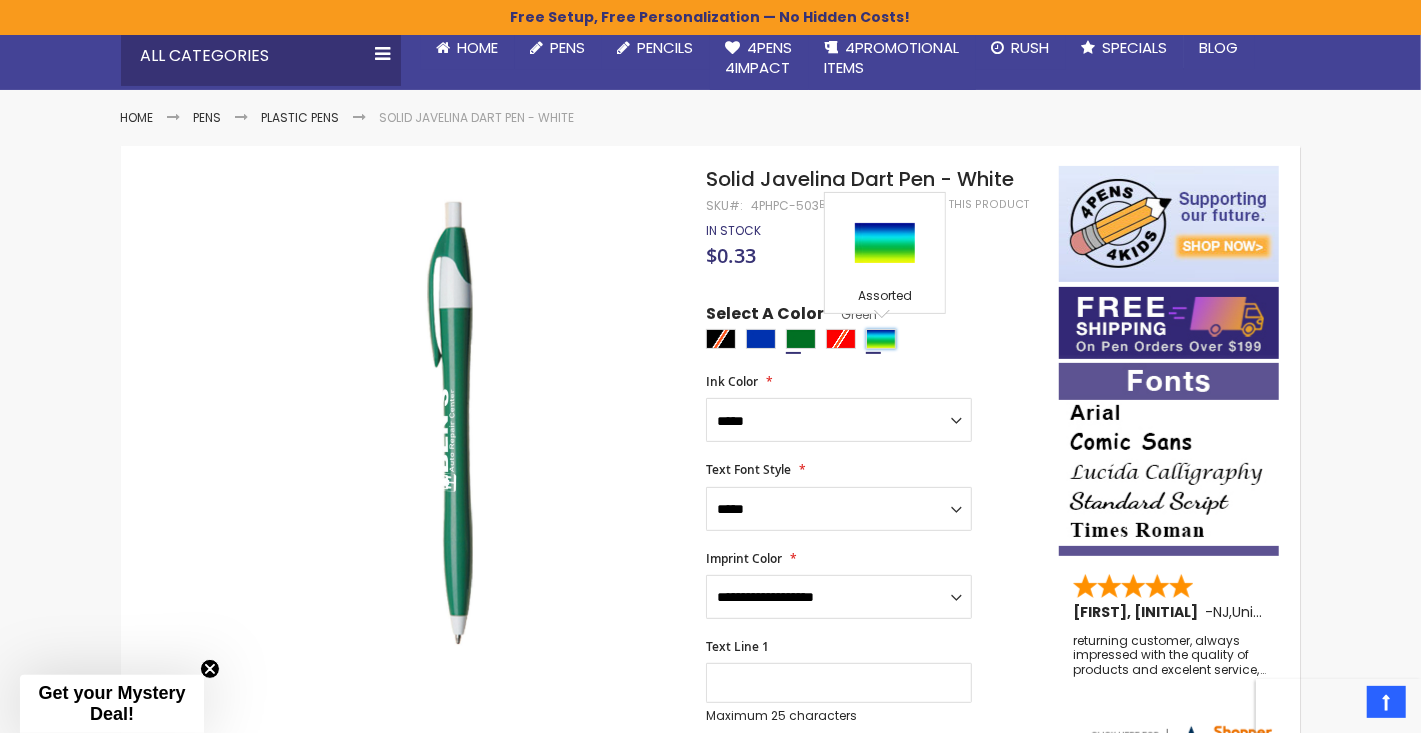click at bounding box center (881, 339) 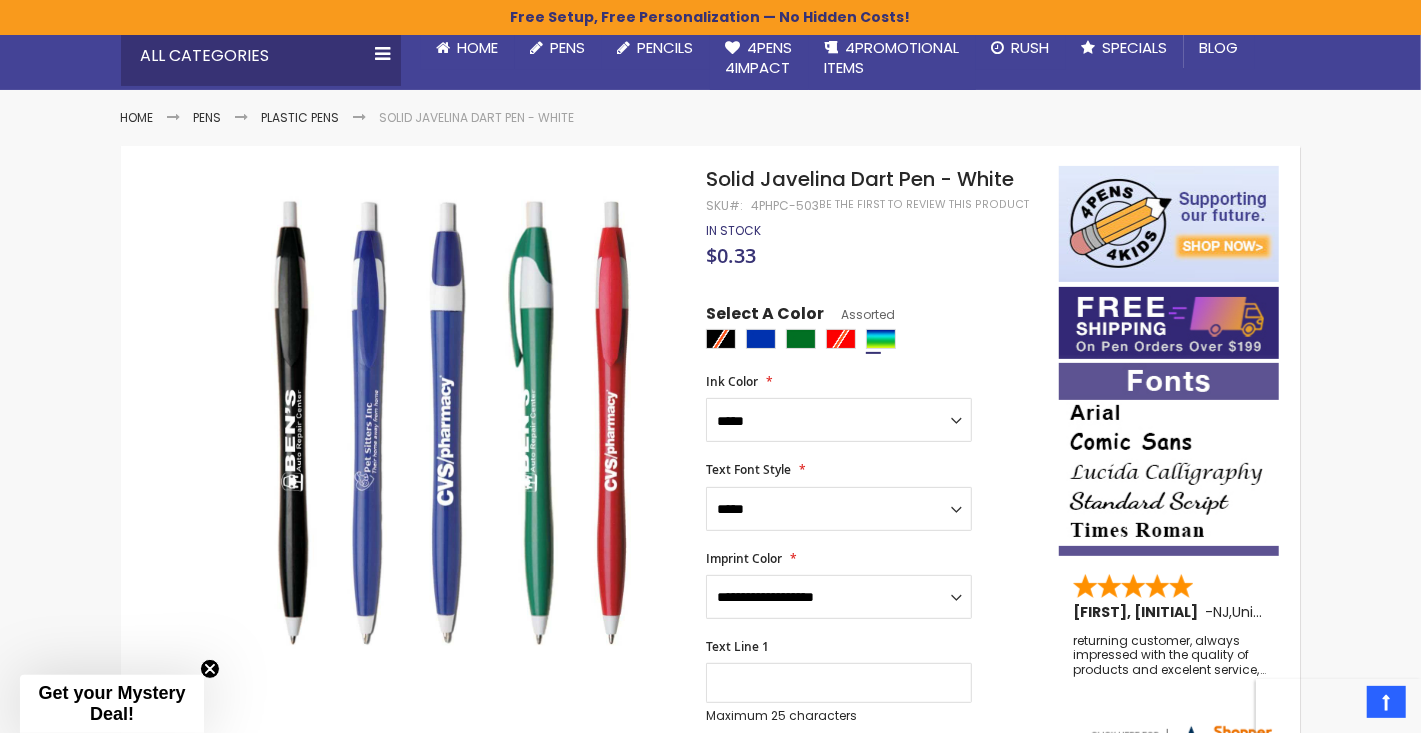 click at bounding box center (877, 341) 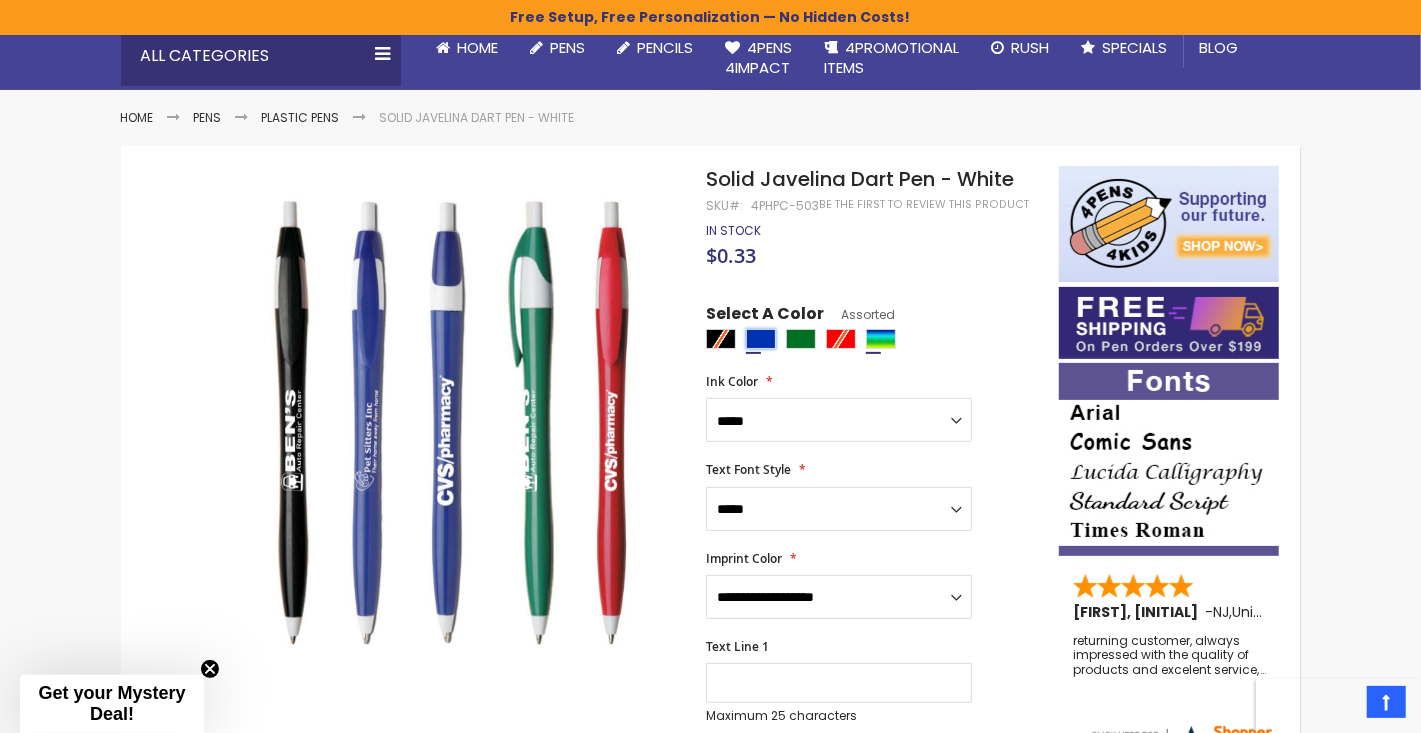 click at bounding box center [761, 339] 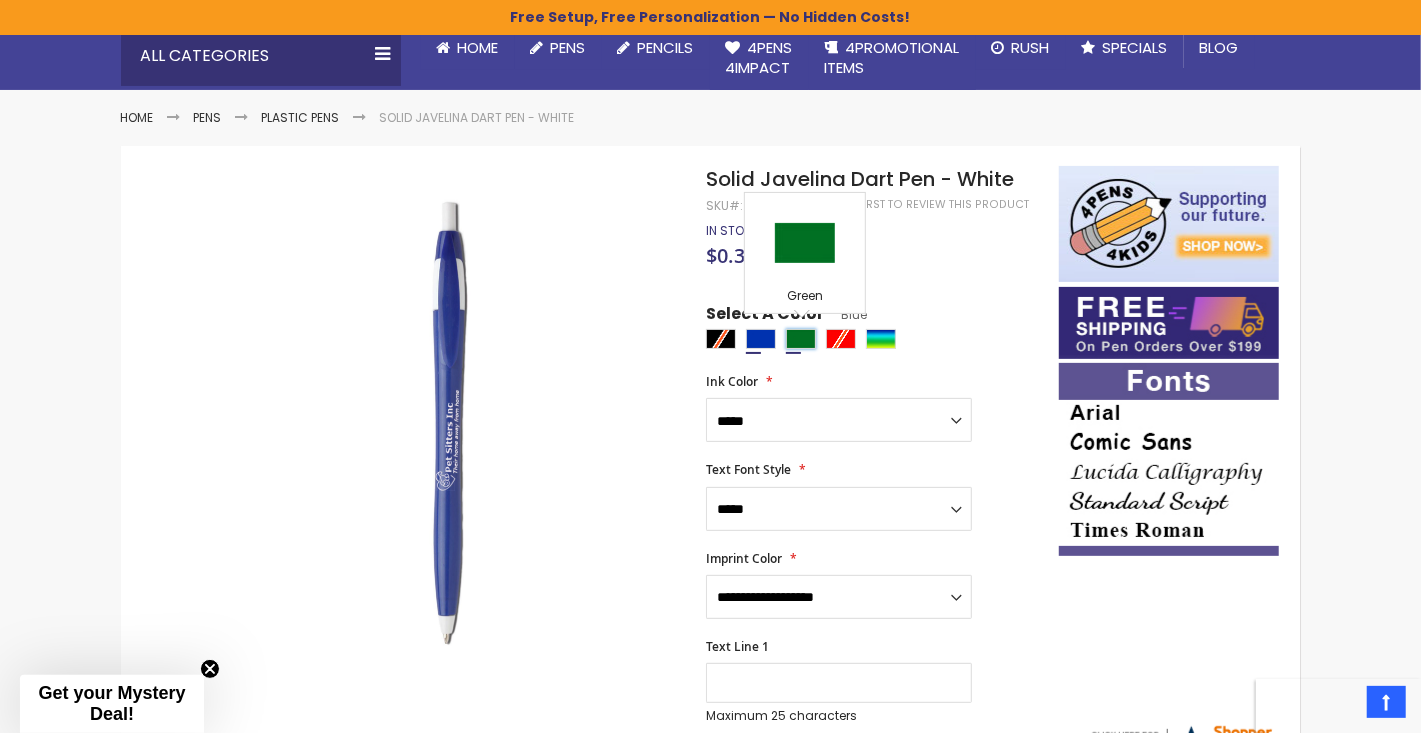 click at bounding box center [801, 339] 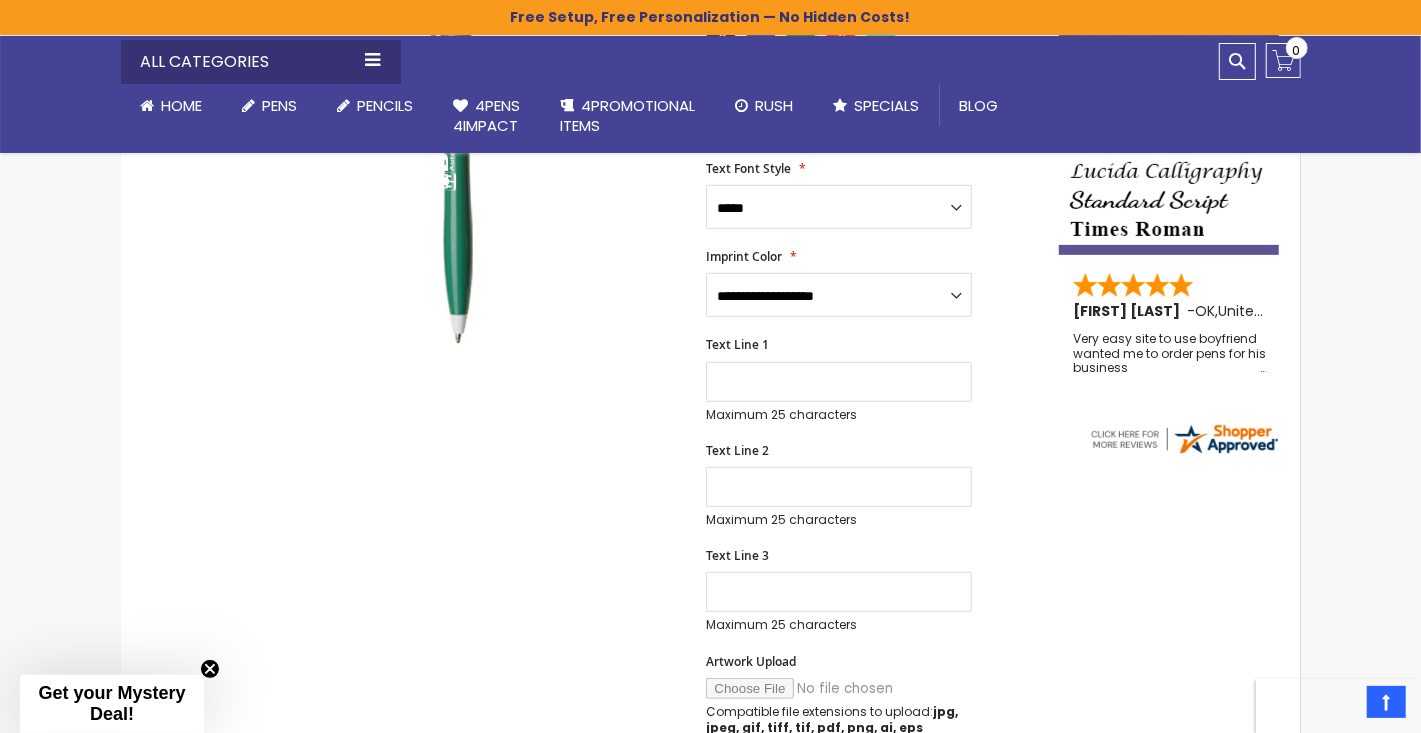 scroll, scrollTop: 399, scrollLeft: 0, axis: vertical 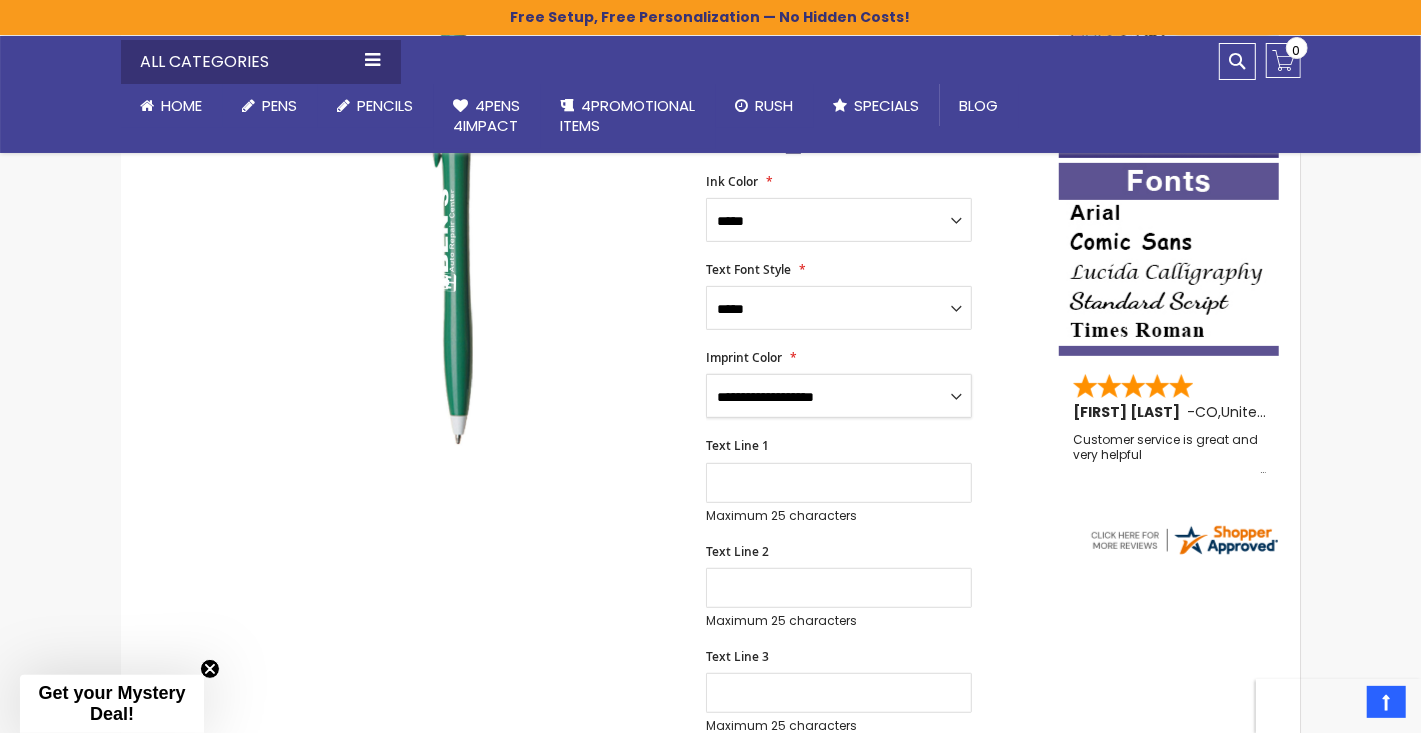 click on "**********" at bounding box center [839, 396] 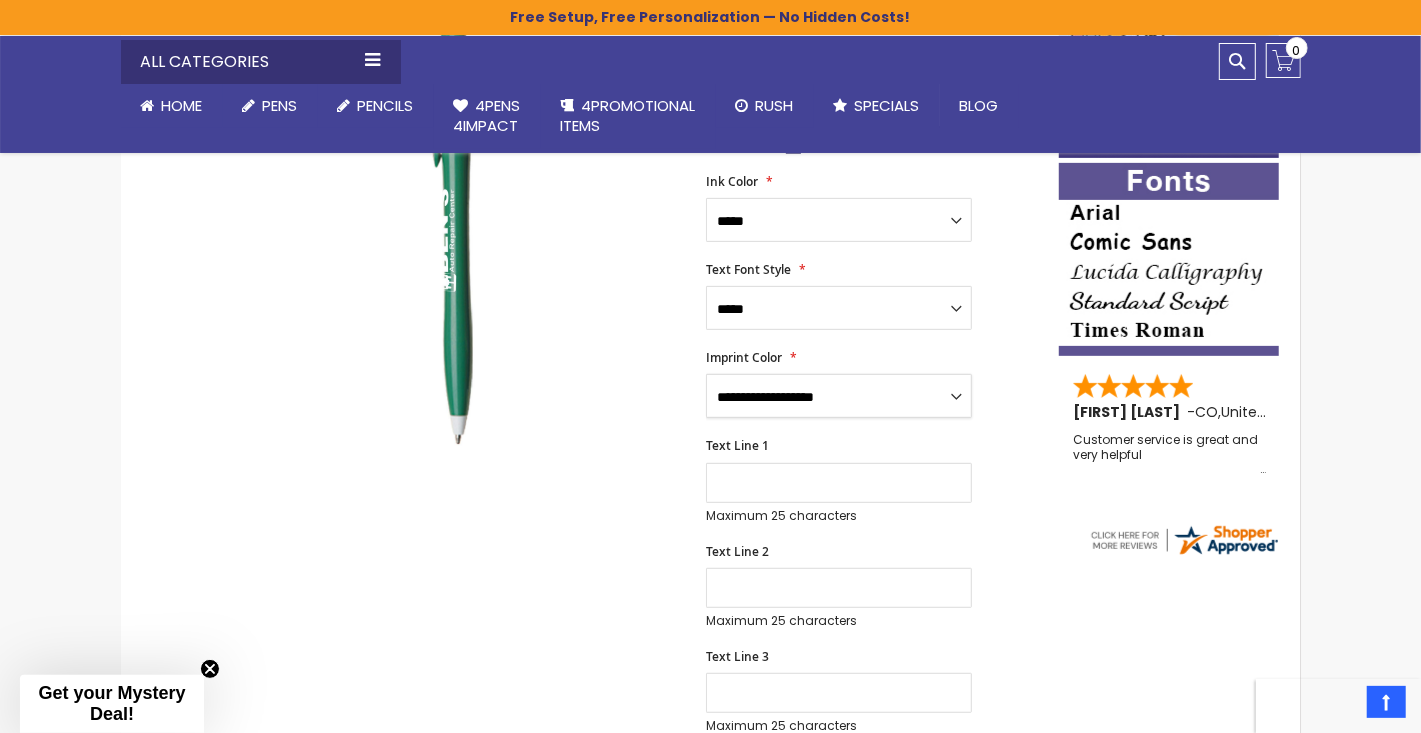 select on "*****" 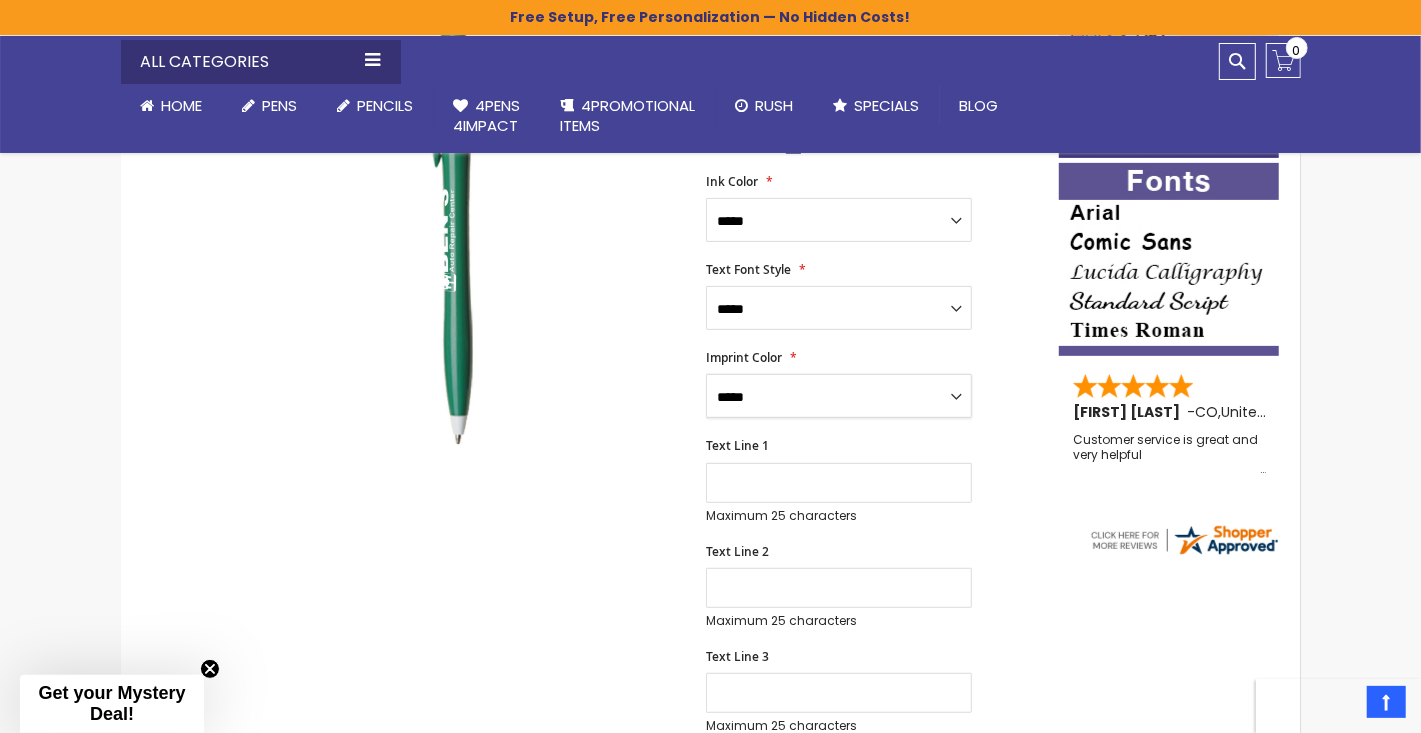 click on "**********" at bounding box center (839, 396) 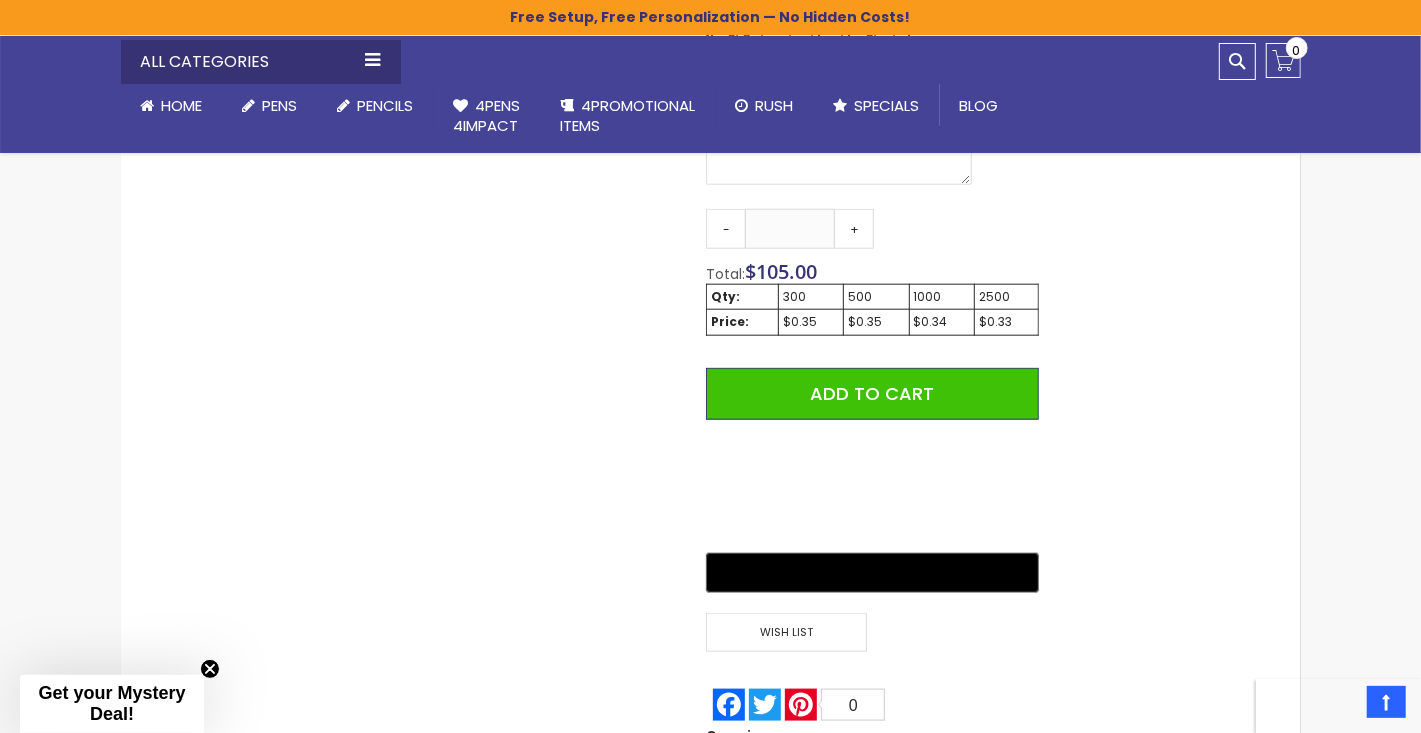 scroll, scrollTop: 1199, scrollLeft: 0, axis: vertical 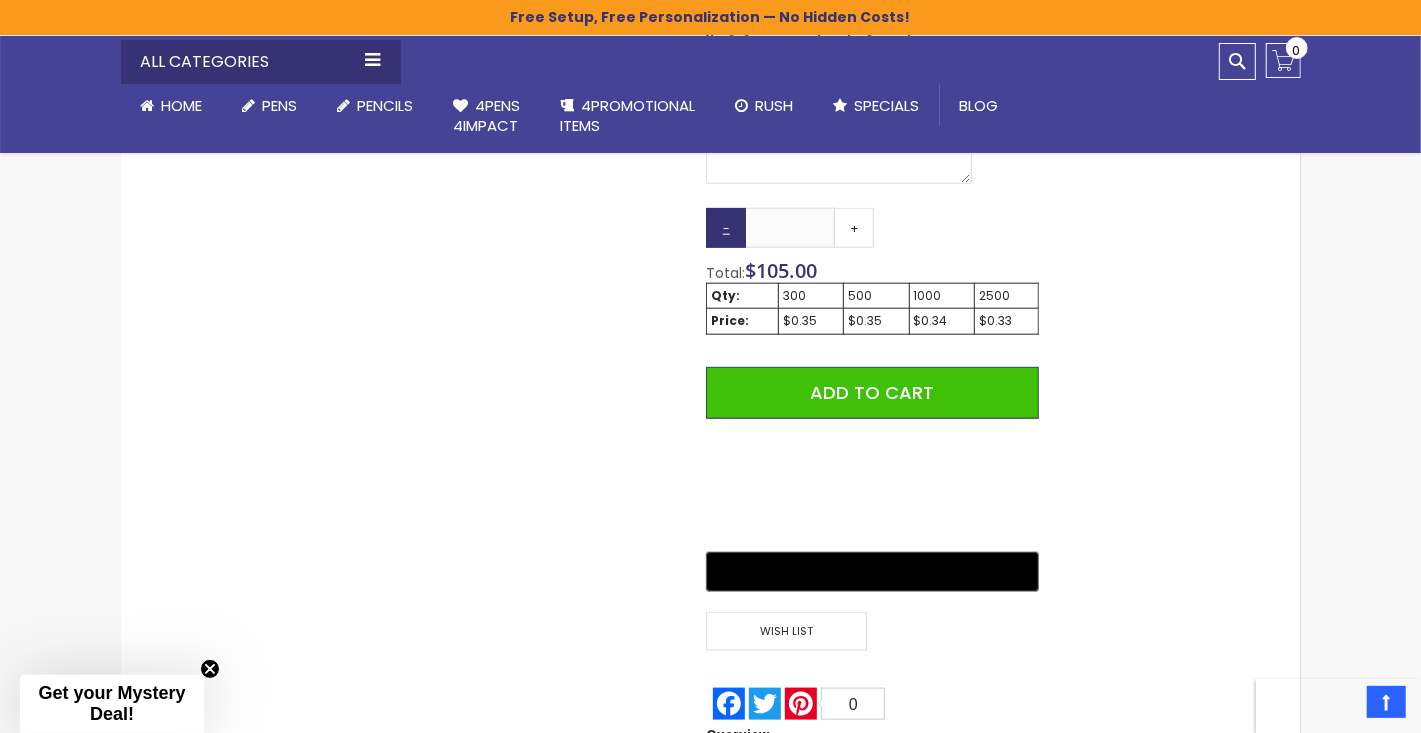 click on "-" at bounding box center (726, 228) 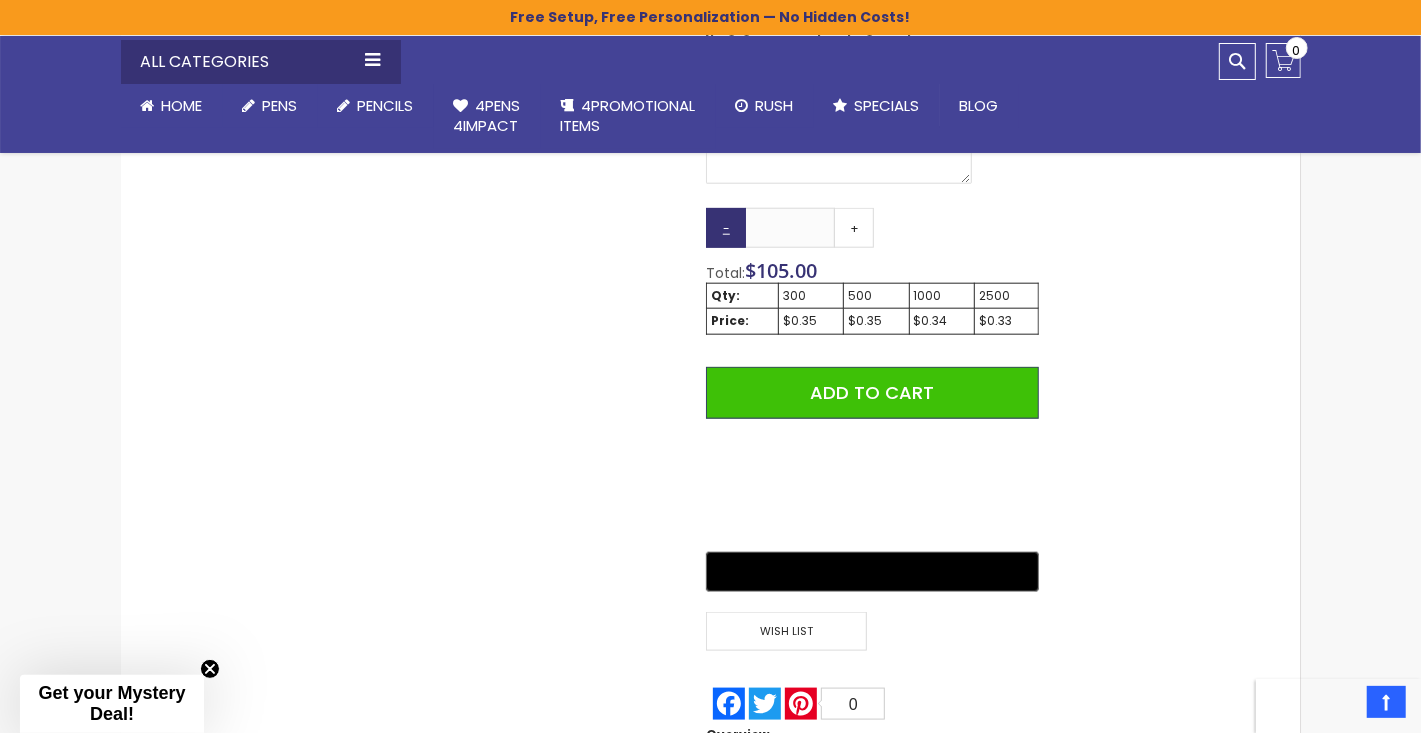 click on "-" at bounding box center (726, 228) 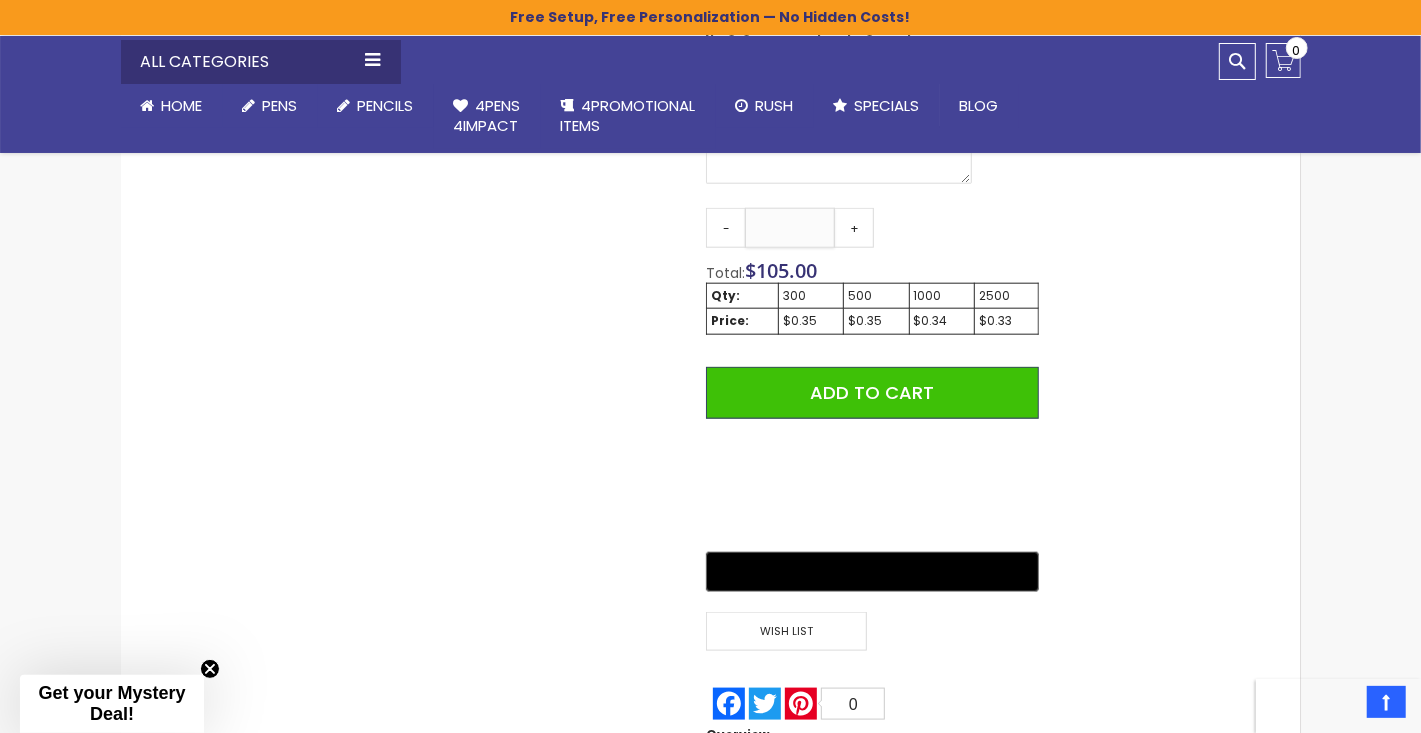 click on "***" at bounding box center (790, 228) 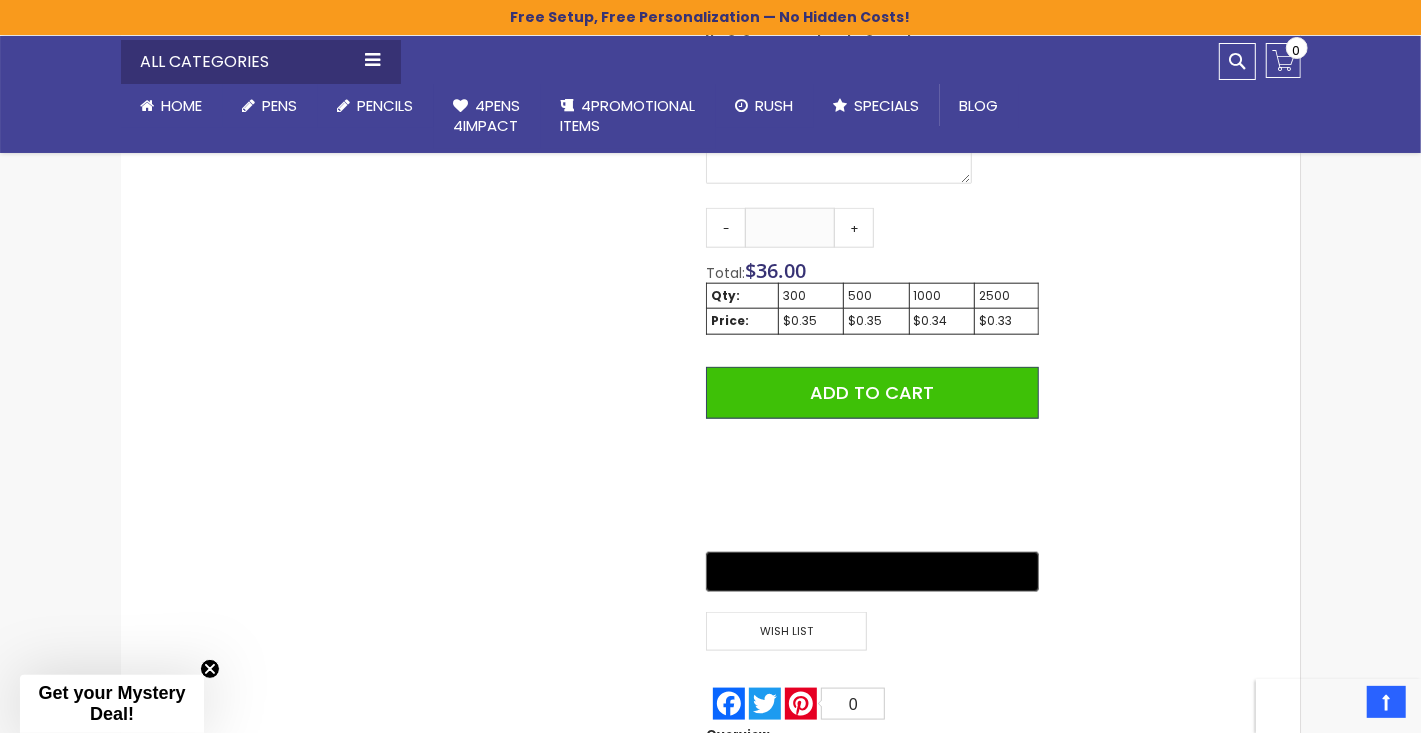 click on "Qty
-
***
+
Total:  $ 36.00
Qty:
300
500
1000
2500
Price:
$0.35
$0.35
$0.34
$0.33
Add to Cart
@import url(//fonts.googleapis.com/css?family=Google+Sans_old:500) ••••••" at bounding box center [872, 402] 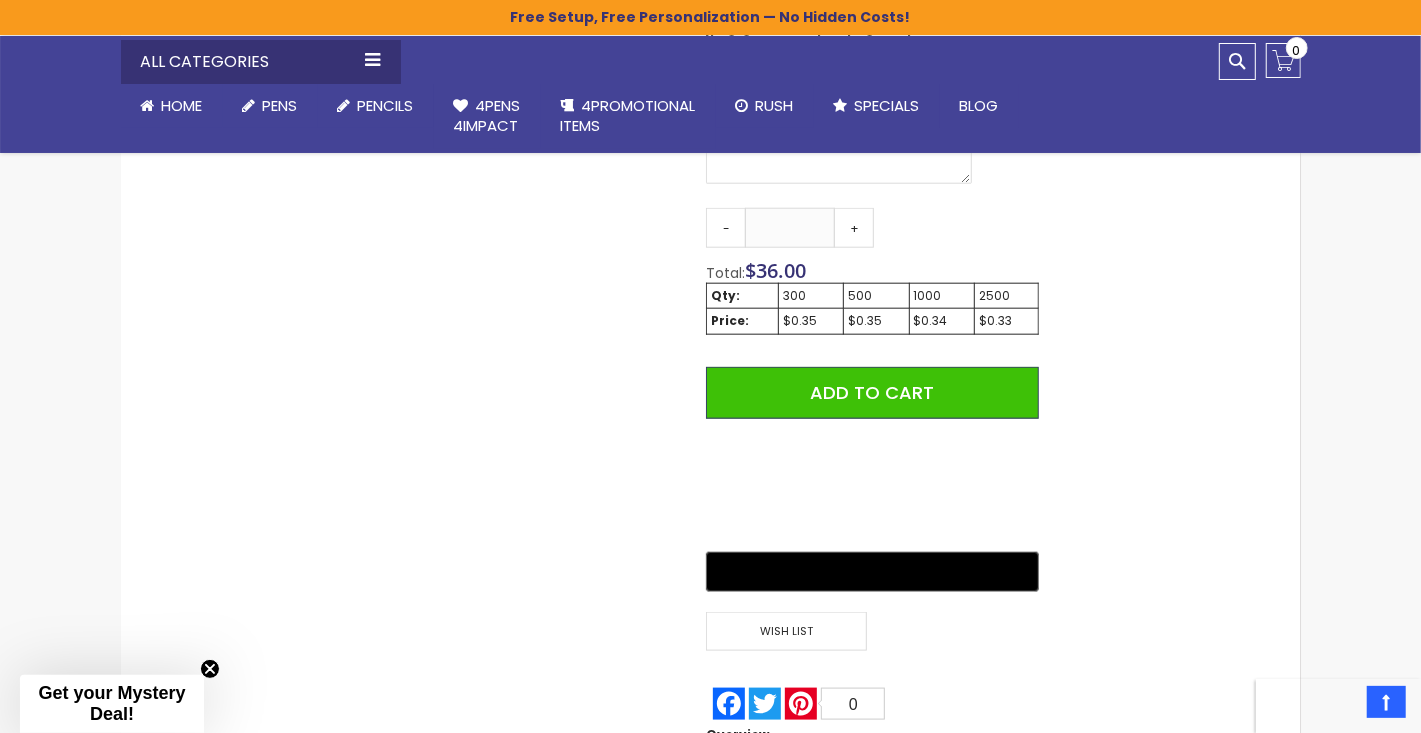 click on "Skip to the end of the images gallery
Skip to the beginning of the images gallery
Solid Javelina Dart Pen - White
SKU
4PHPC-503
Be the first to review this product
In stock
Only  %1  left
$0.33" at bounding box center (711, 59) 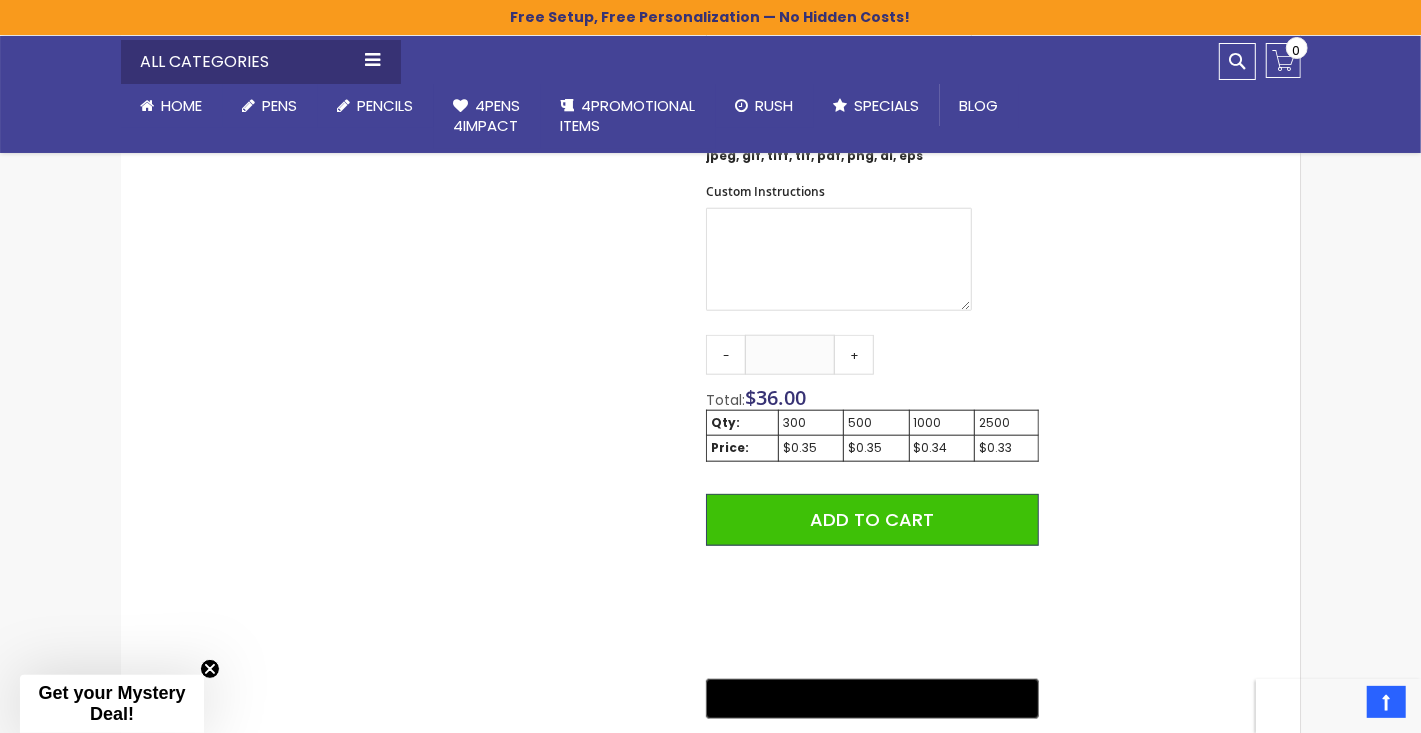 scroll, scrollTop: 1000, scrollLeft: 0, axis: vertical 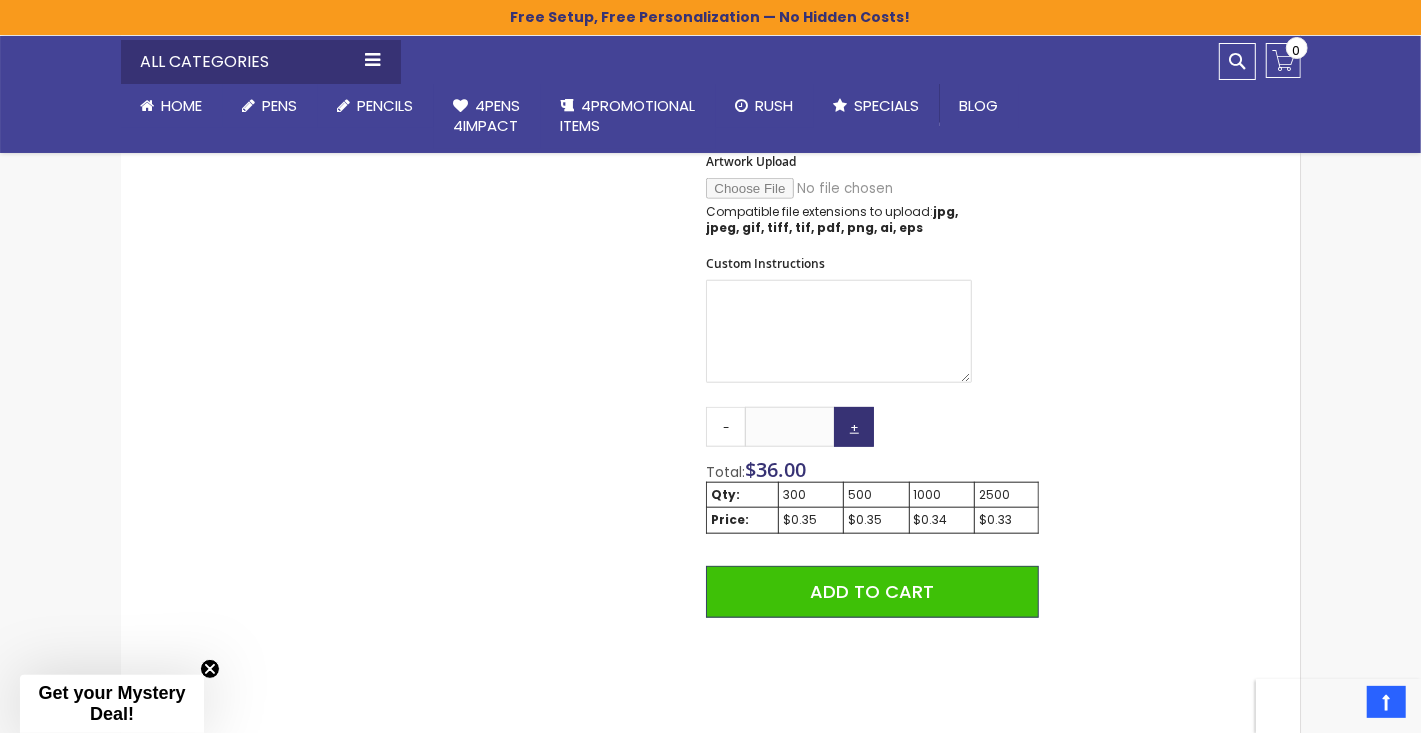 click on "+" at bounding box center (854, 427) 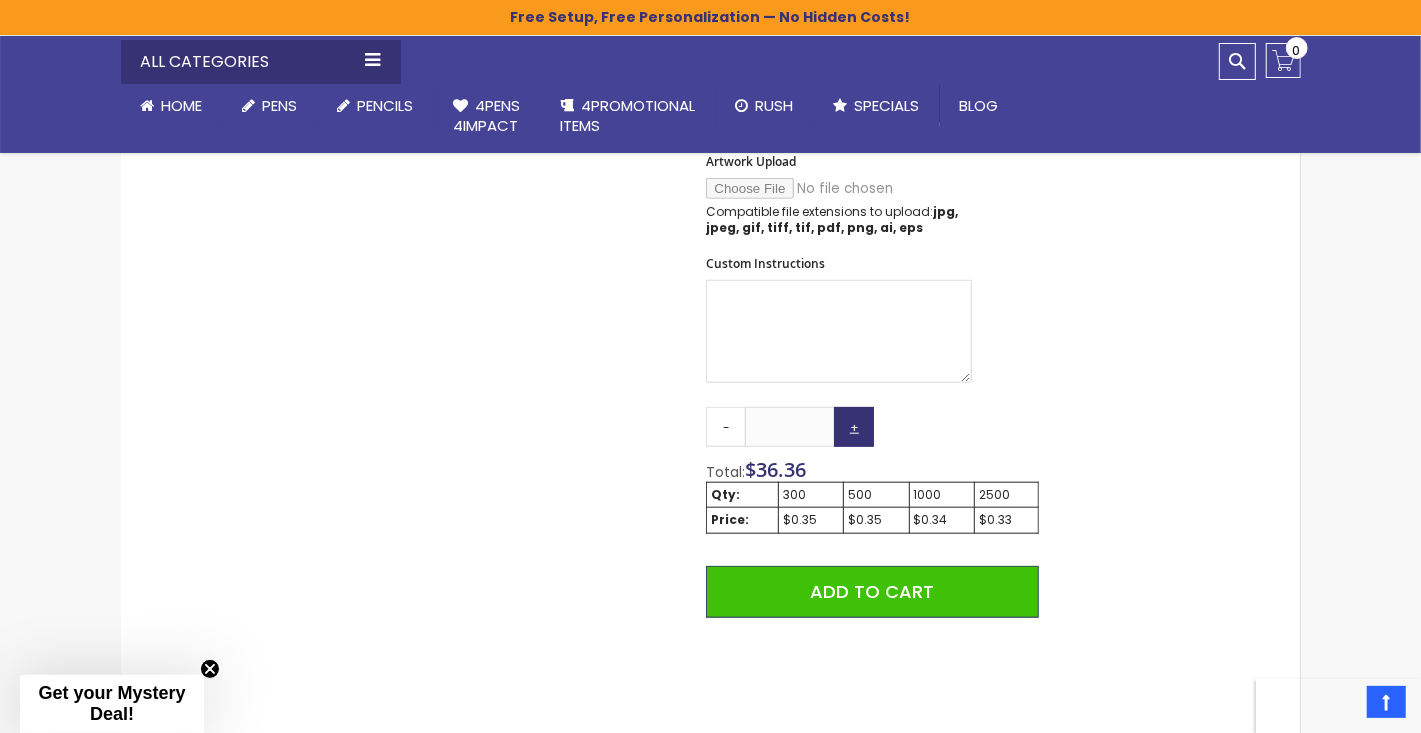click on "+" at bounding box center [854, 427] 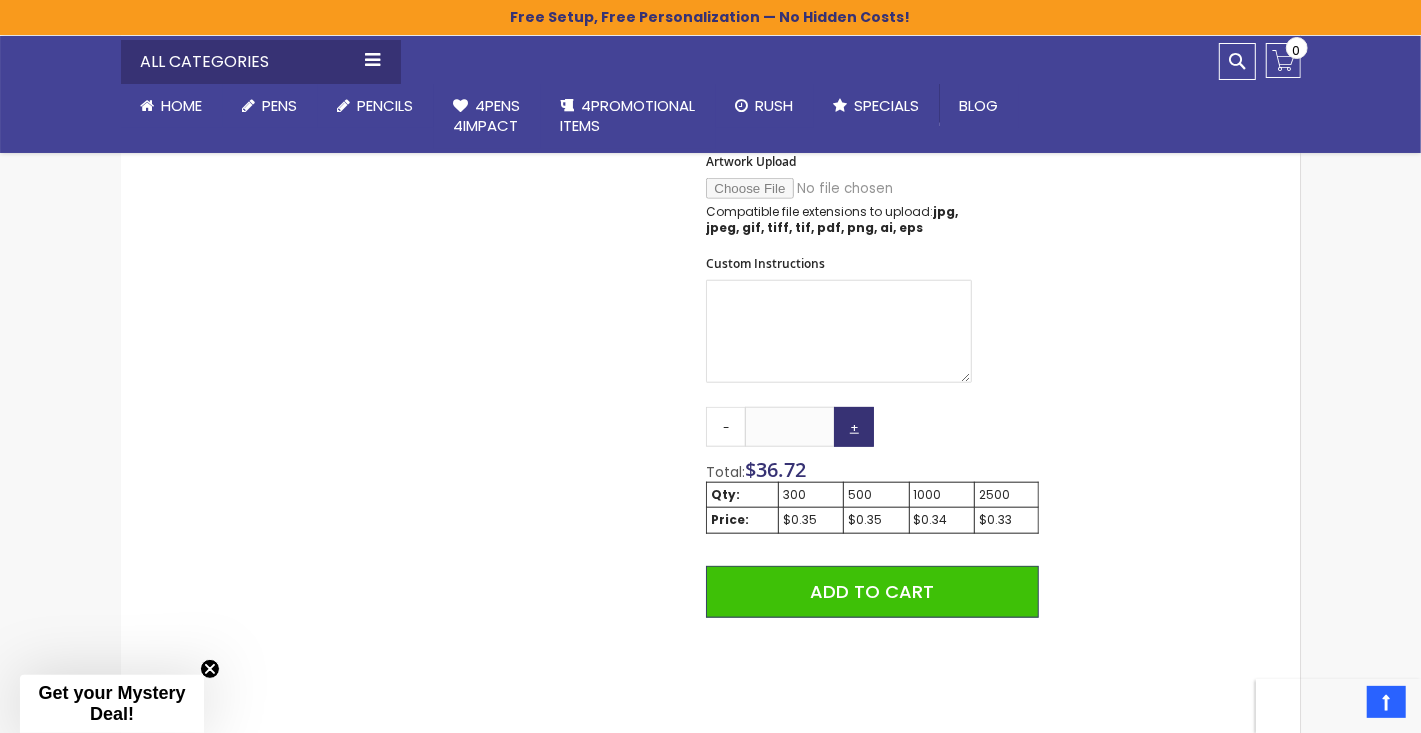 click on "+" at bounding box center [854, 427] 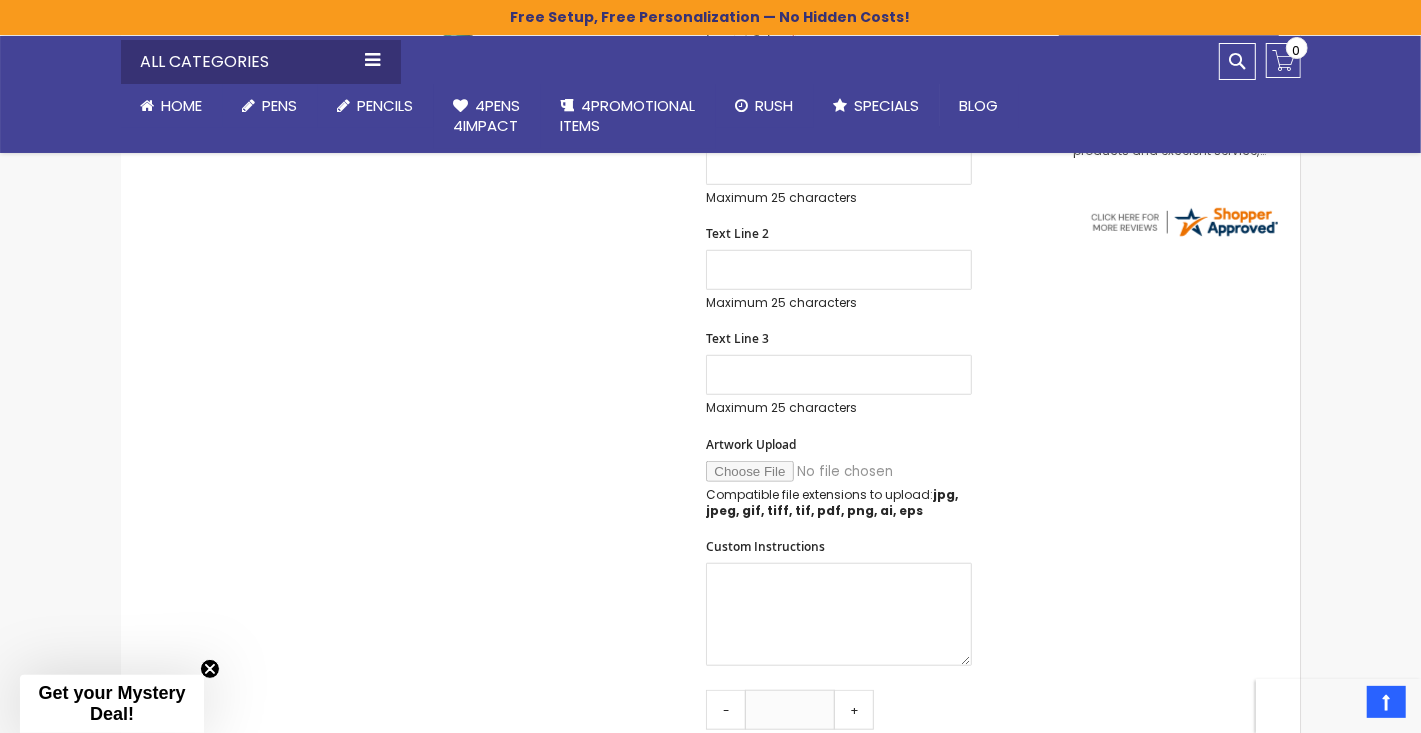 scroll, scrollTop: 799, scrollLeft: 0, axis: vertical 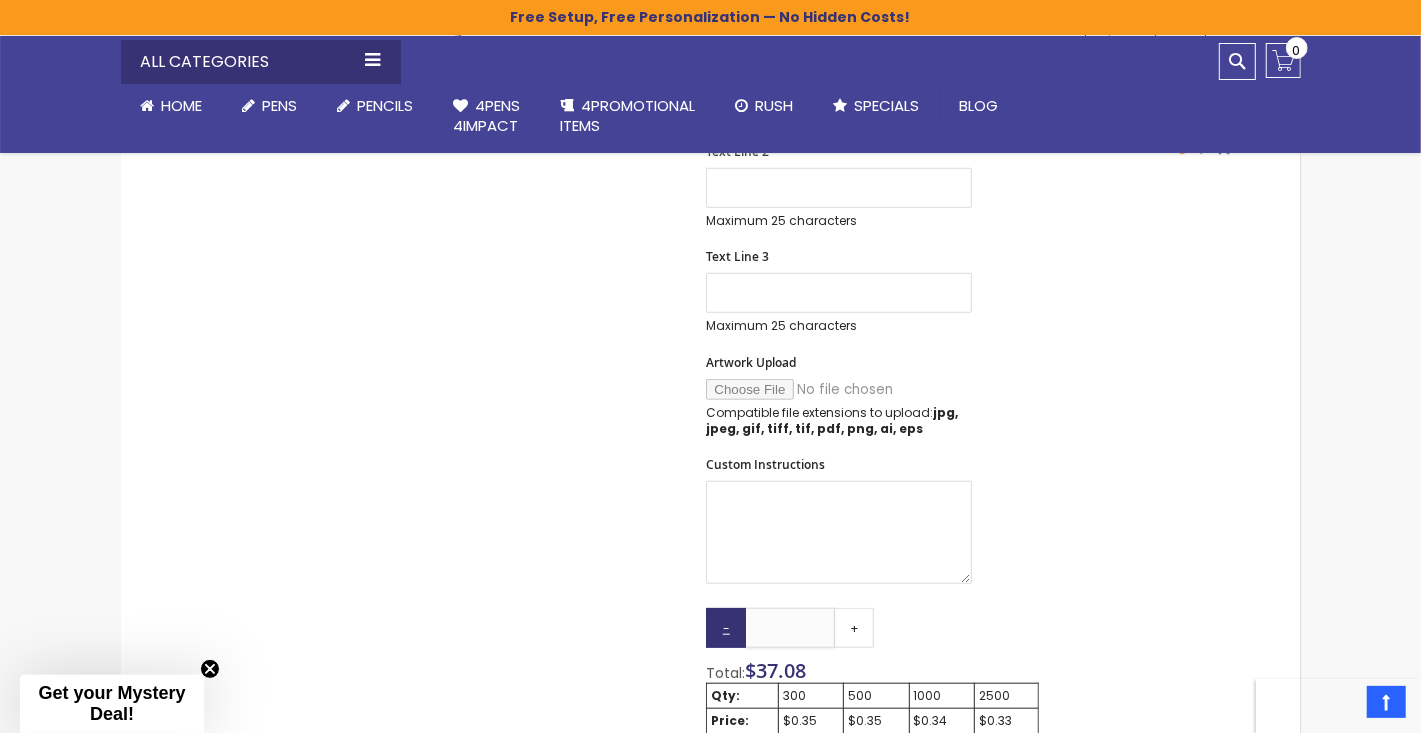 drag, startPoint x: 819, startPoint y: 623, endPoint x: 717, endPoint y: 642, distance: 103.75452 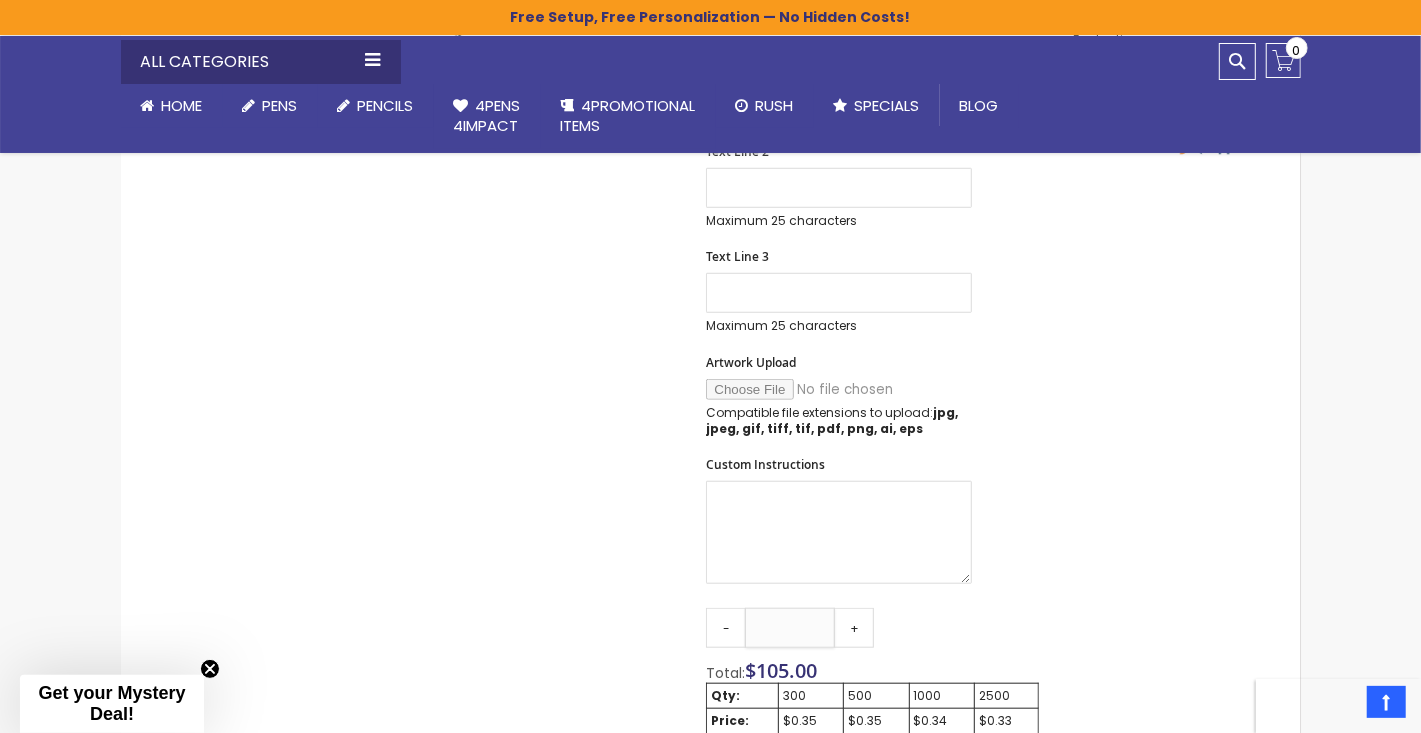 type on "***" 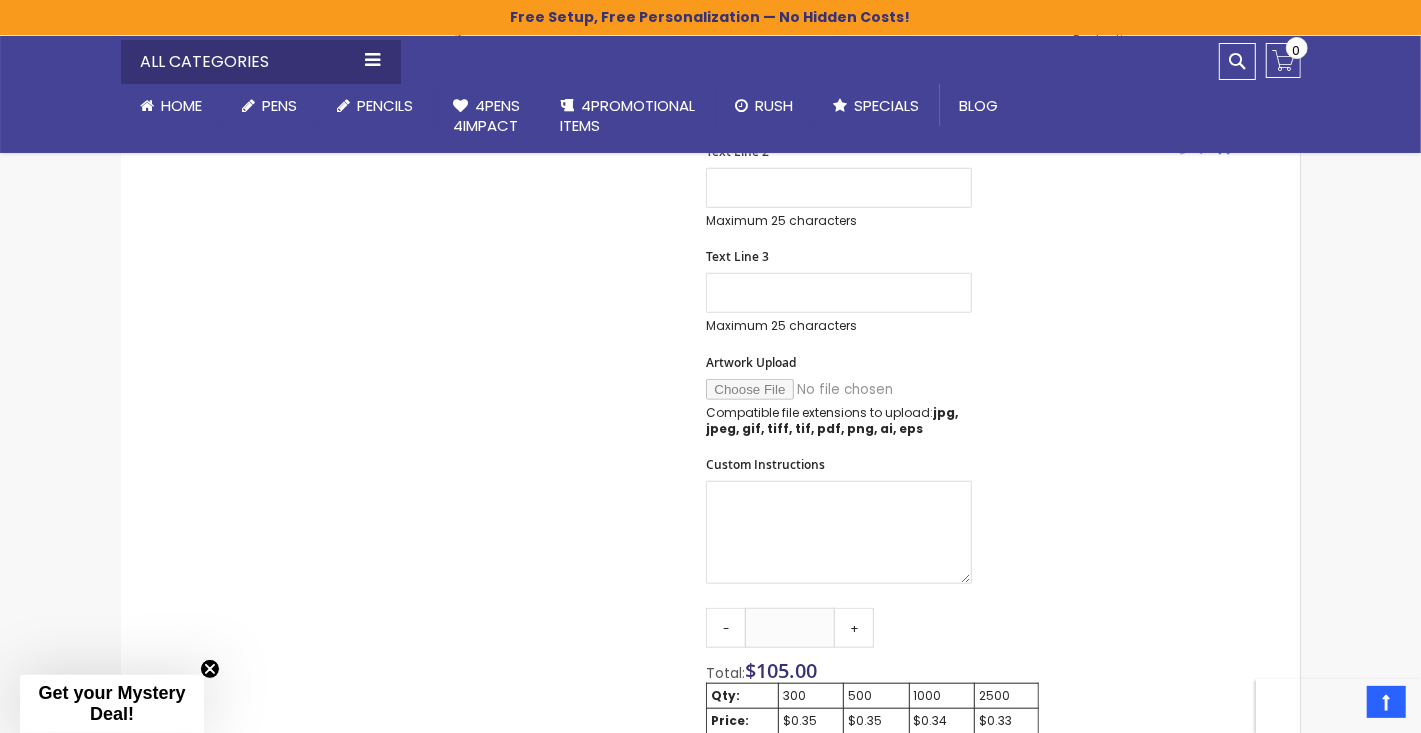 click on "Skip to the end of the images gallery
Skip to the beginning of the images gallery
Solid Javelina Dart Pen - White
SKU
4PHPC-503
Be the first to review this product
In stock
Only  %1  left
$0.33" at bounding box center [711, 459] 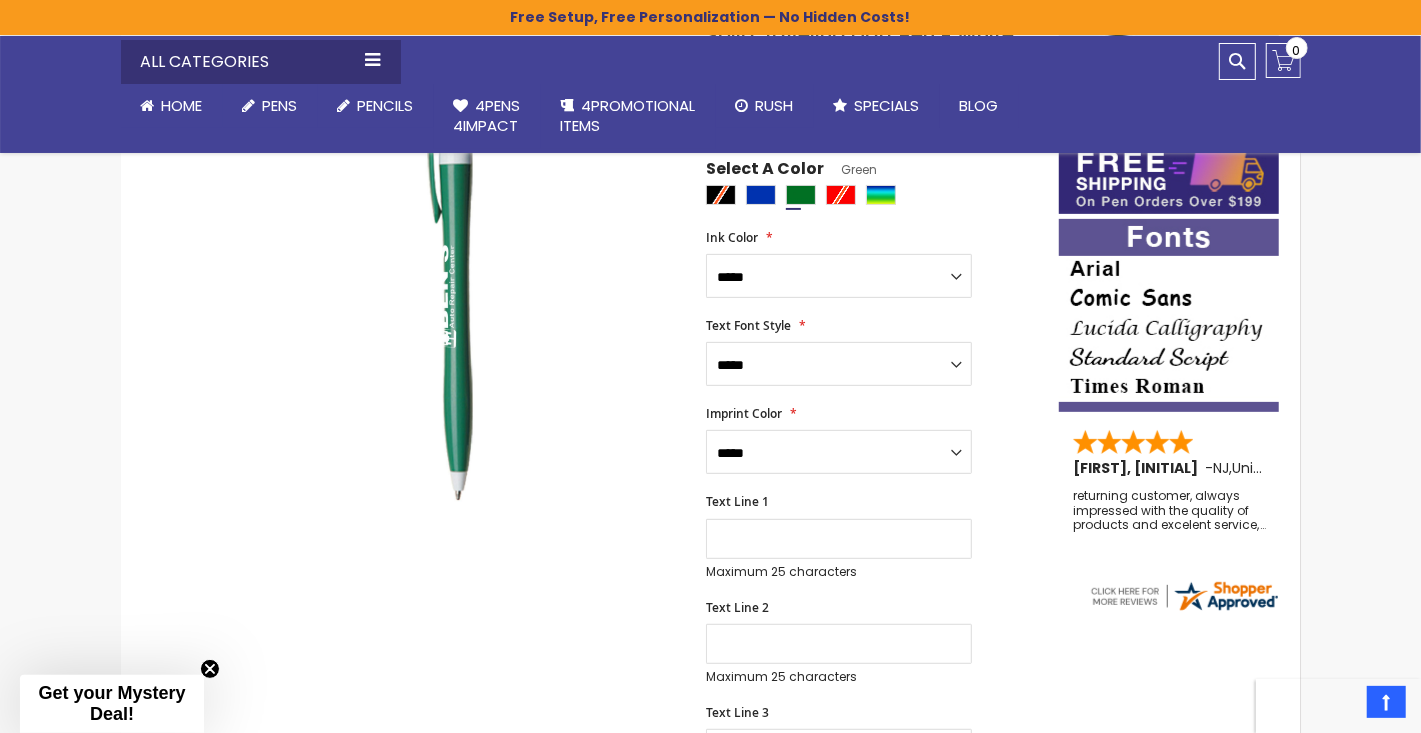 scroll, scrollTop: 299, scrollLeft: 0, axis: vertical 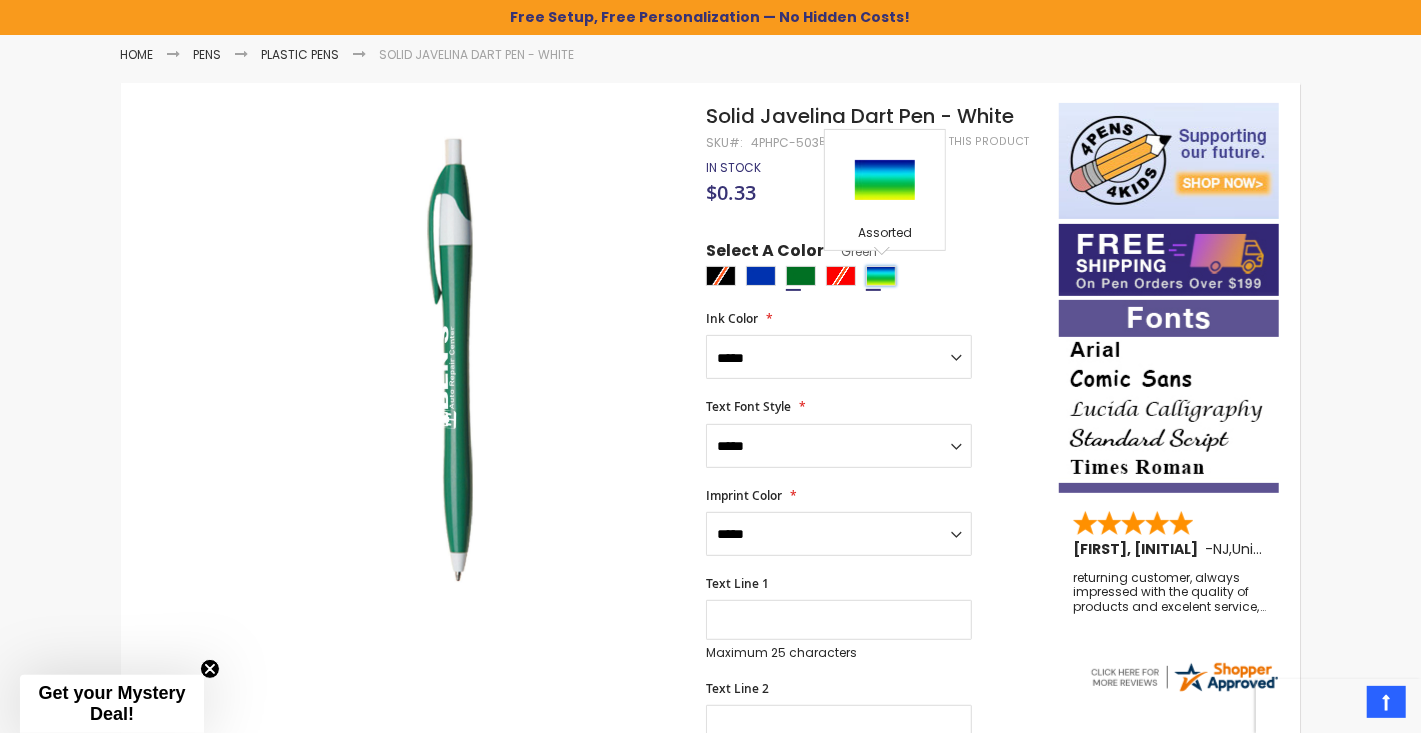 click at bounding box center (881, 276) 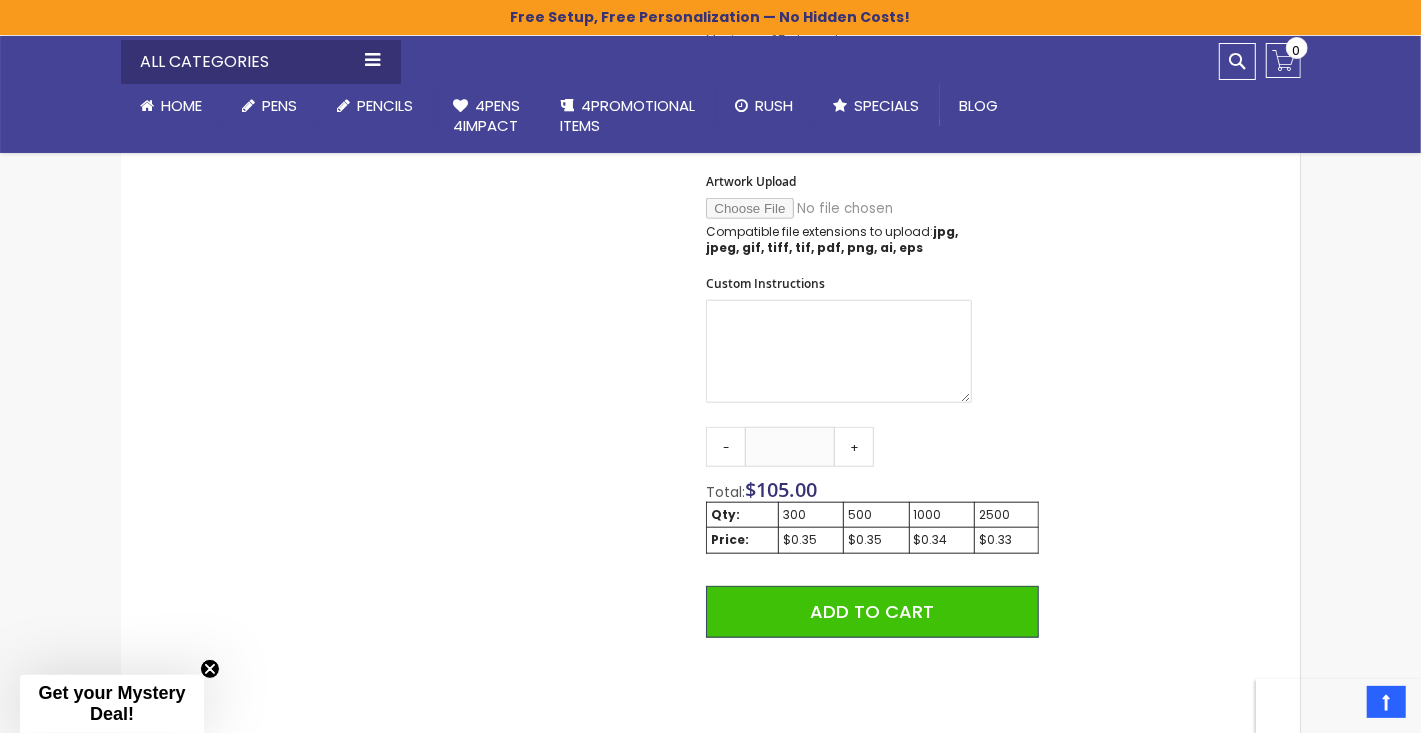 scroll, scrollTop: 921, scrollLeft: 0, axis: vertical 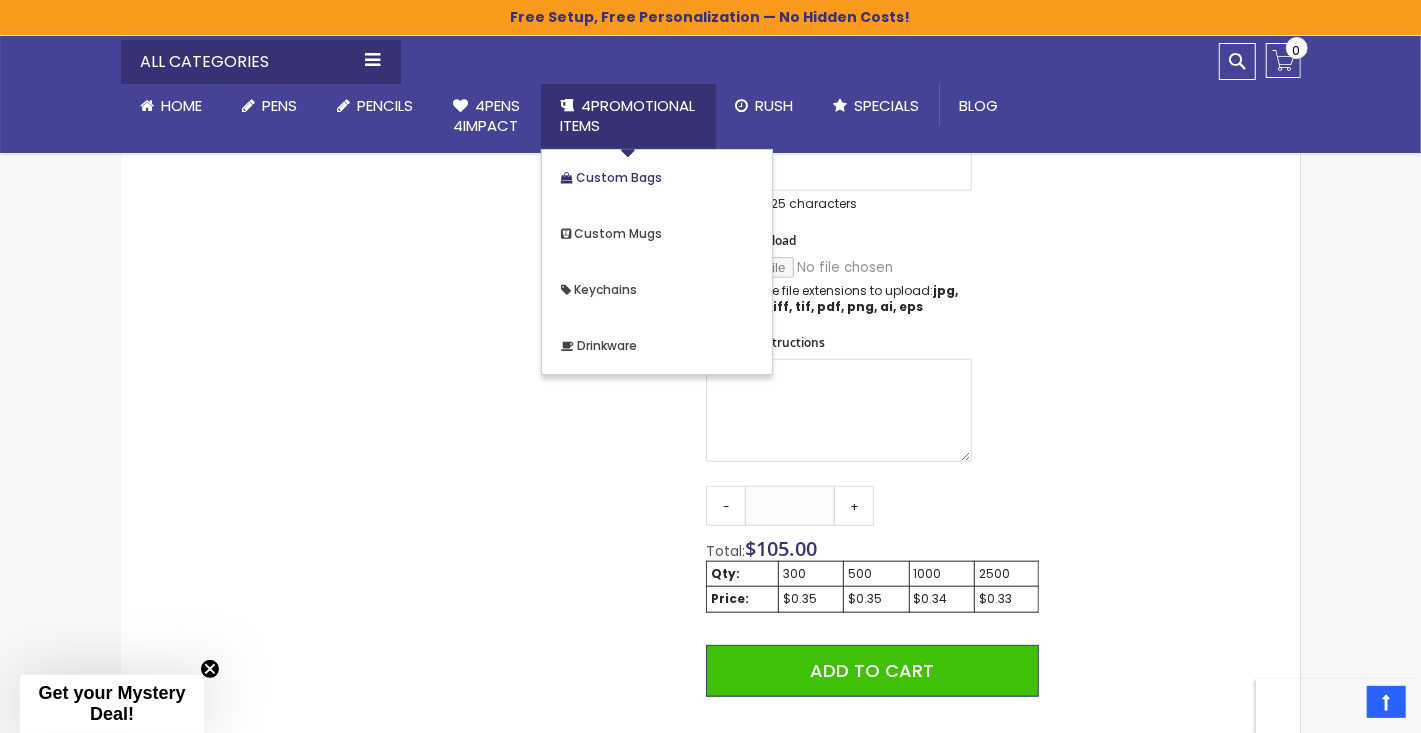 click on "Custom Bags" at bounding box center [620, 177] 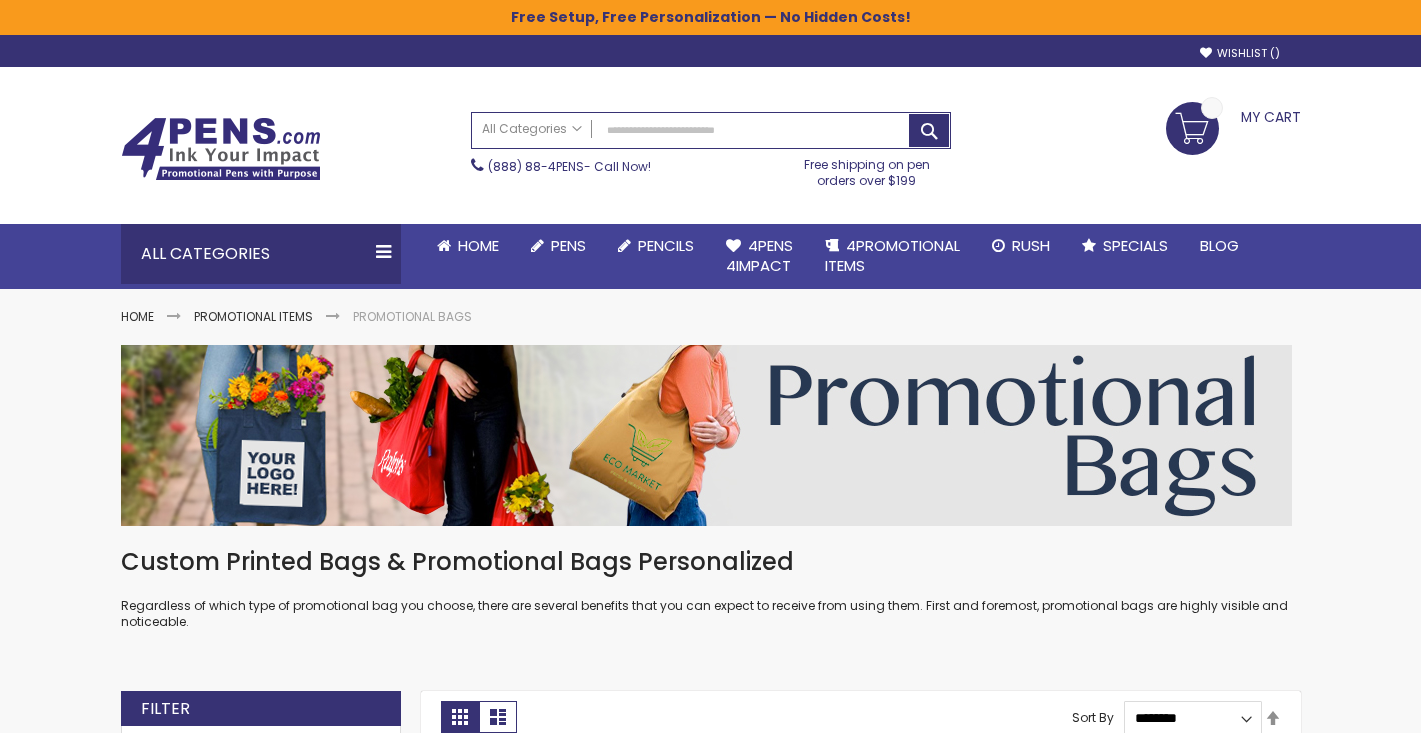 scroll, scrollTop: 0, scrollLeft: 0, axis: both 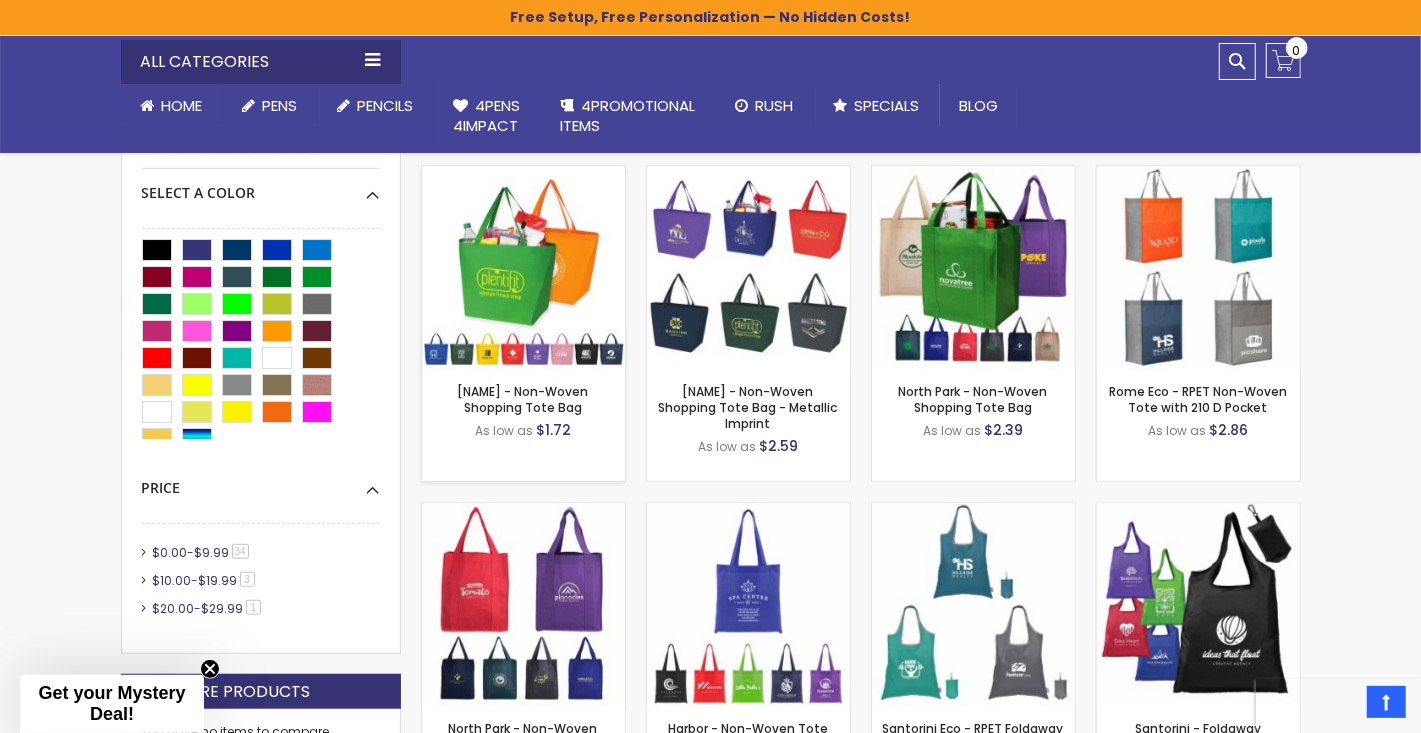 click at bounding box center (523, 267) 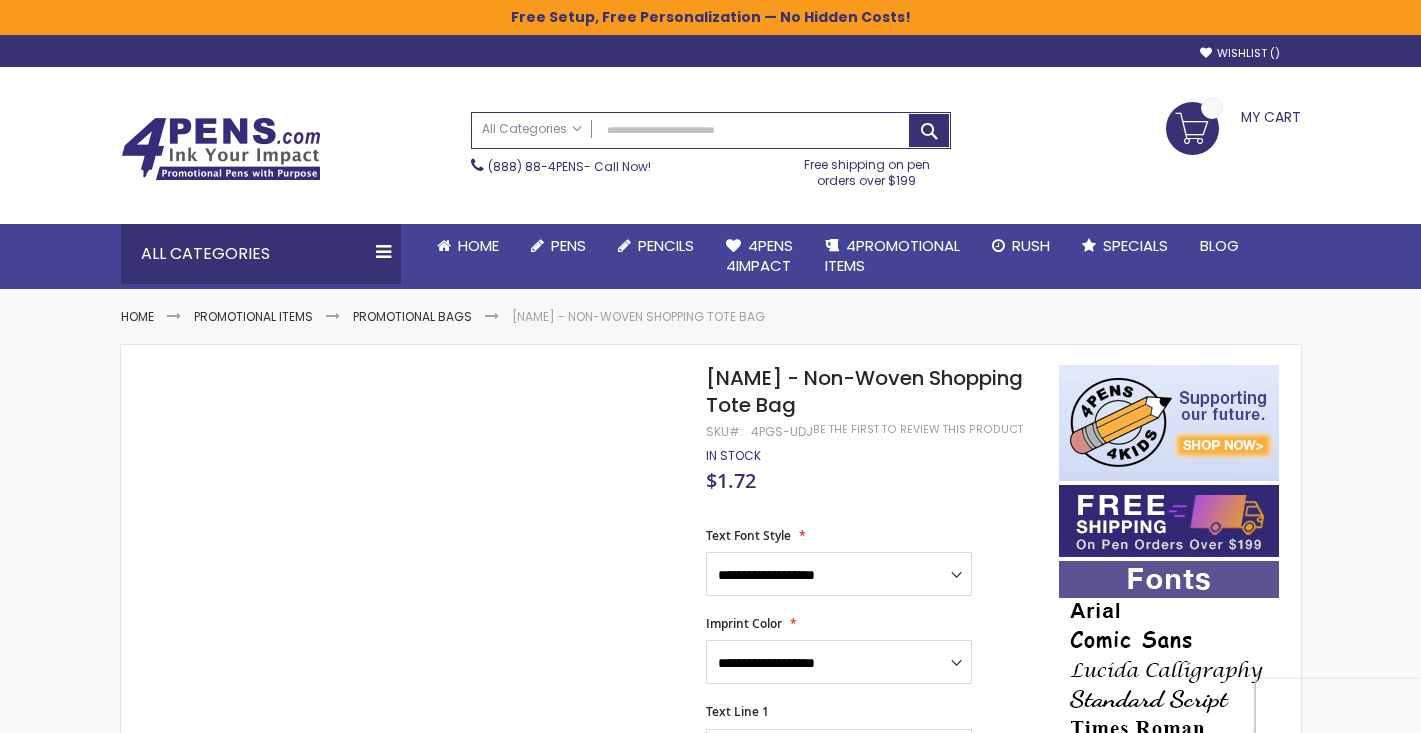 scroll, scrollTop: 0, scrollLeft: 0, axis: both 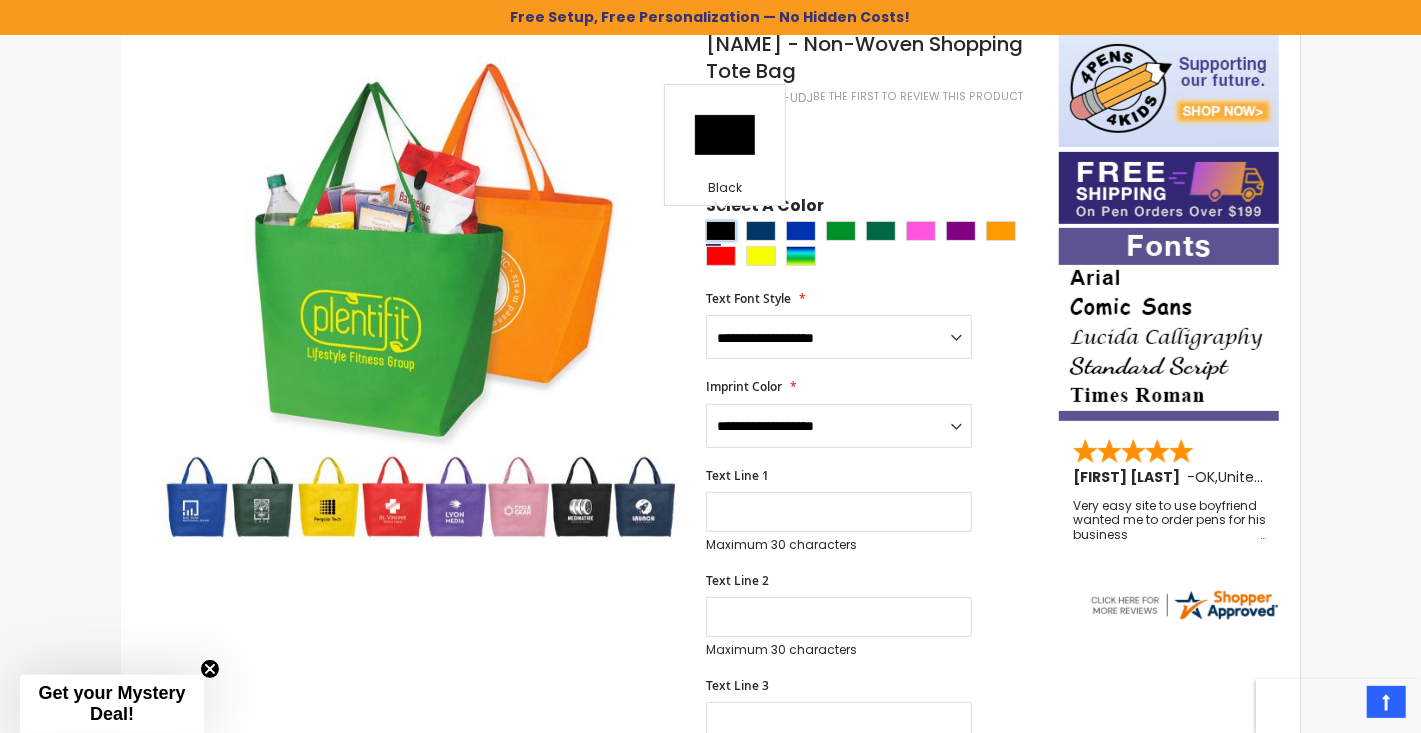 click at bounding box center (721, 231) 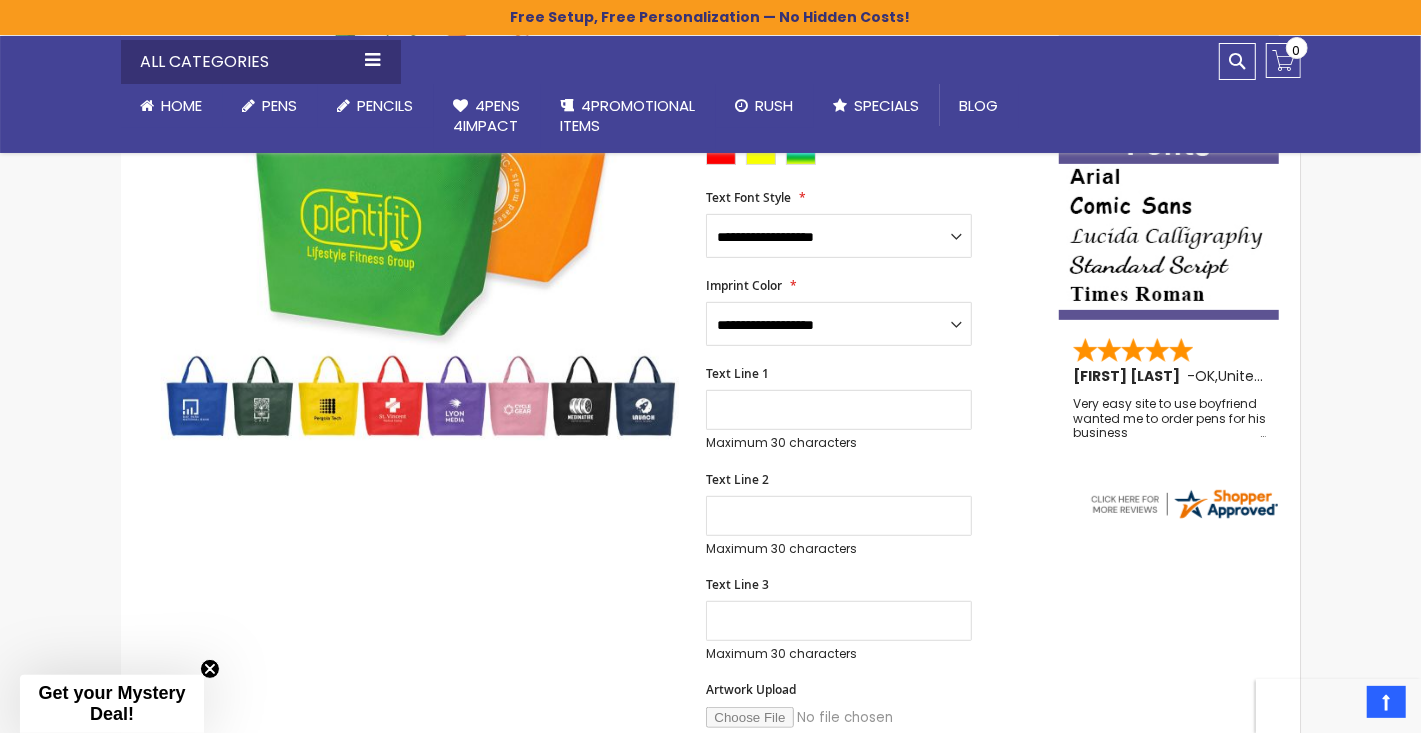 scroll, scrollTop: 335, scrollLeft: 0, axis: vertical 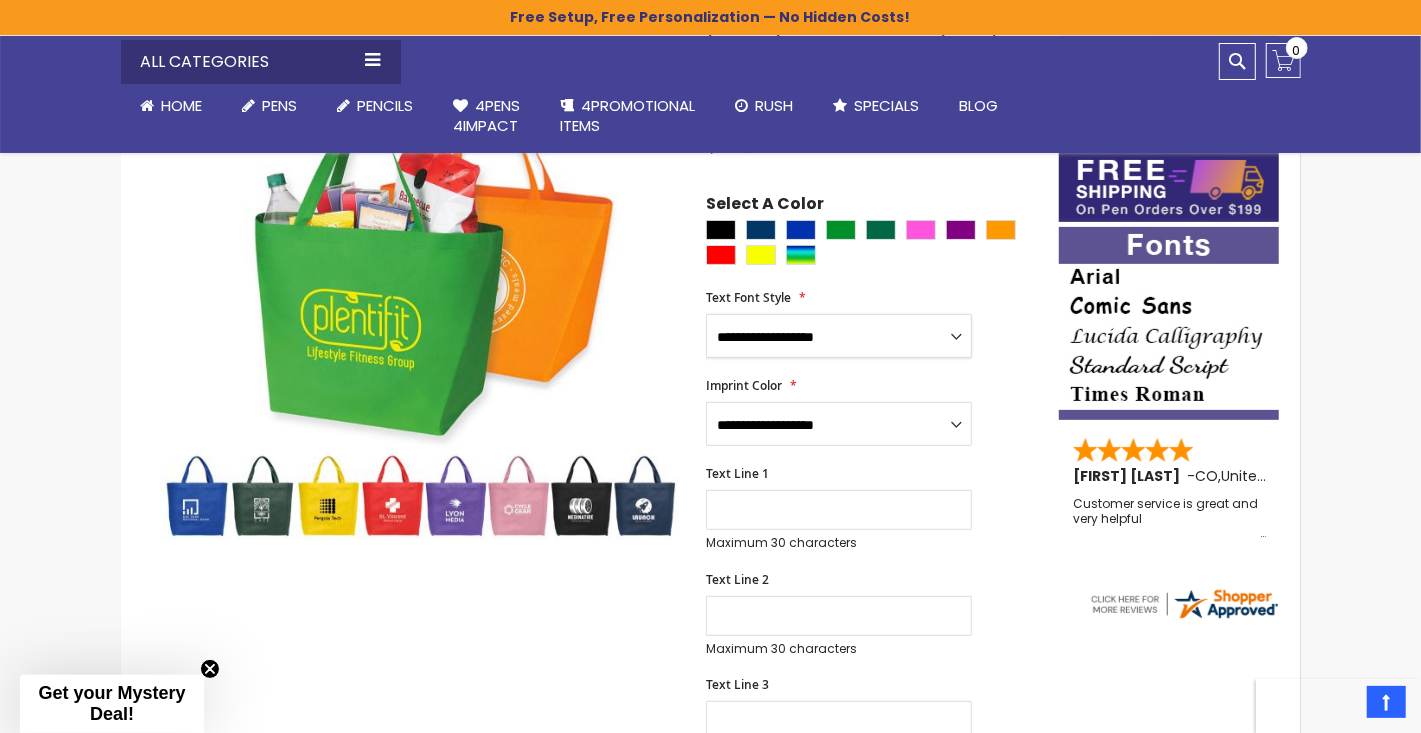 click on "**********" at bounding box center (839, 336) 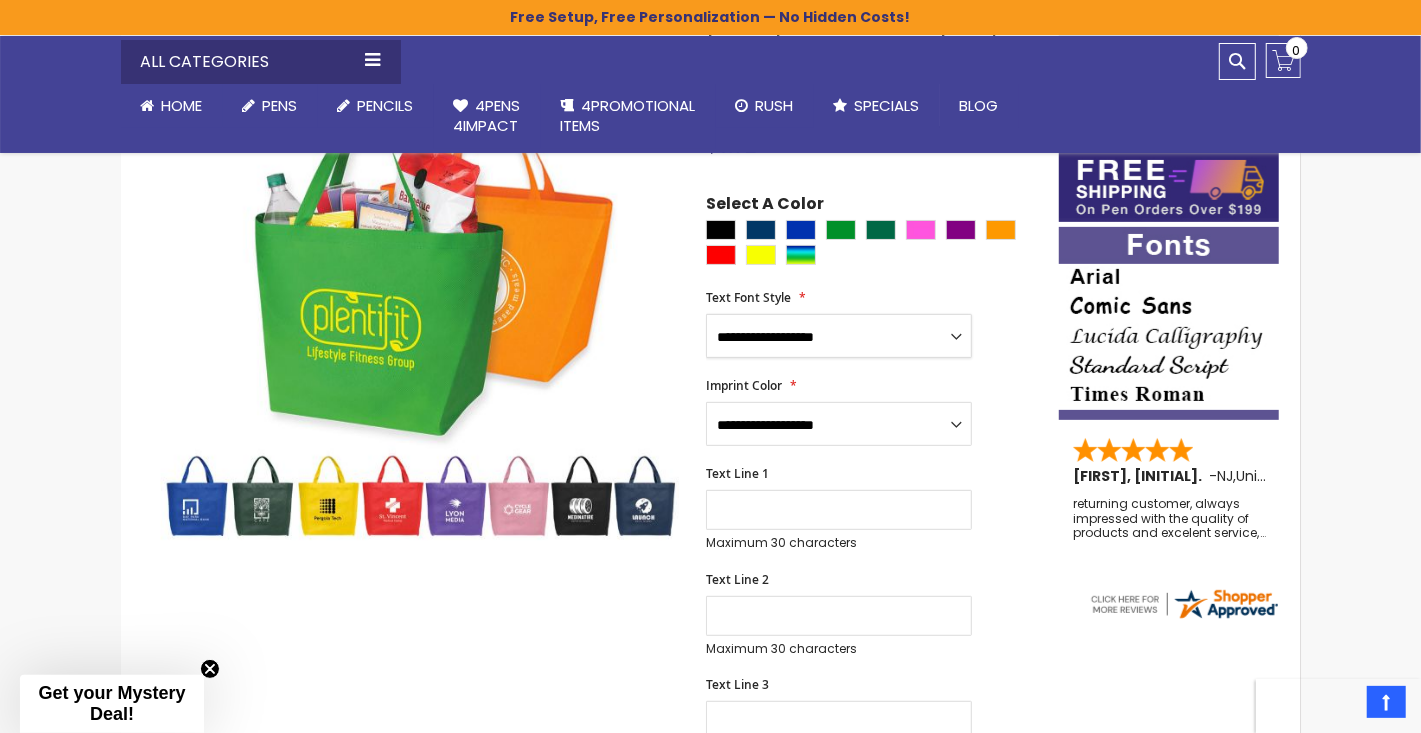 select on "*****" 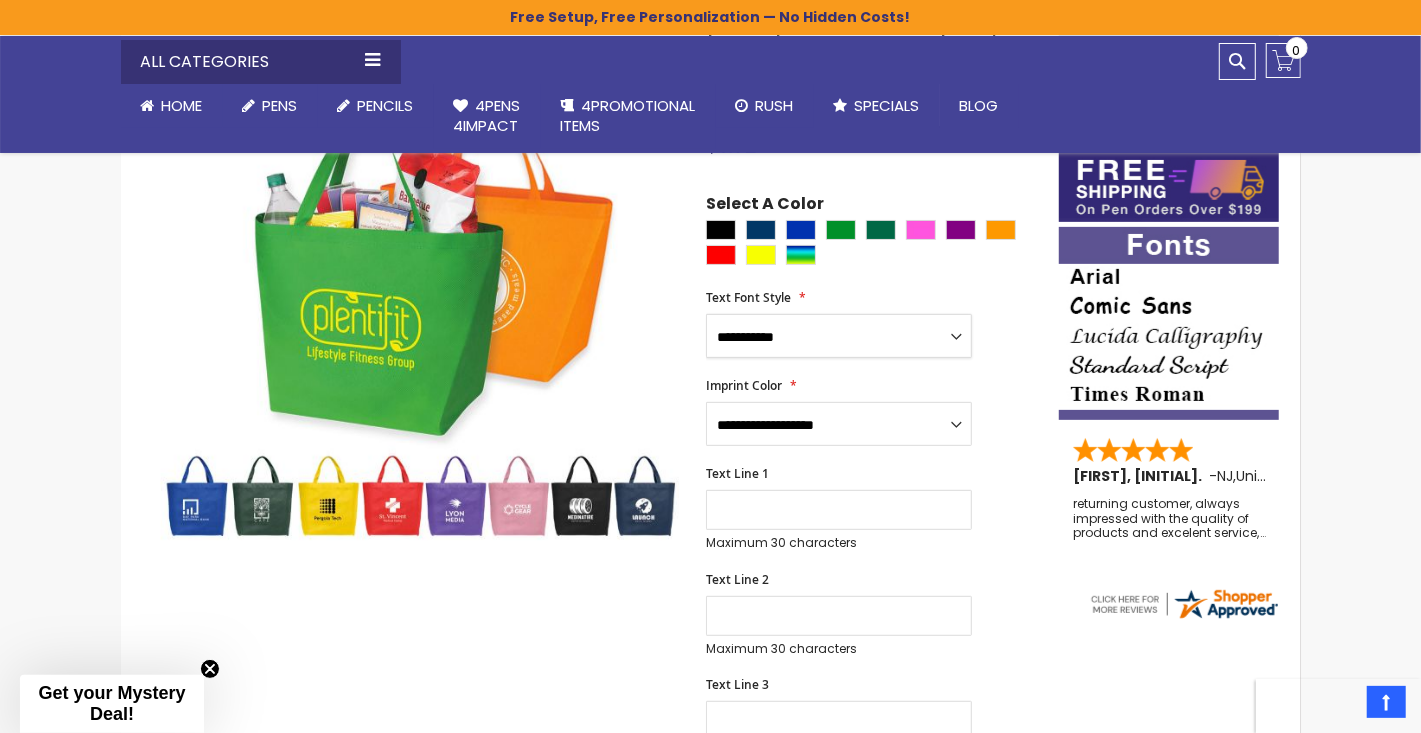 click on "**********" at bounding box center (839, 336) 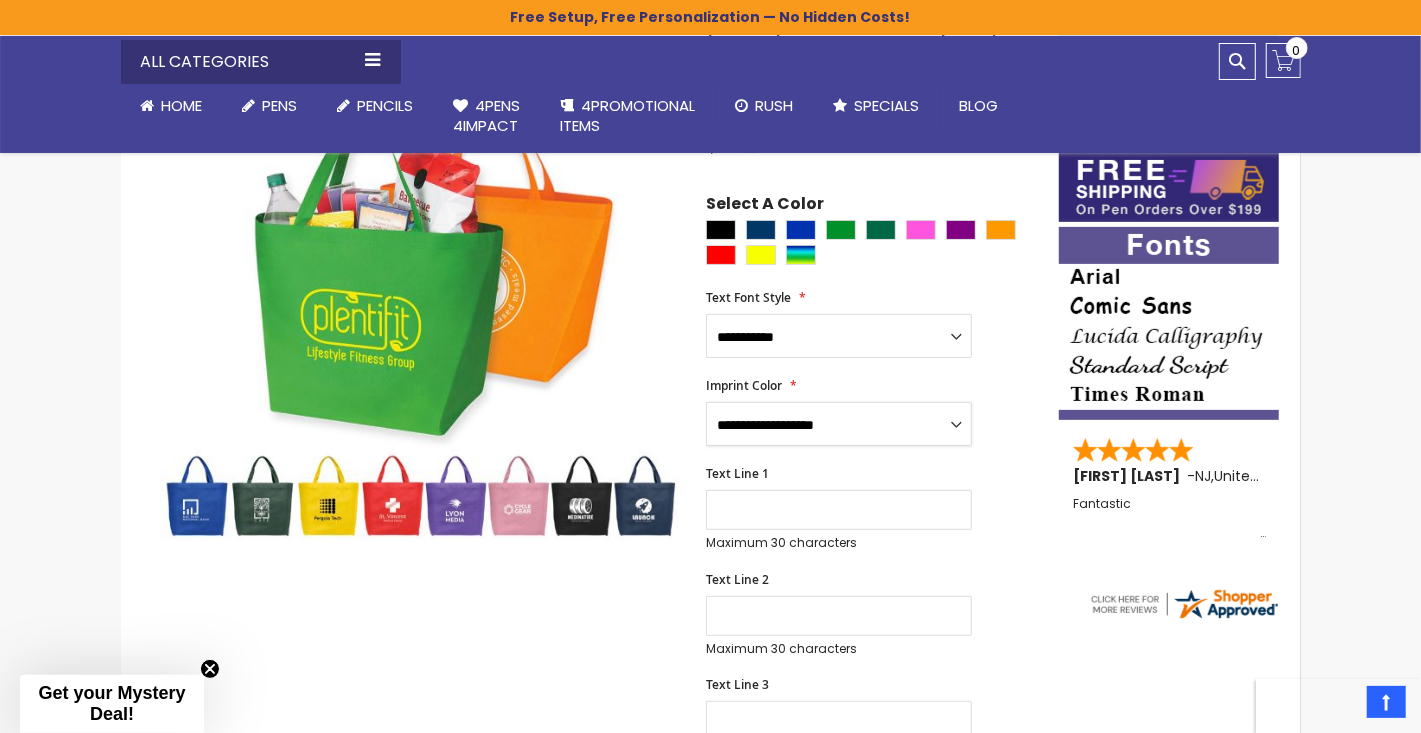 click on "**********" at bounding box center (839, 424) 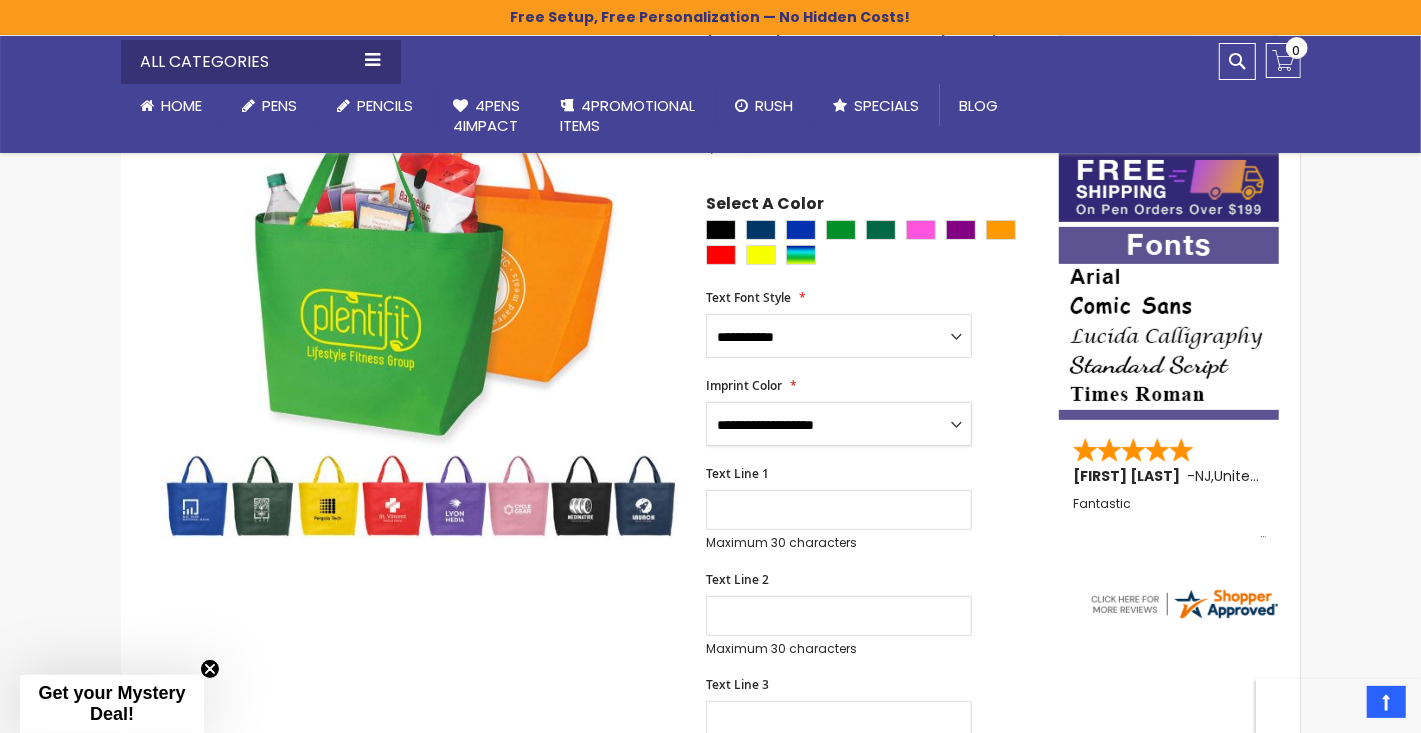 select on "*****" 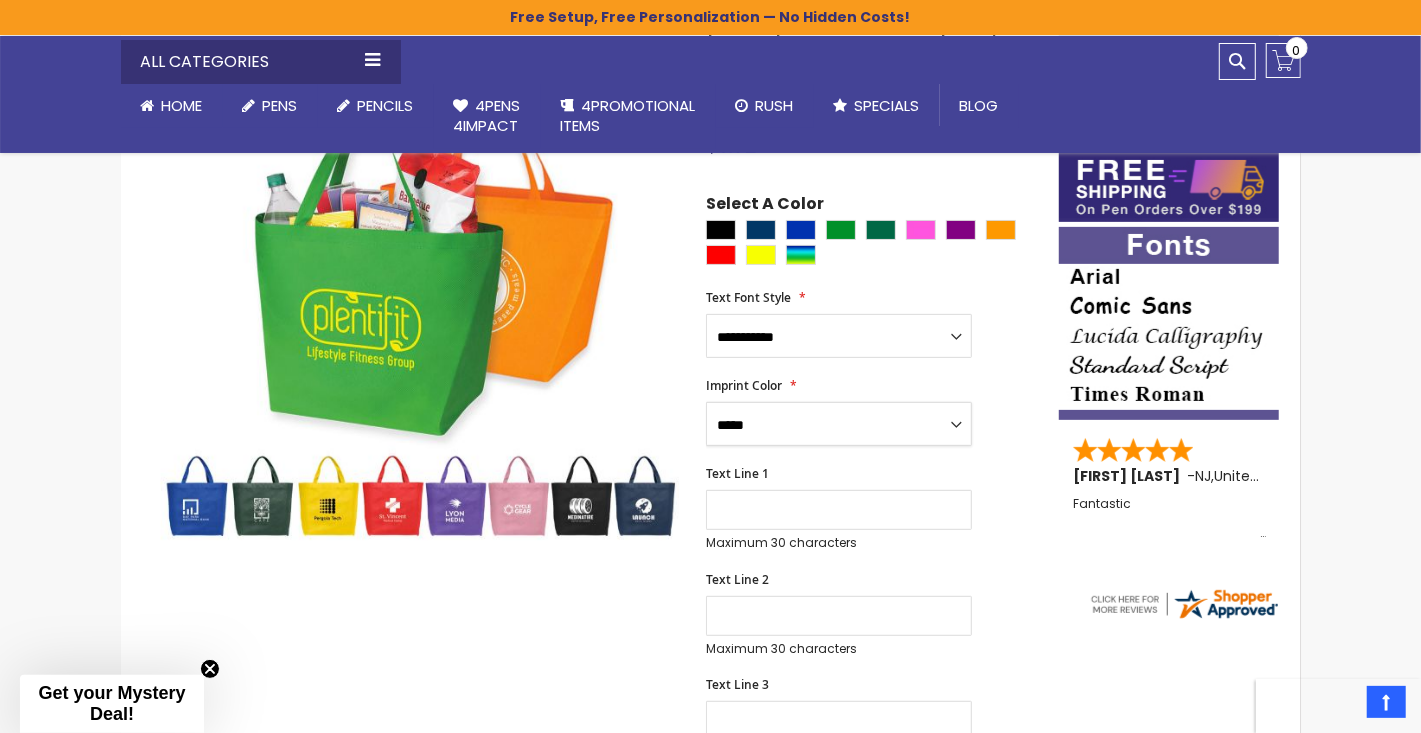 click on "**********" at bounding box center [839, 424] 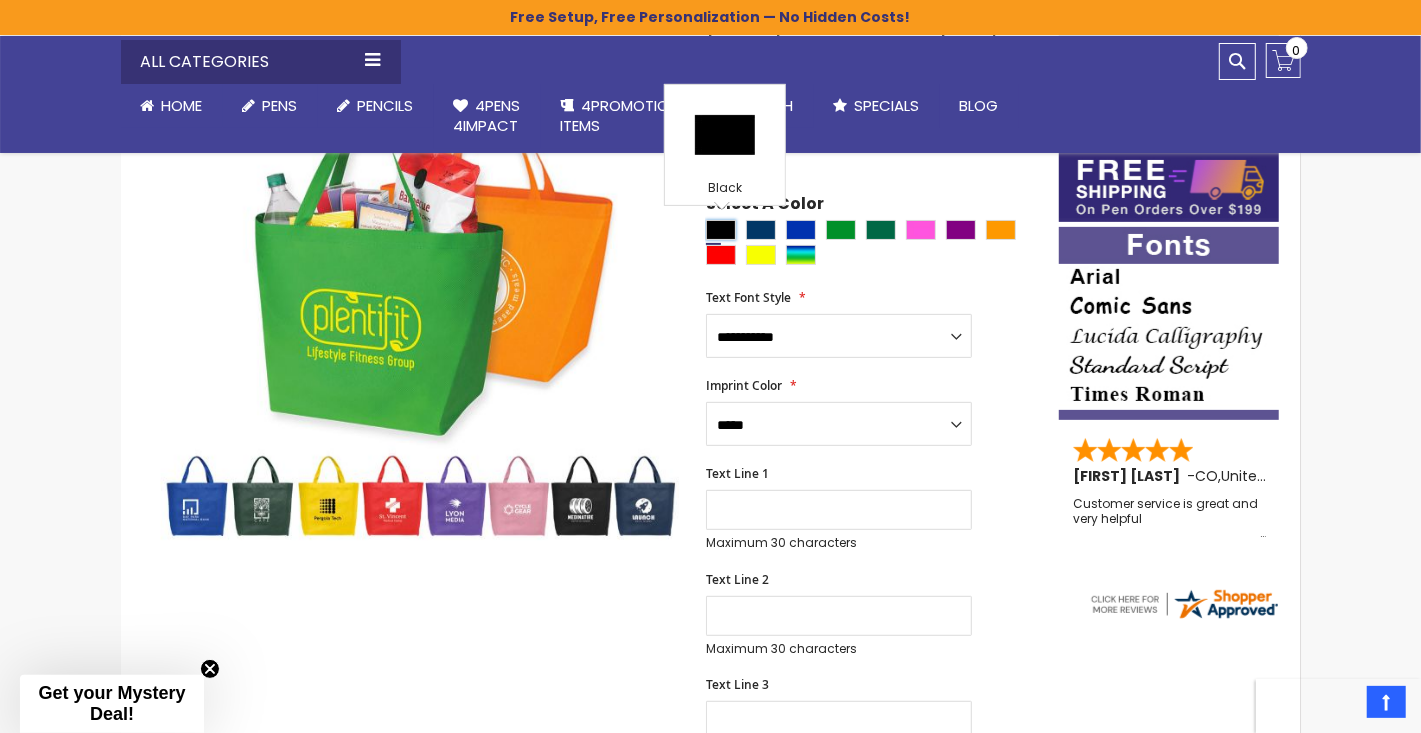 click at bounding box center (721, 230) 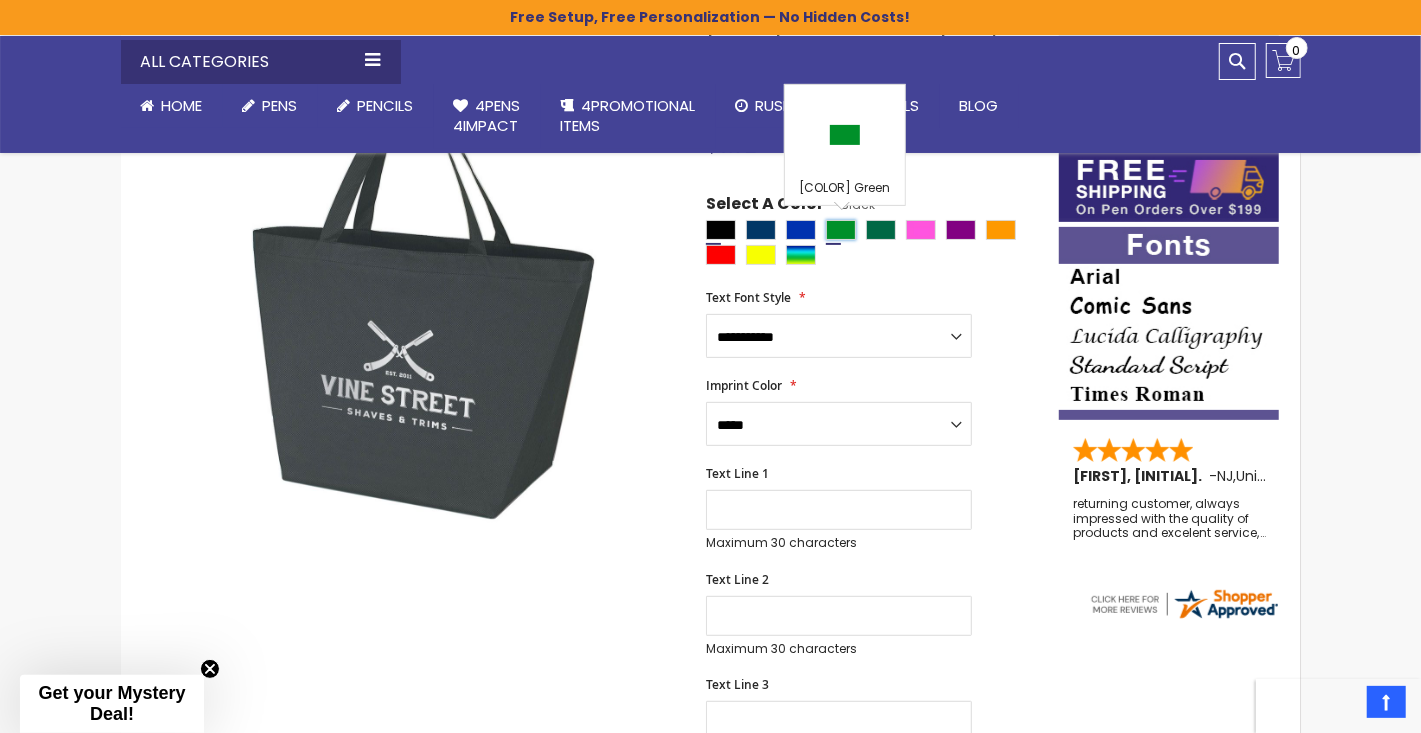 click at bounding box center (841, 230) 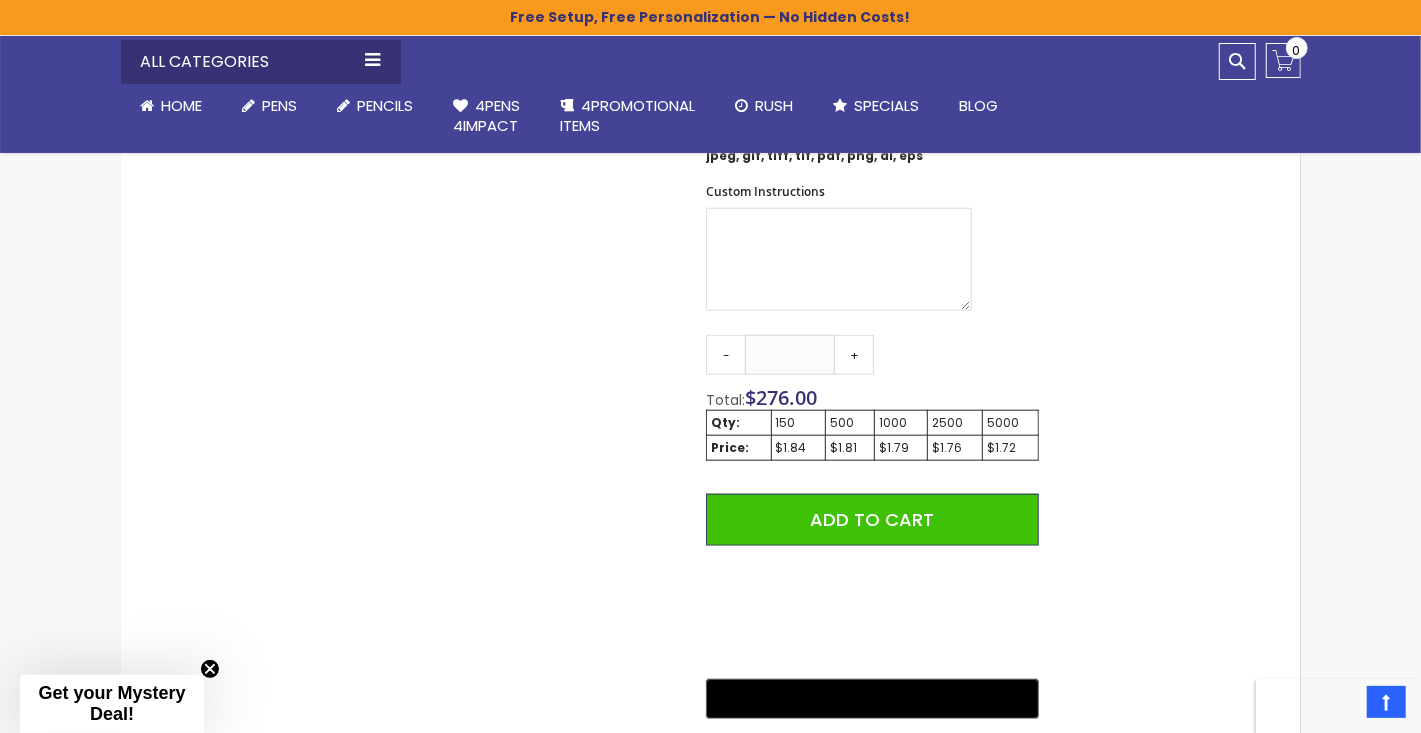scroll, scrollTop: 835, scrollLeft: 0, axis: vertical 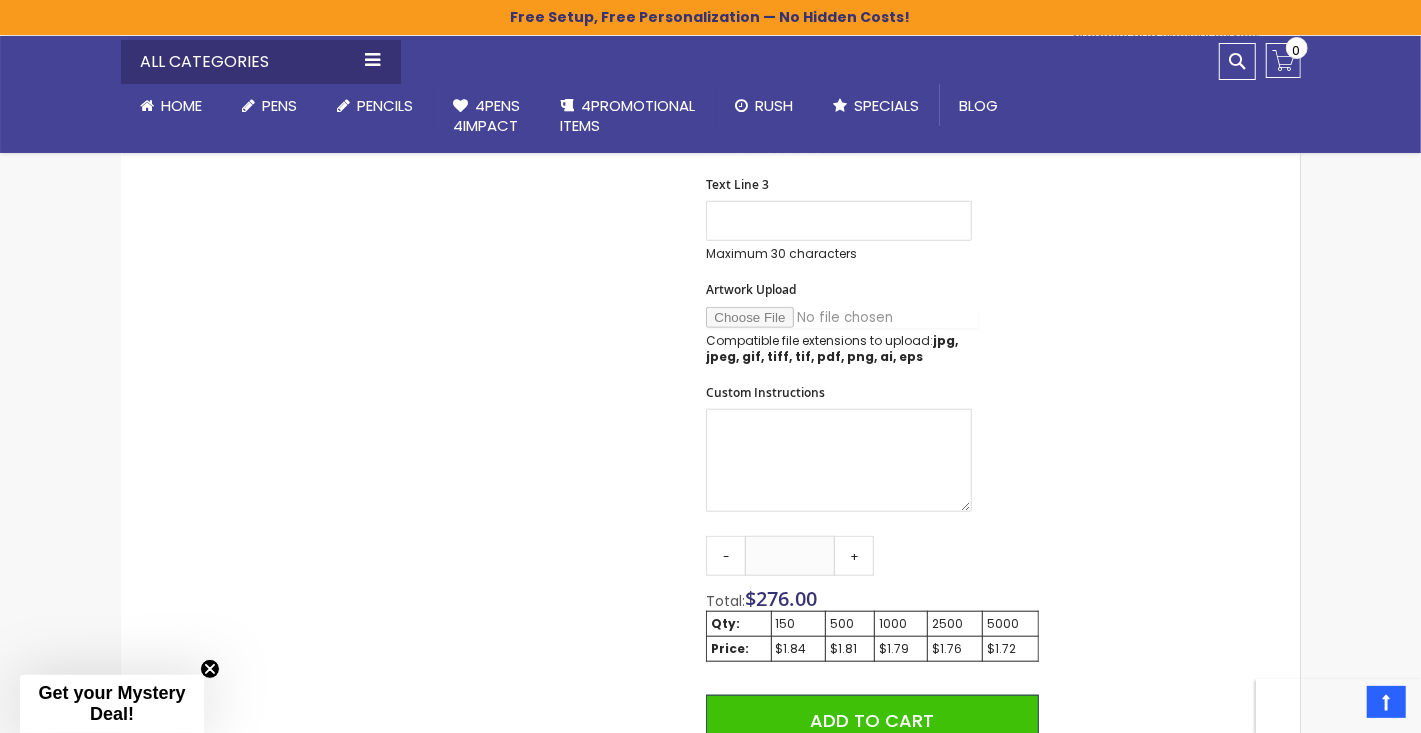 click on "Artwork Upload" at bounding box center [842, 317] 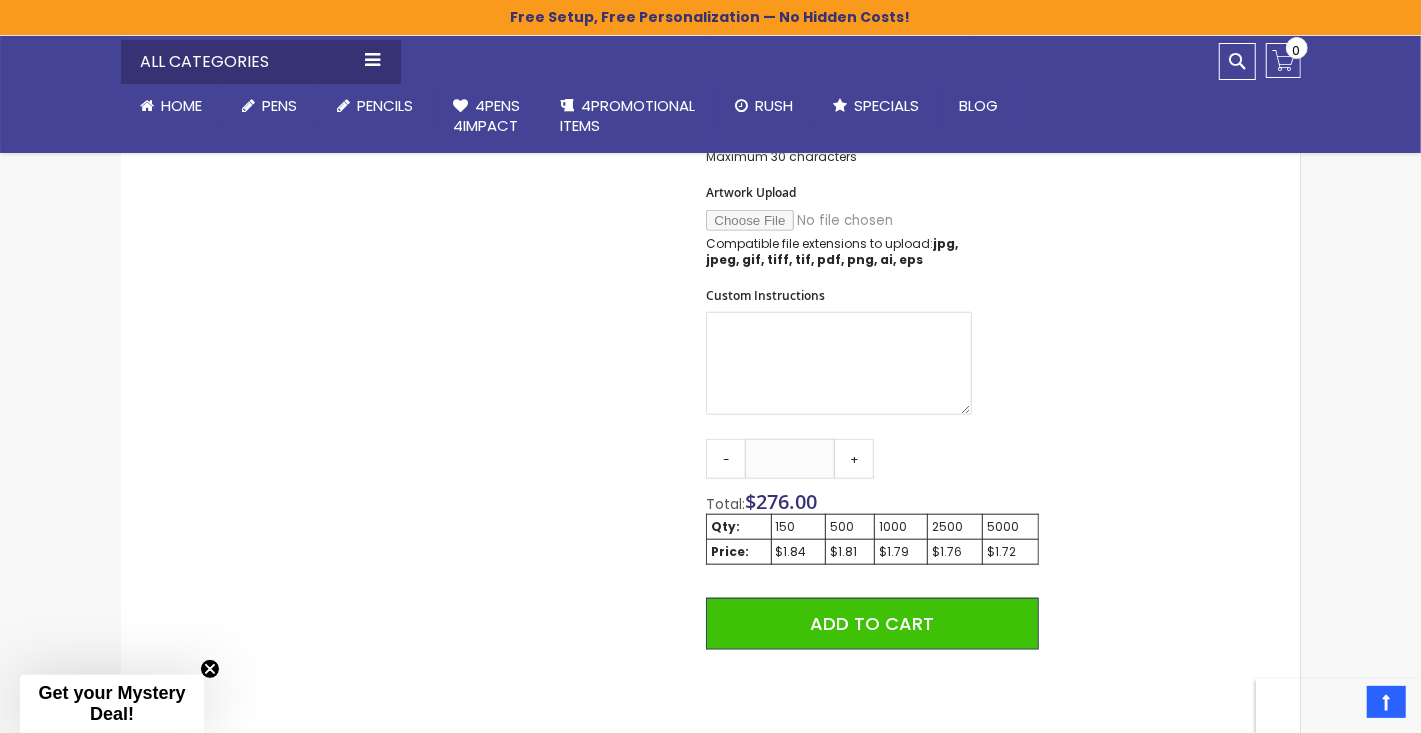 scroll, scrollTop: 936, scrollLeft: 0, axis: vertical 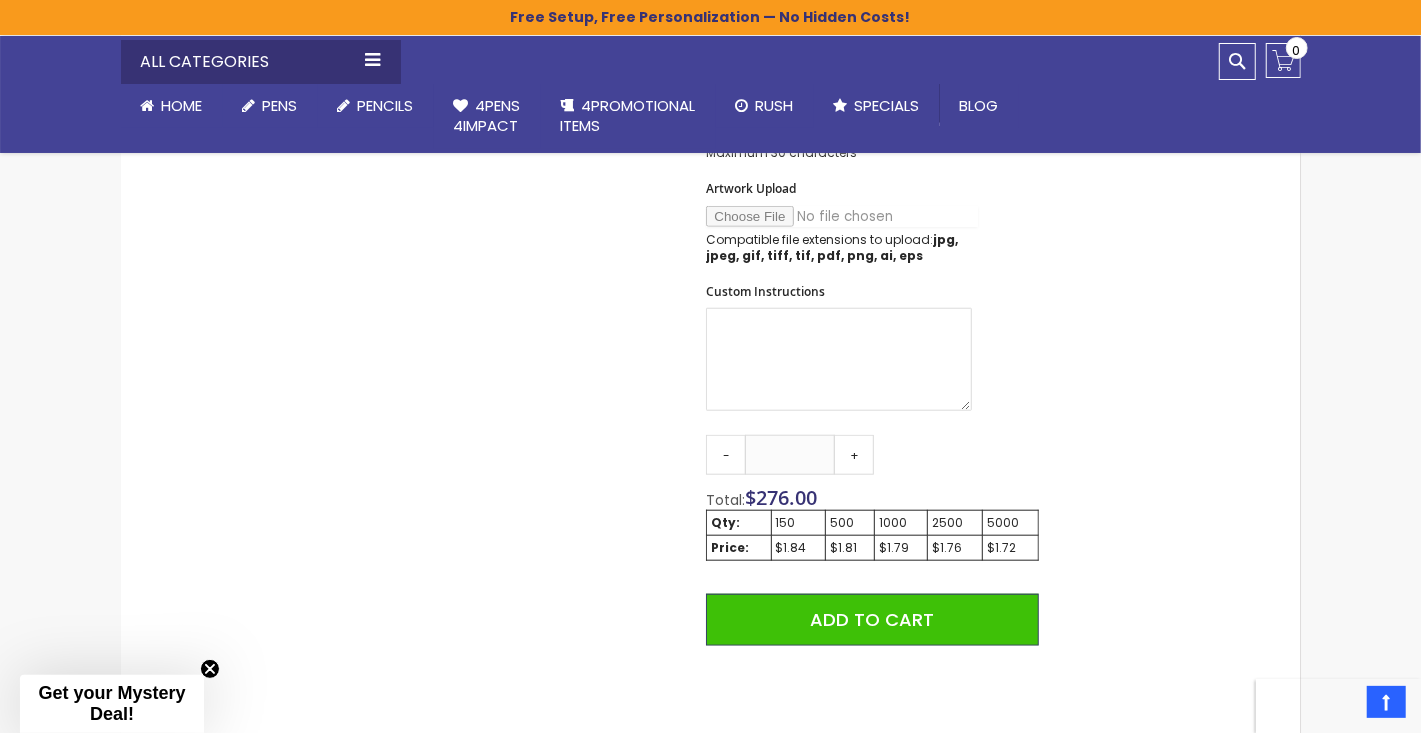 type on "**********" 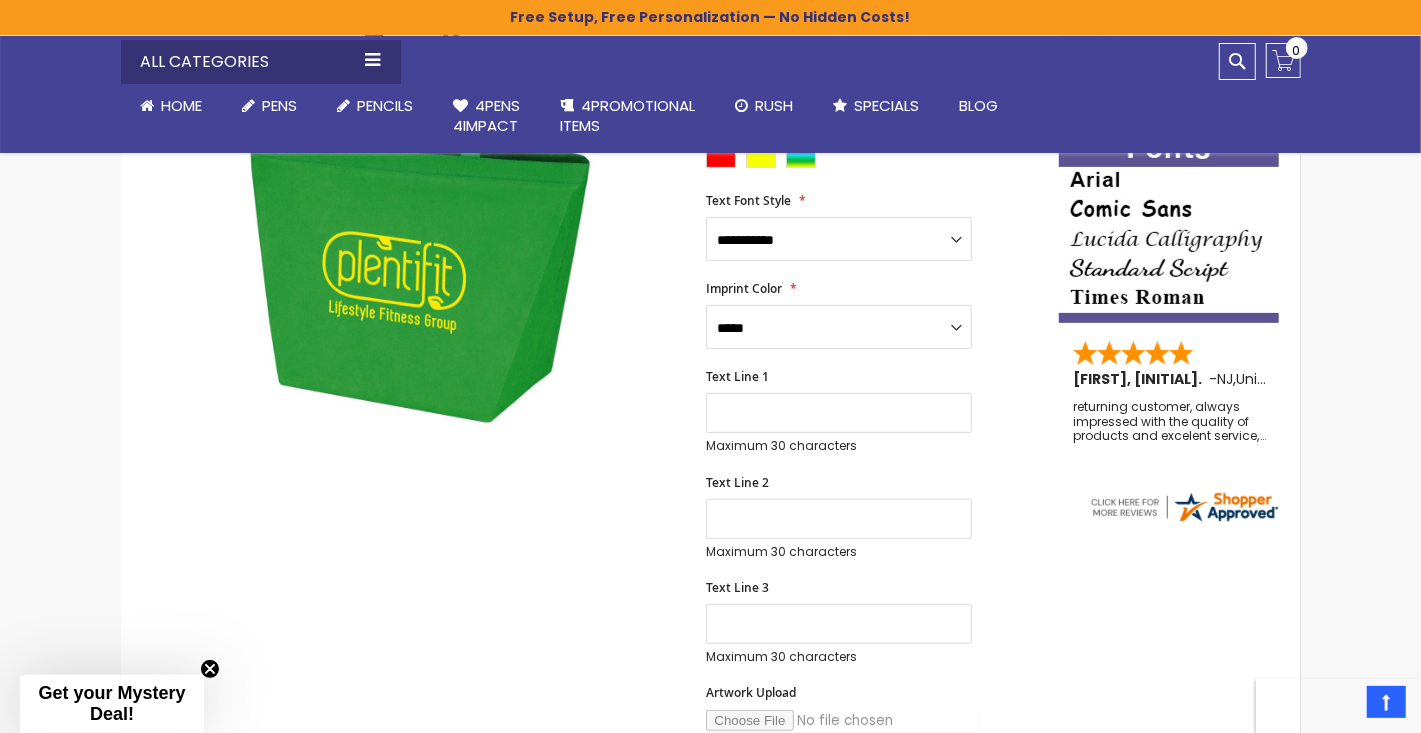 scroll, scrollTop: 435, scrollLeft: 0, axis: vertical 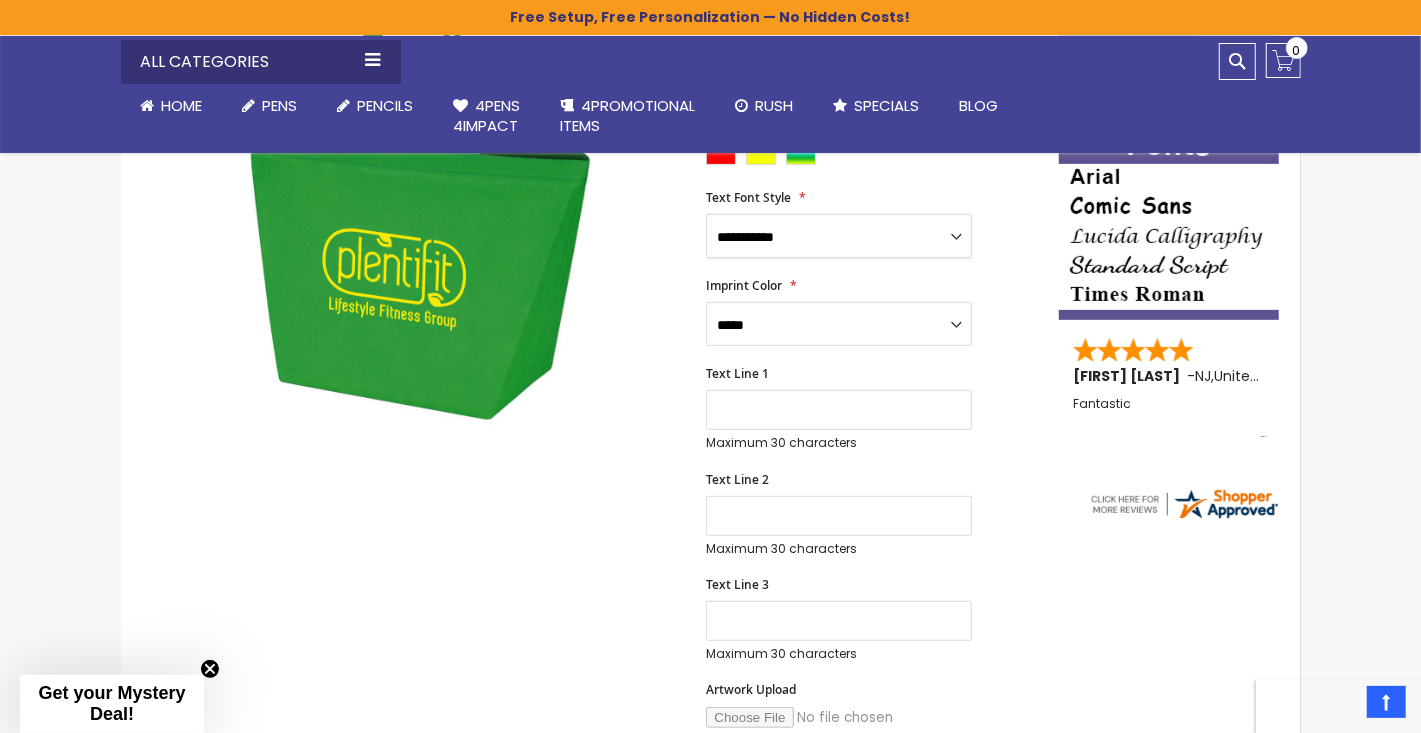 click on "**********" at bounding box center (839, 236) 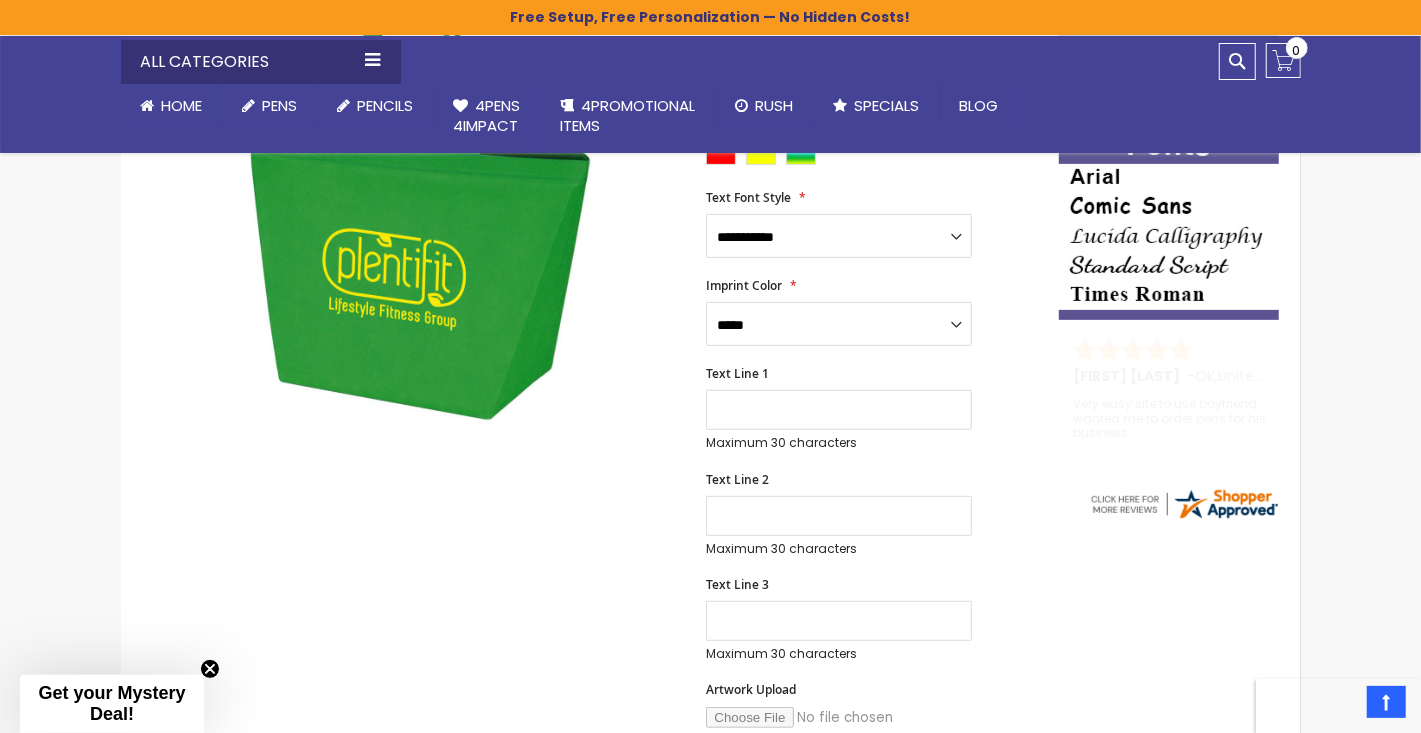 click on "**********" at bounding box center (872, 504) 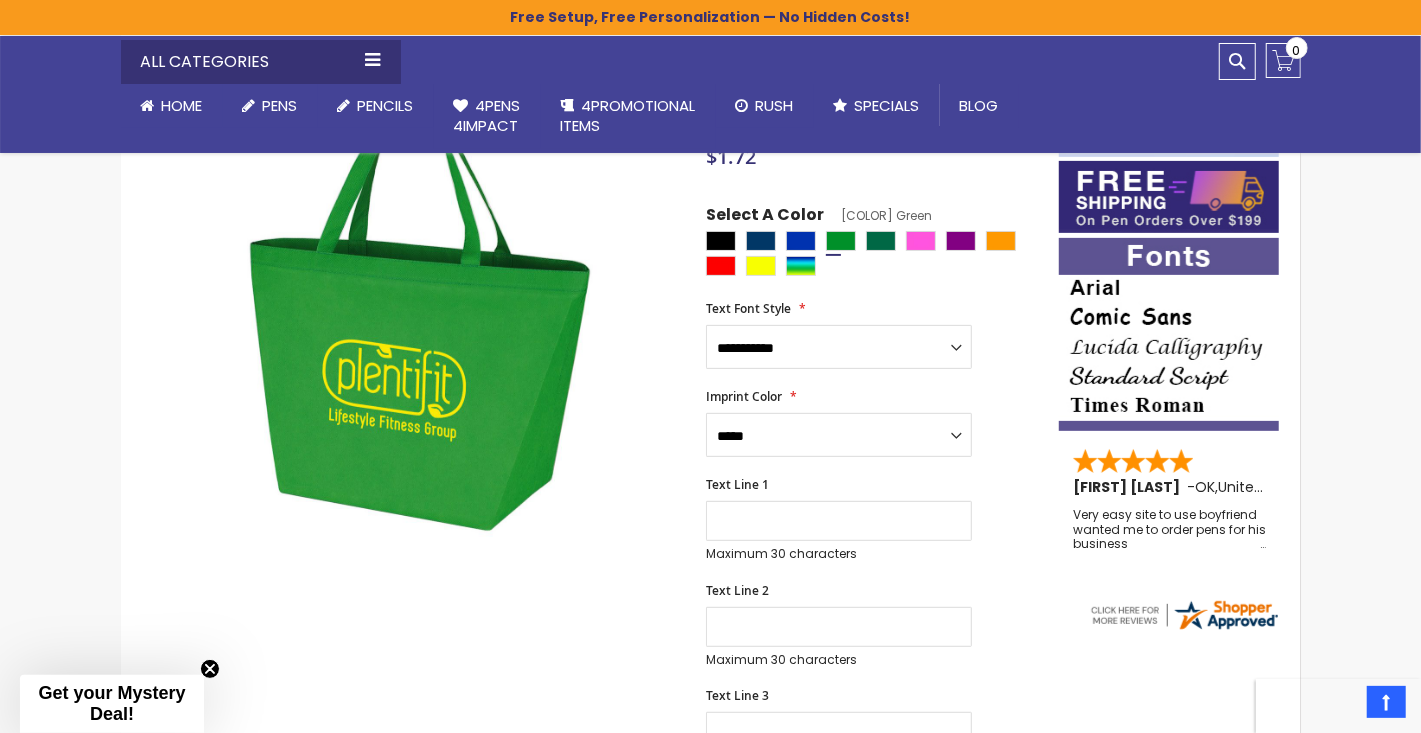 scroll, scrollTop: 236, scrollLeft: 0, axis: vertical 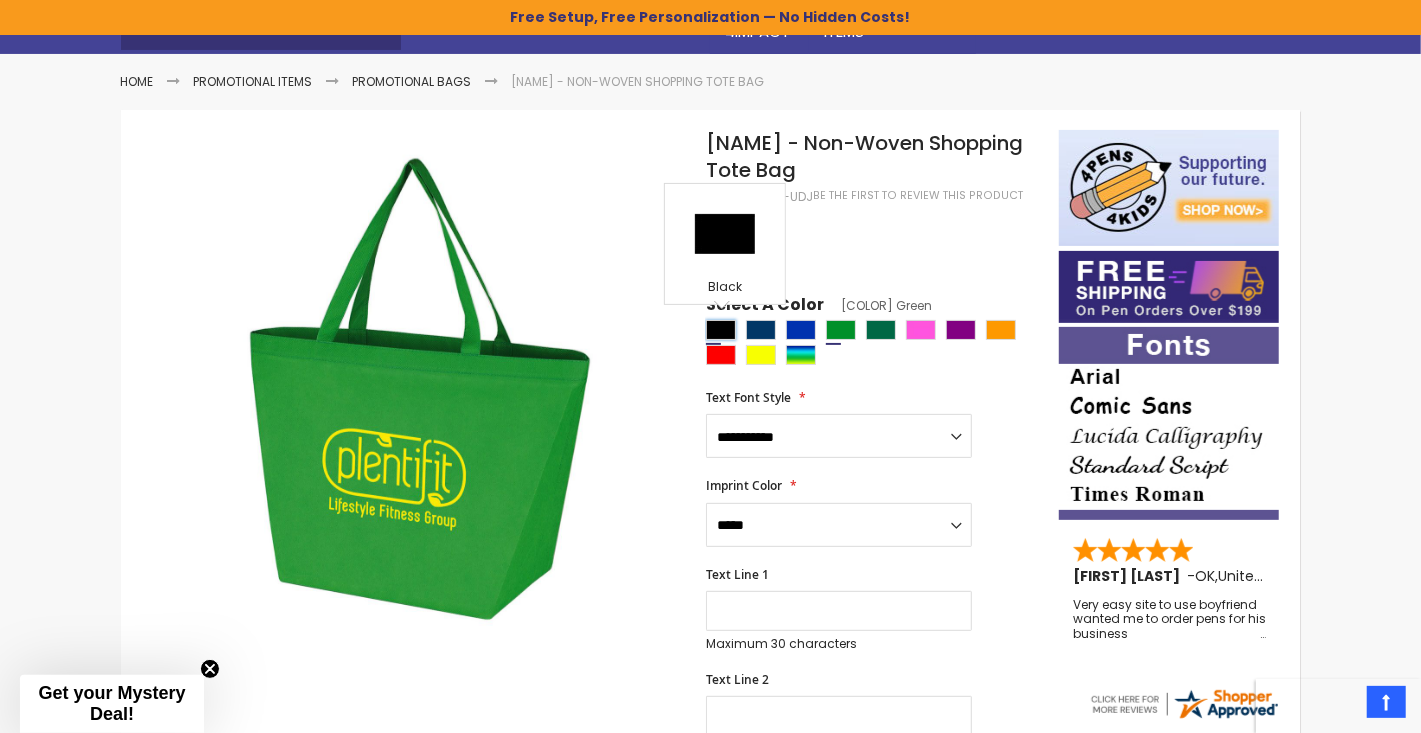 click at bounding box center (721, 330) 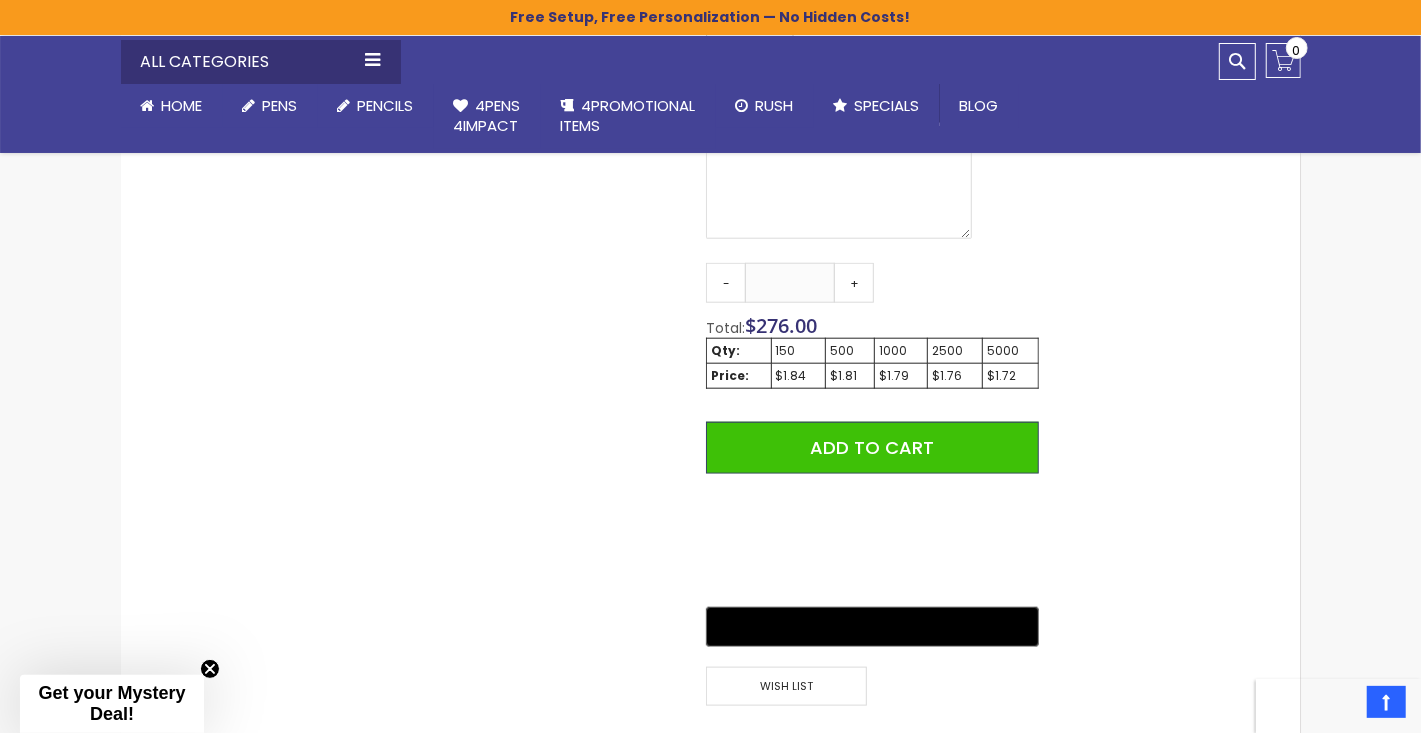 scroll, scrollTop: 1235, scrollLeft: 0, axis: vertical 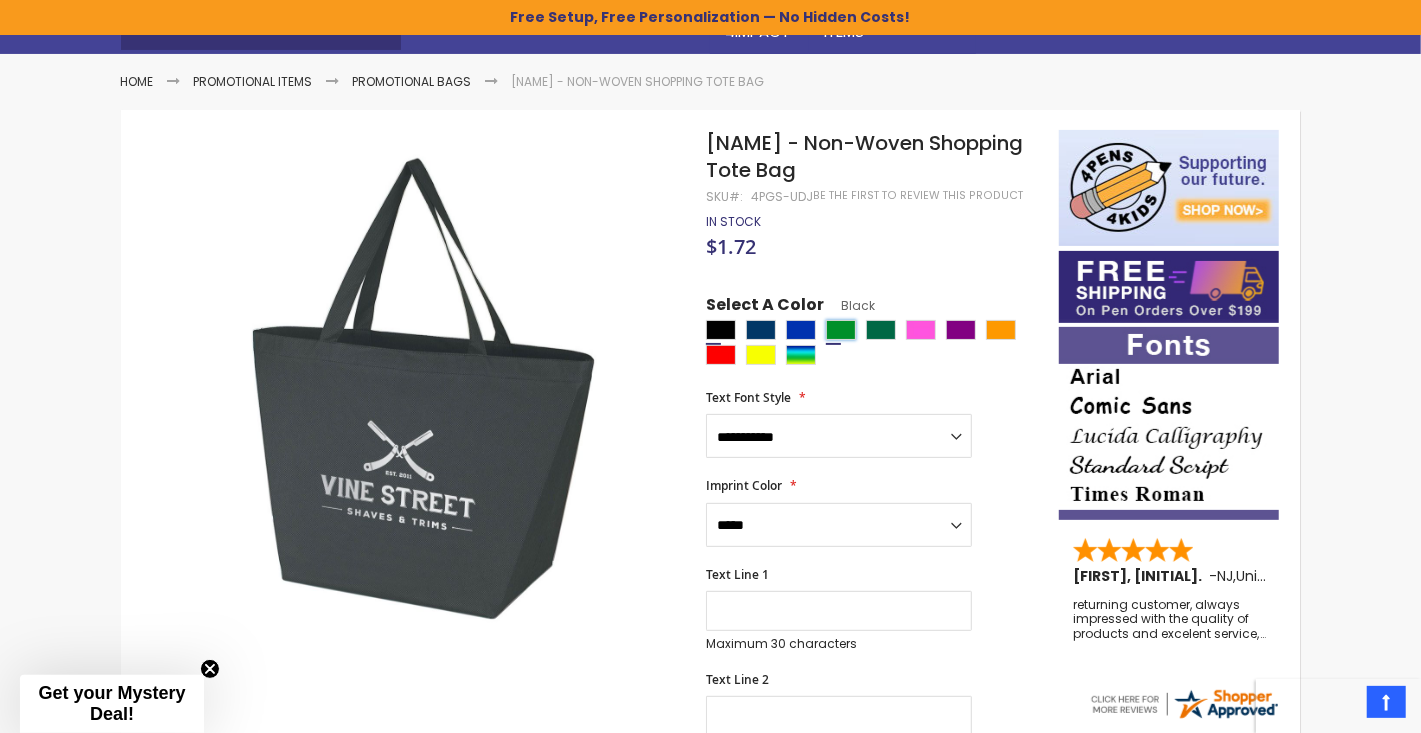 click at bounding box center (841, 330) 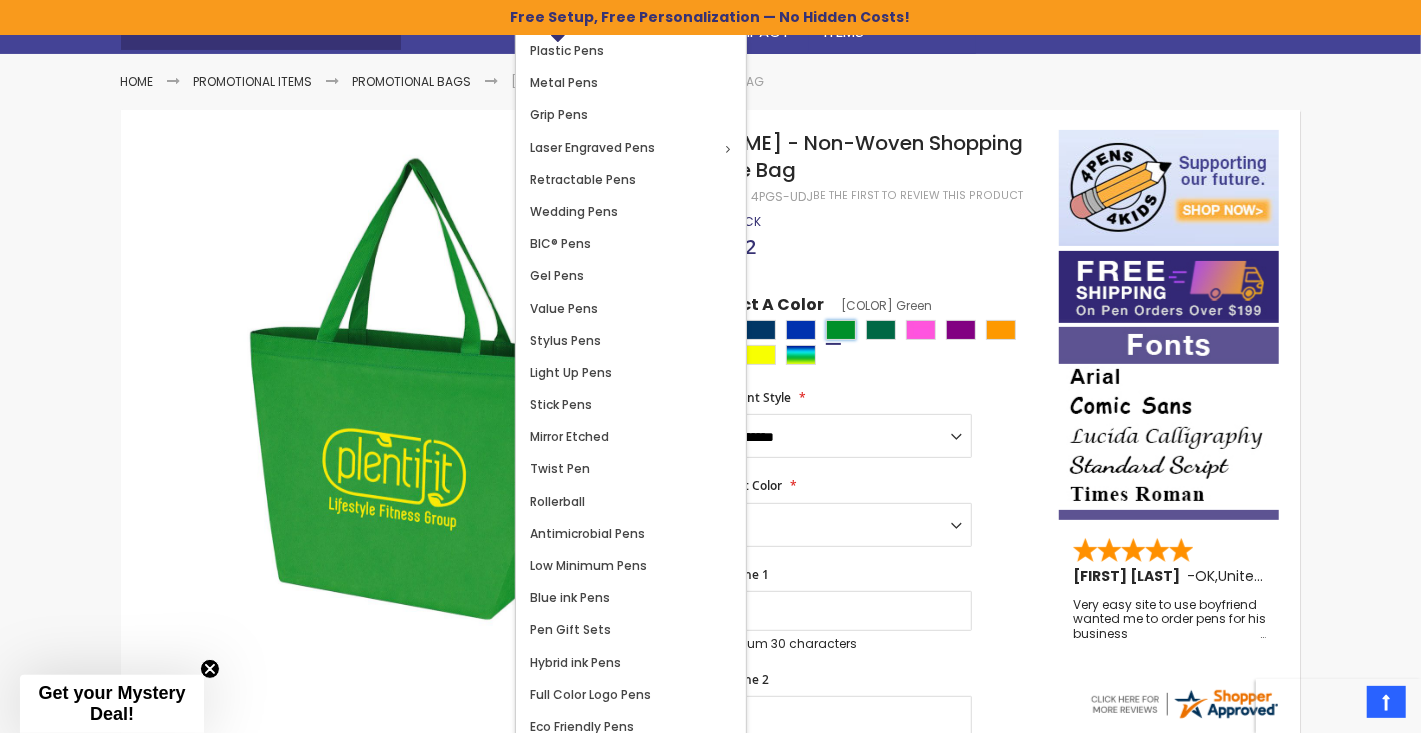 scroll, scrollTop: 335, scrollLeft: 0, axis: vertical 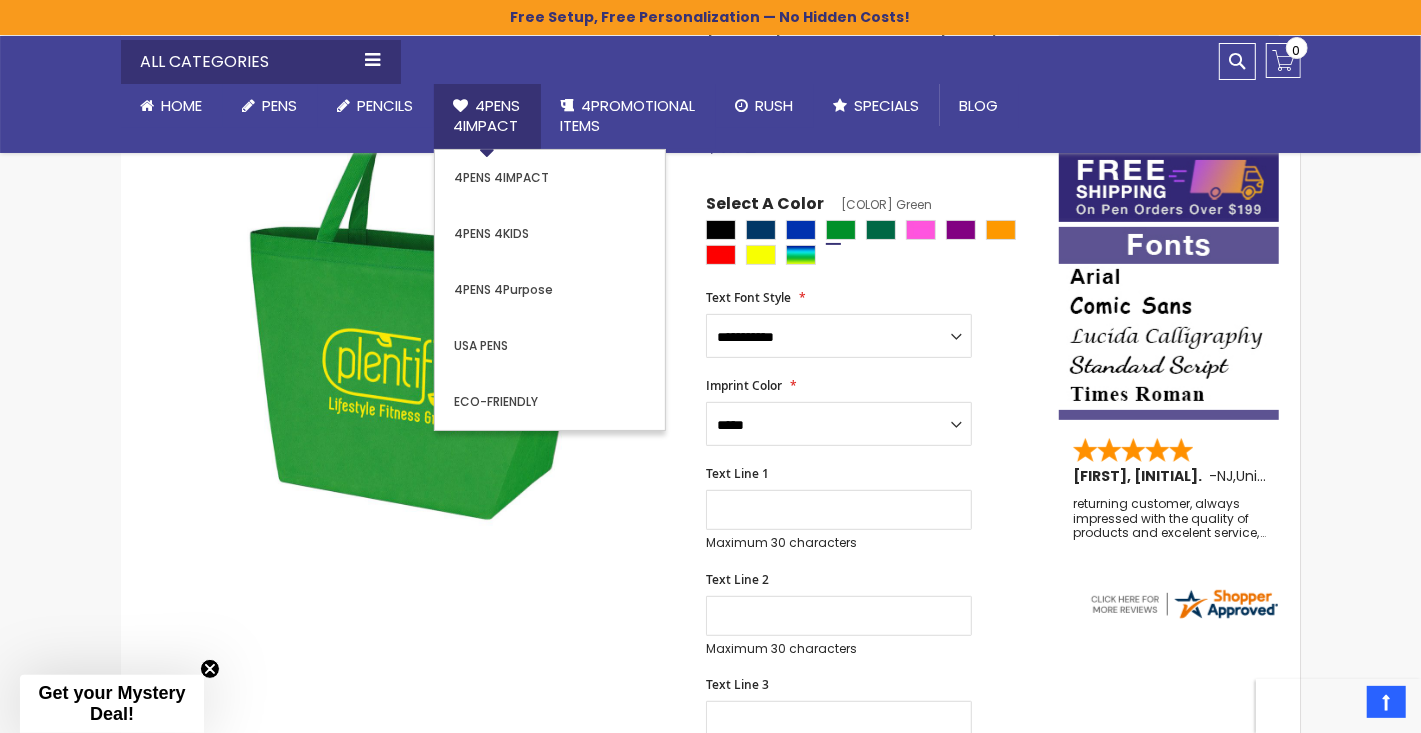 click on "4Pens 4impact" at bounding box center [487, 115] 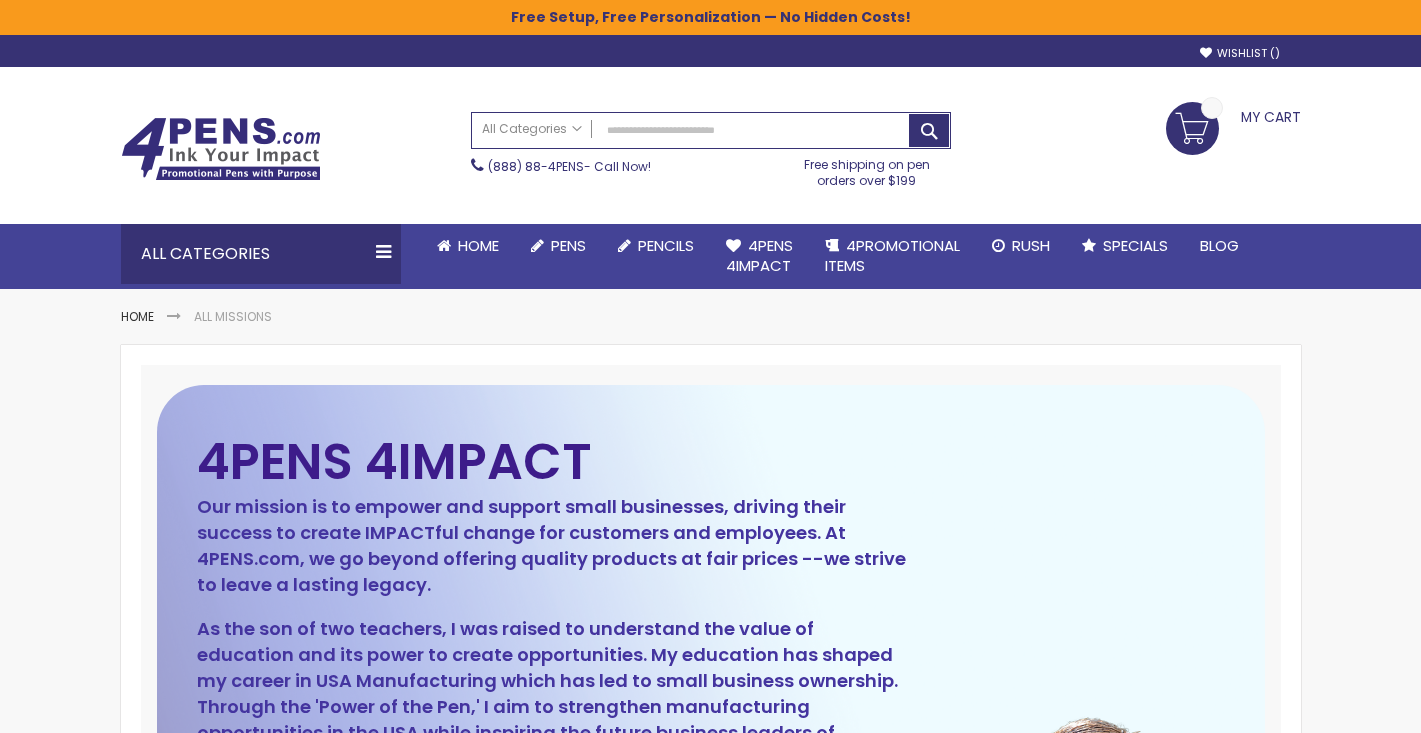 scroll, scrollTop: 600, scrollLeft: 0, axis: vertical 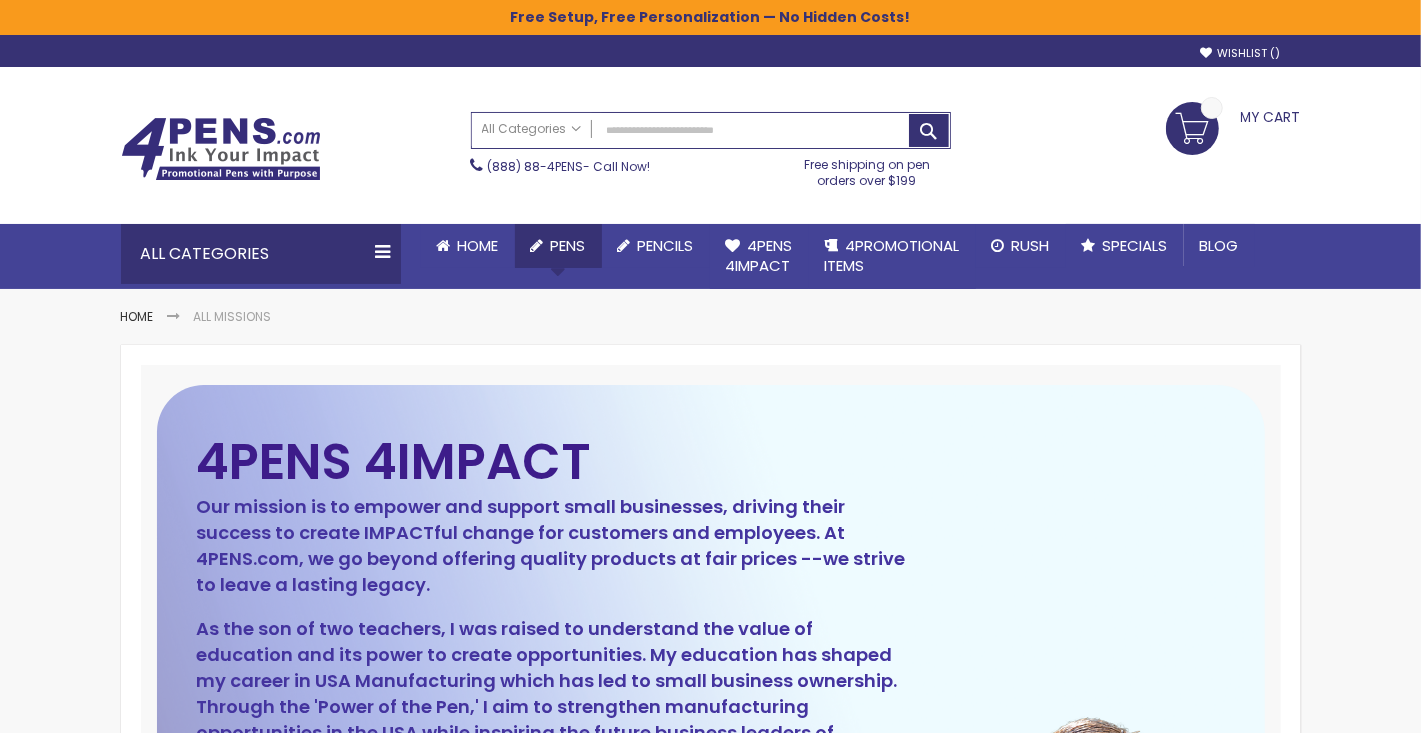 click on "Pens" 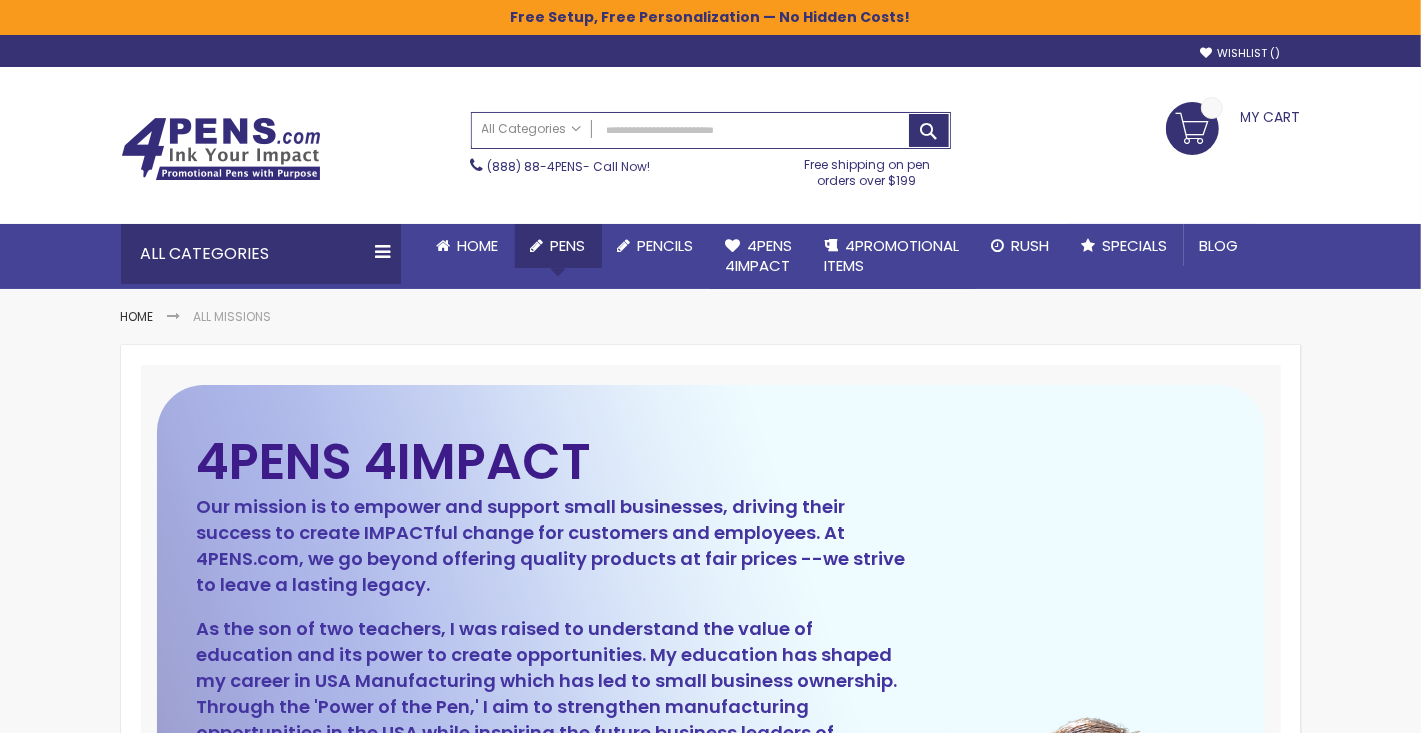 click on "Pens" 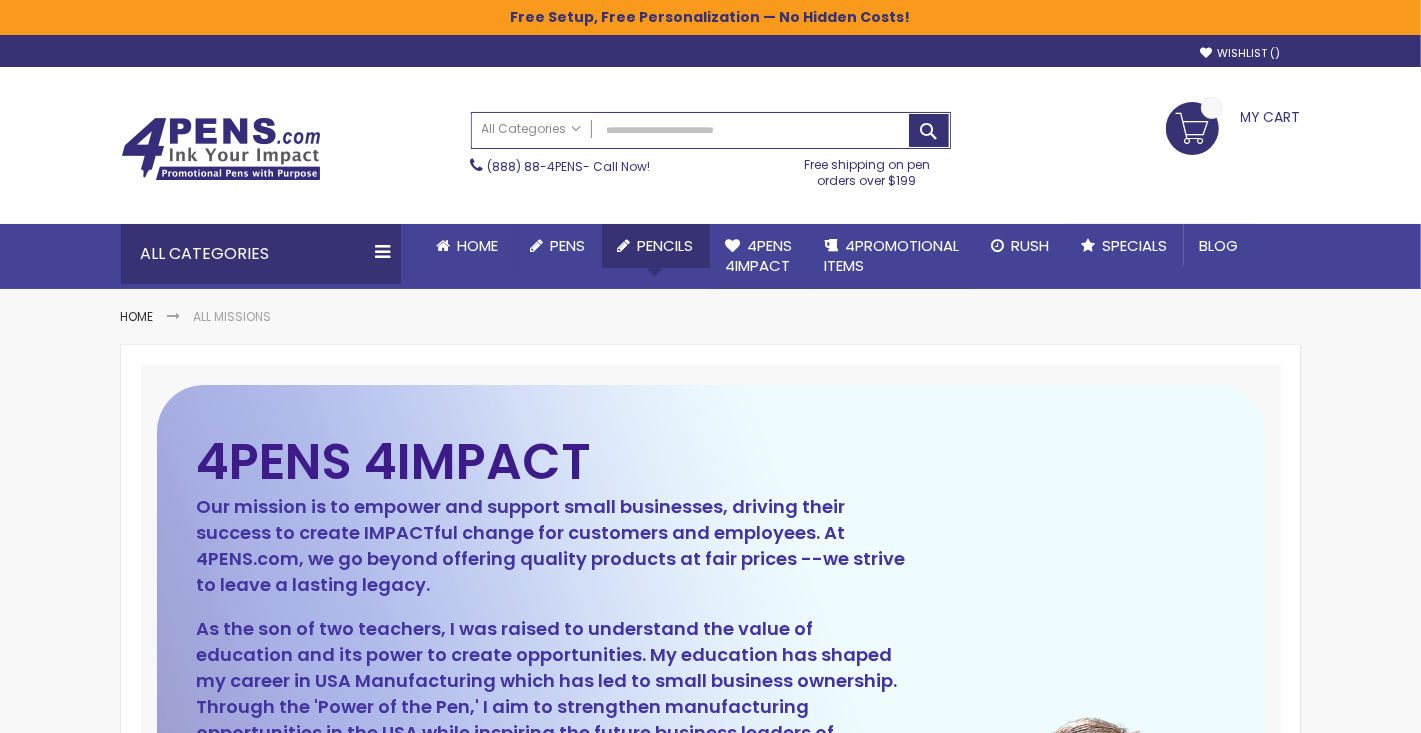 click on "Pencils" 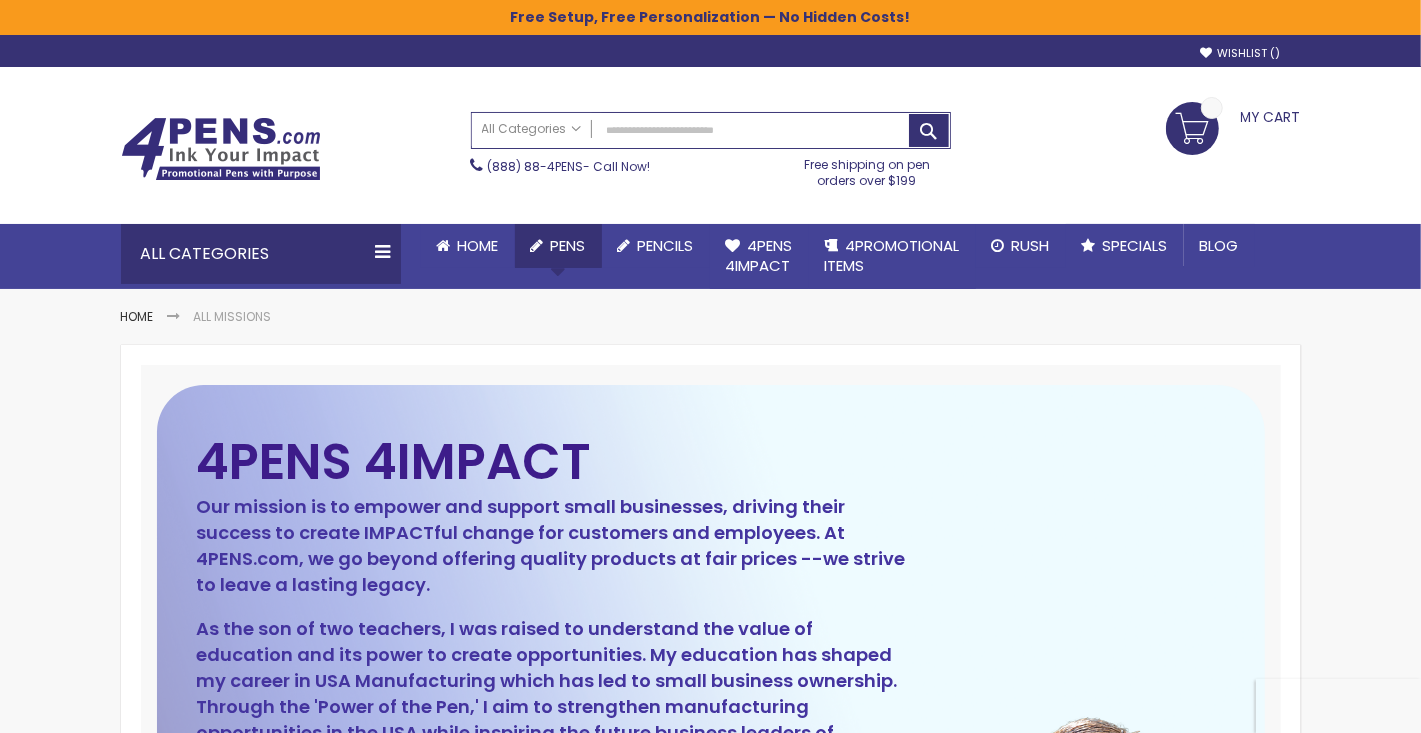 click on "Pens" 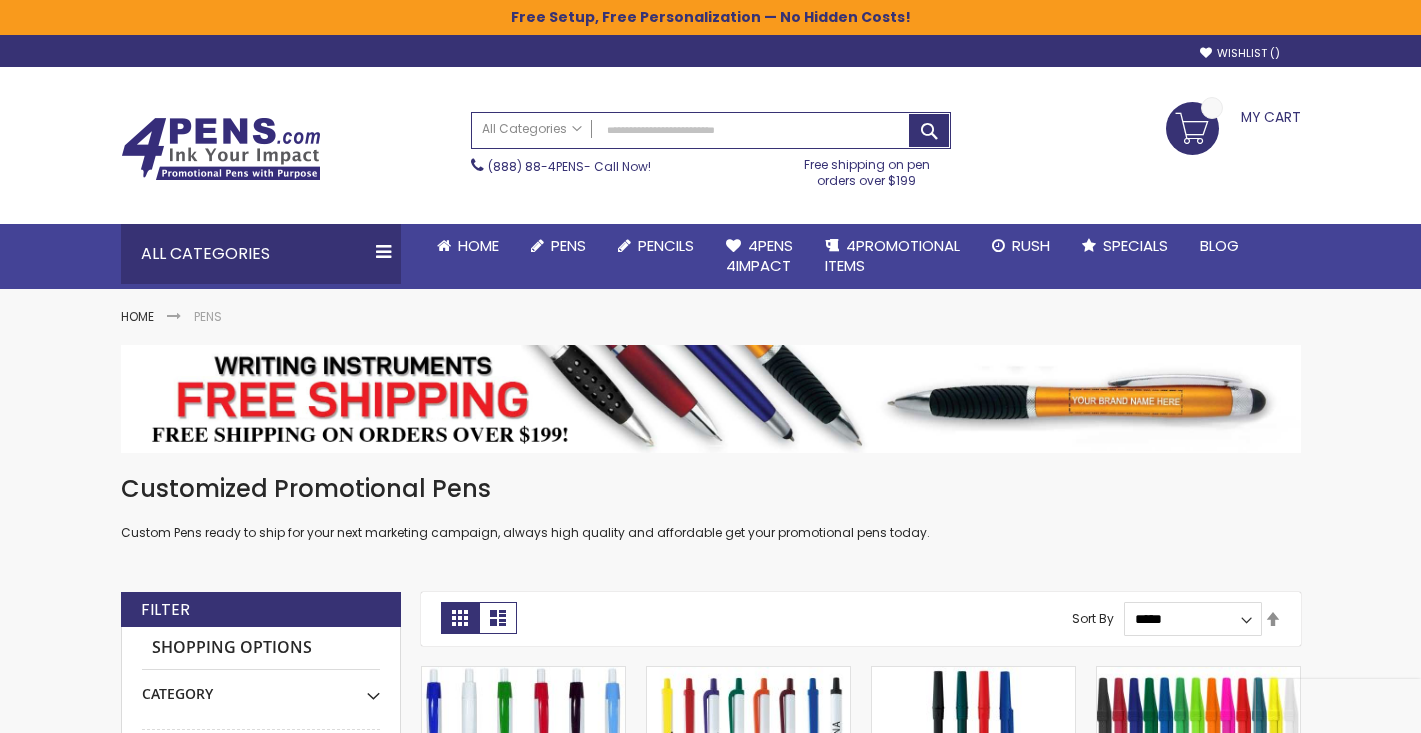 scroll, scrollTop: 0, scrollLeft: 0, axis: both 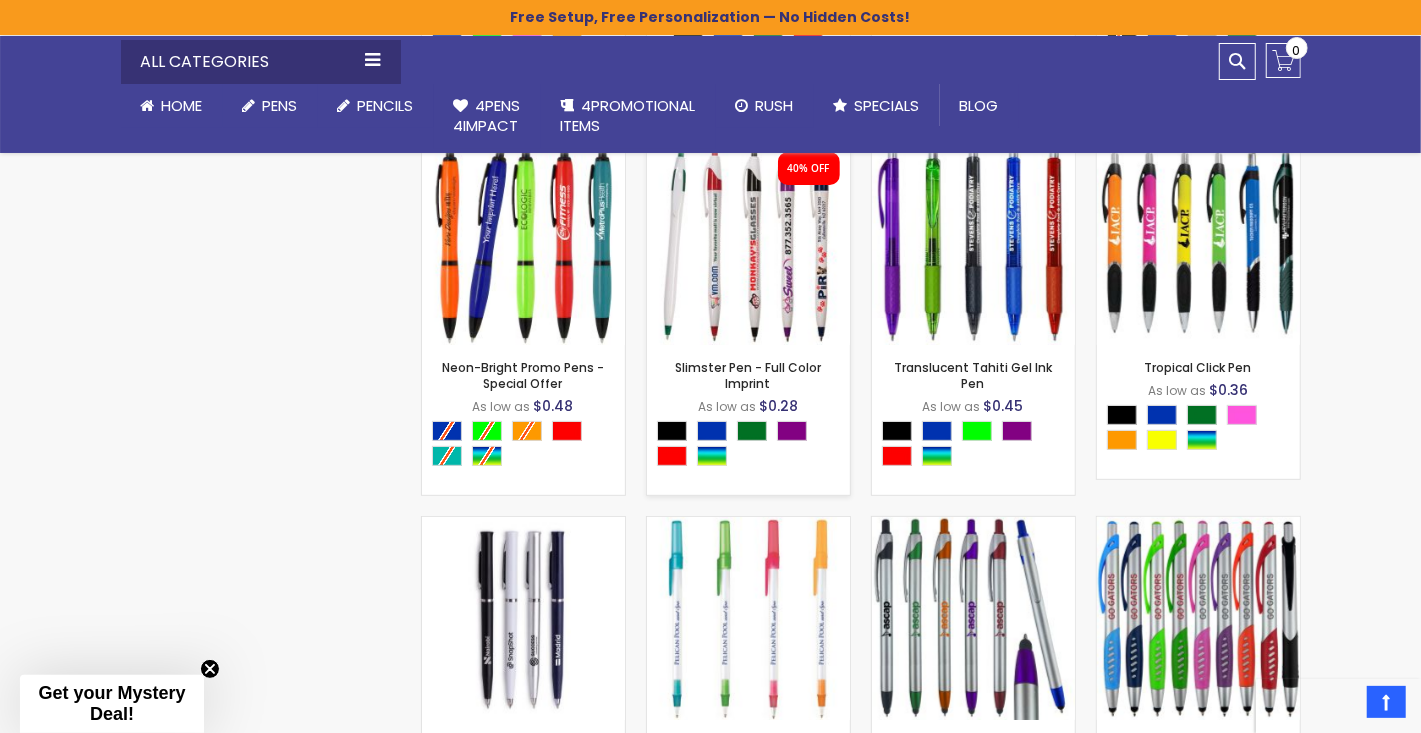 click on "-
***
+
Add to Cart" at bounding box center [748, 312] 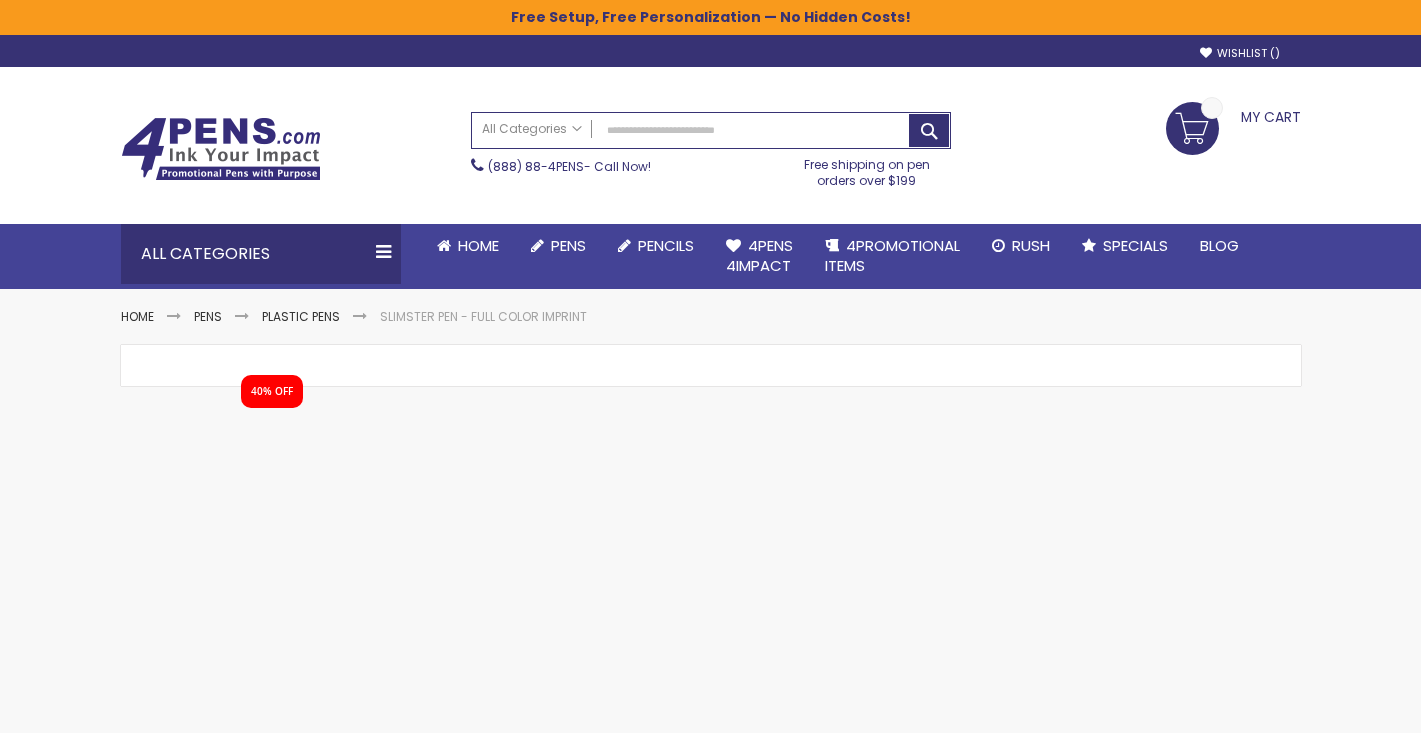 scroll, scrollTop: 0, scrollLeft: 0, axis: both 